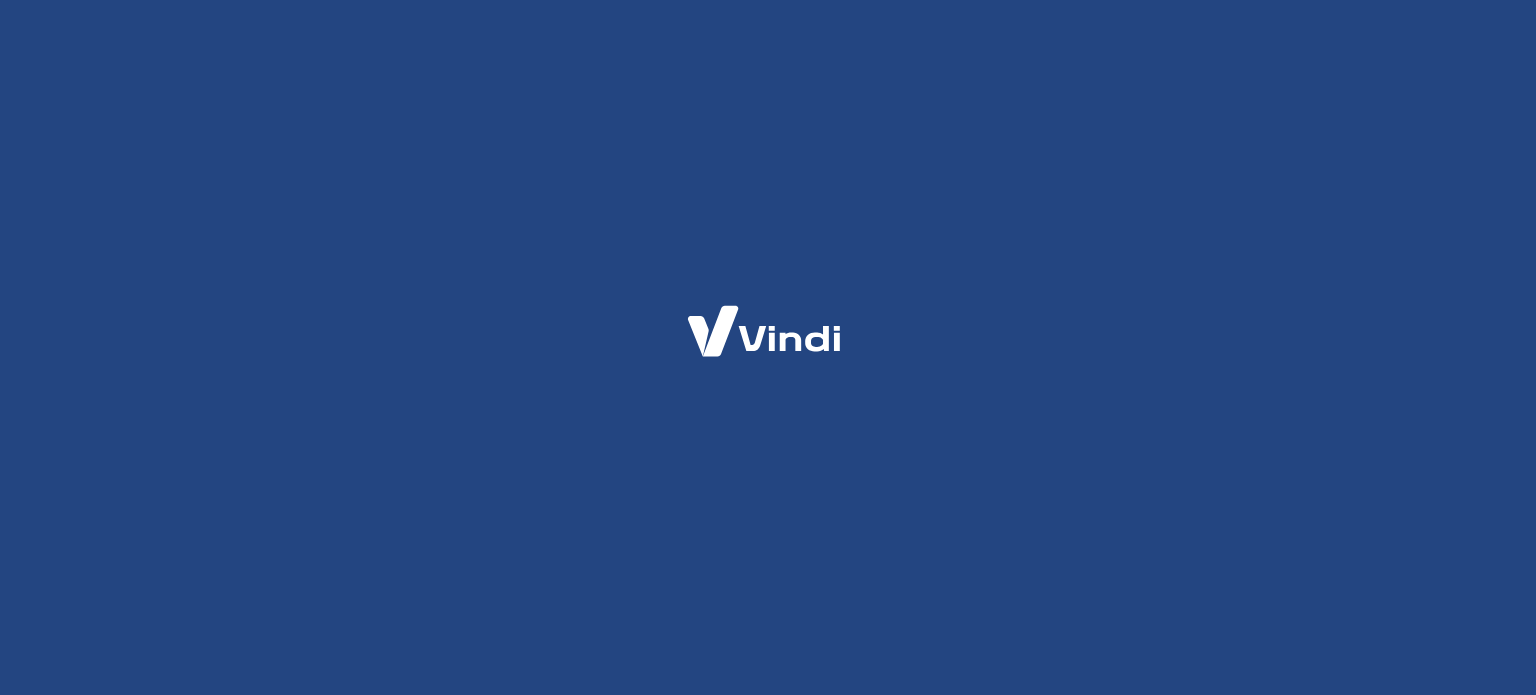 scroll, scrollTop: 0, scrollLeft: 0, axis: both 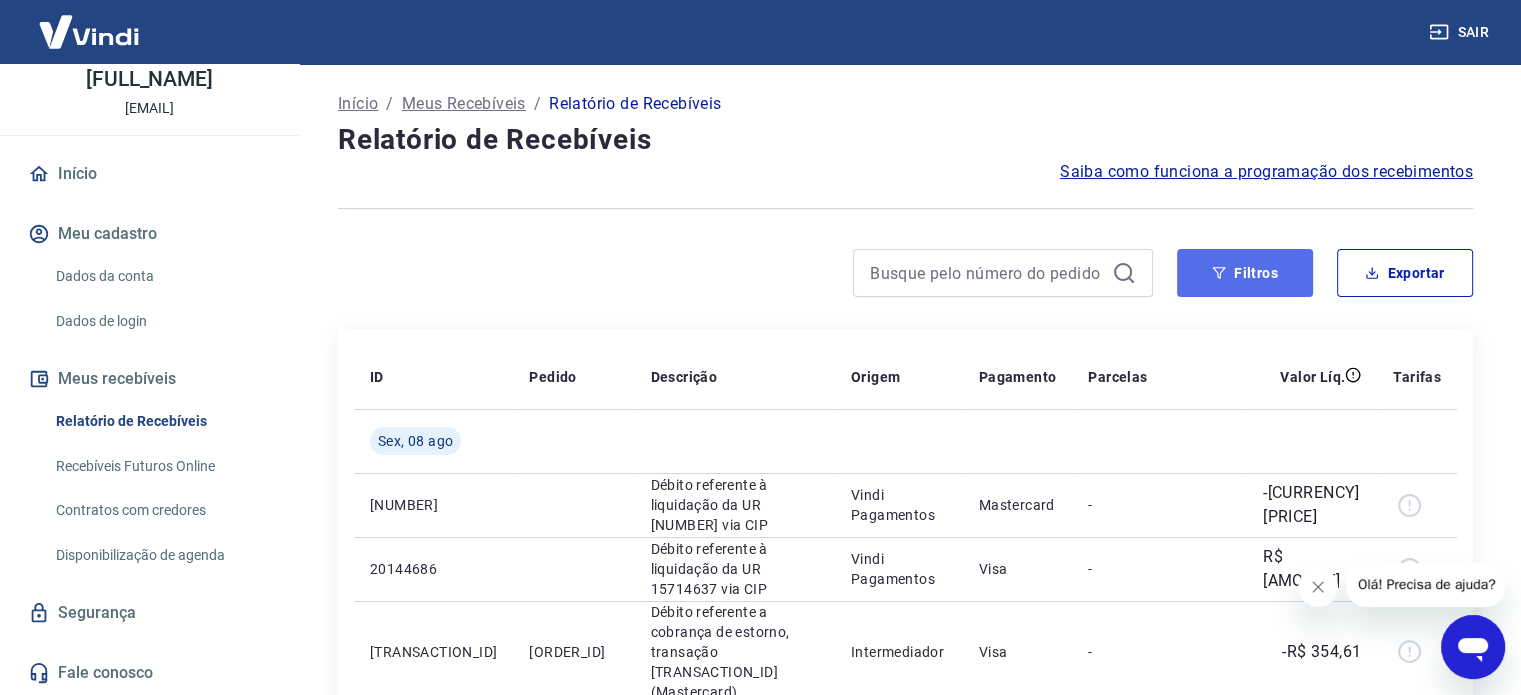 click on "Filtros" at bounding box center [1245, 273] 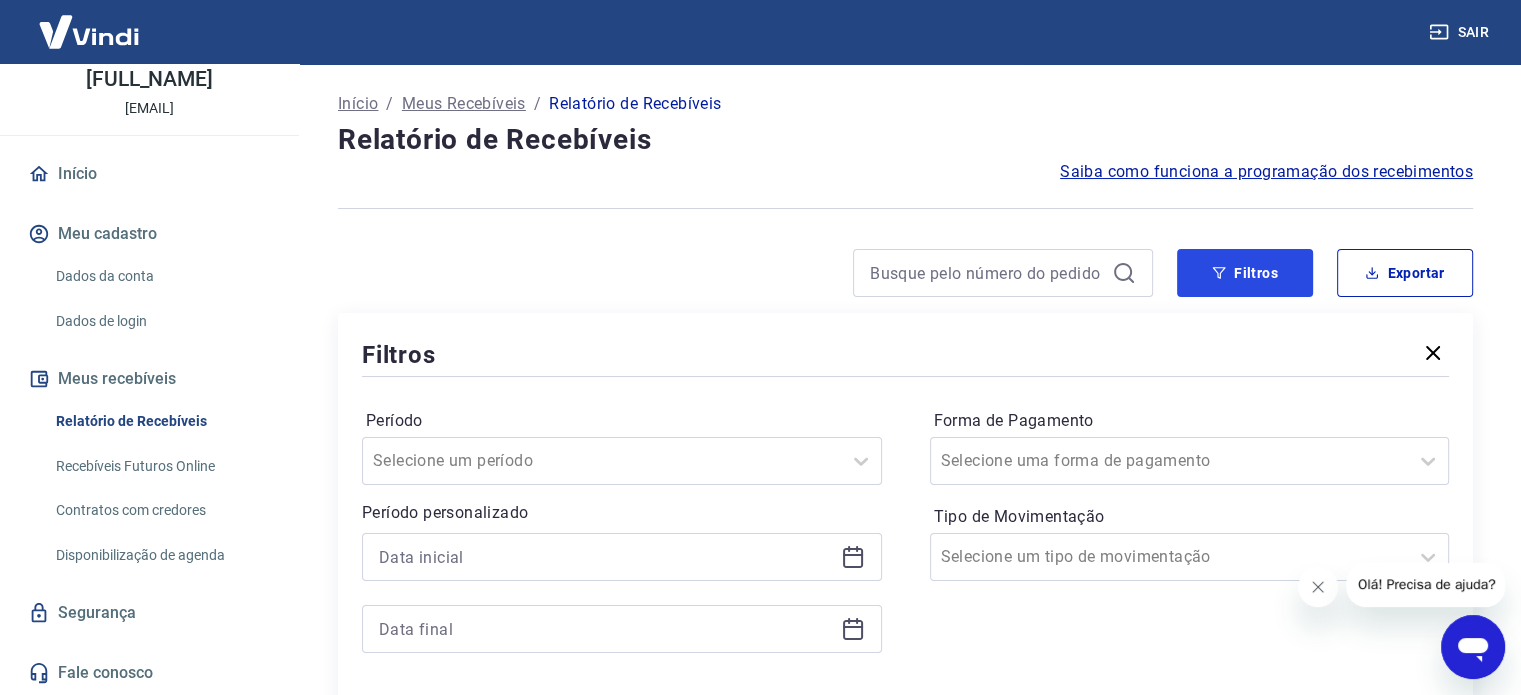 scroll, scrollTop: 200, scrollLeft: 0, axis: vertical 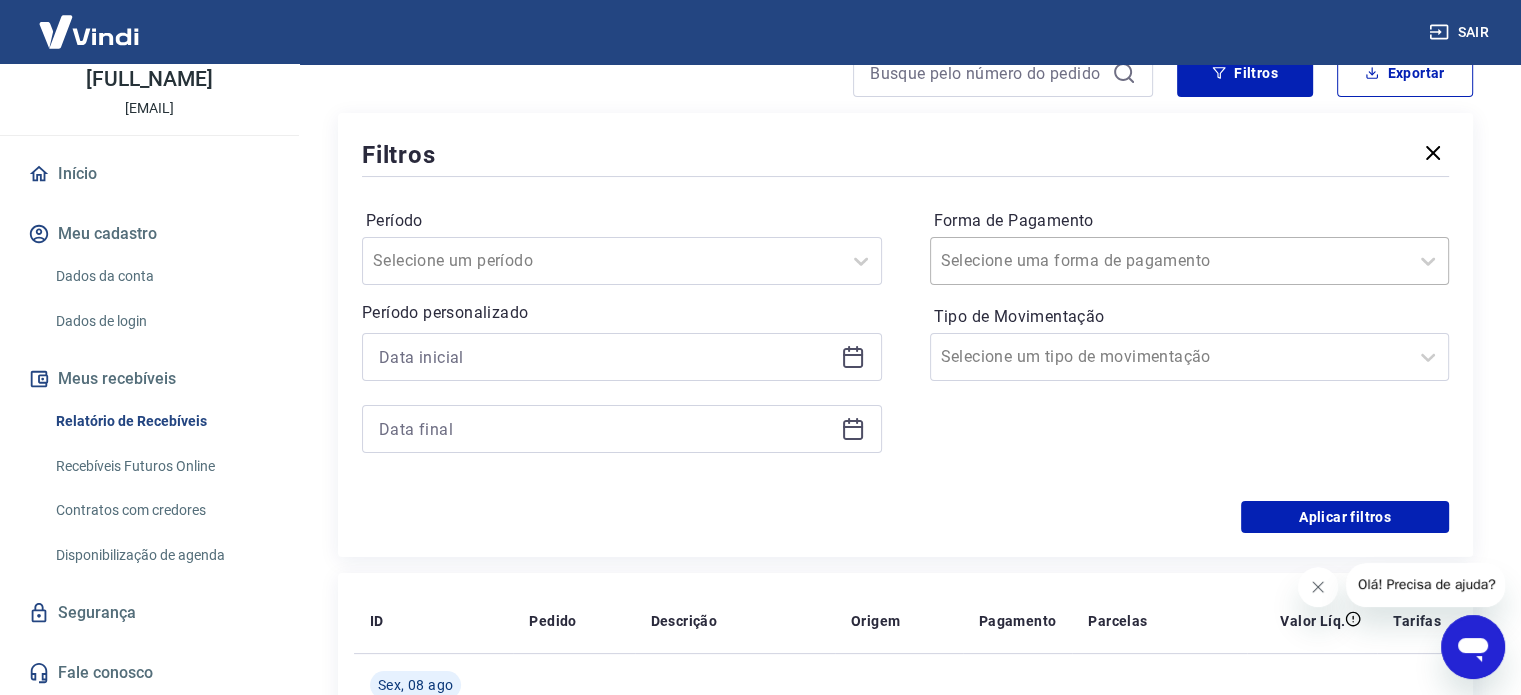click on "Selecione uma forma de pagamento" at bounding box center (1170, 261) 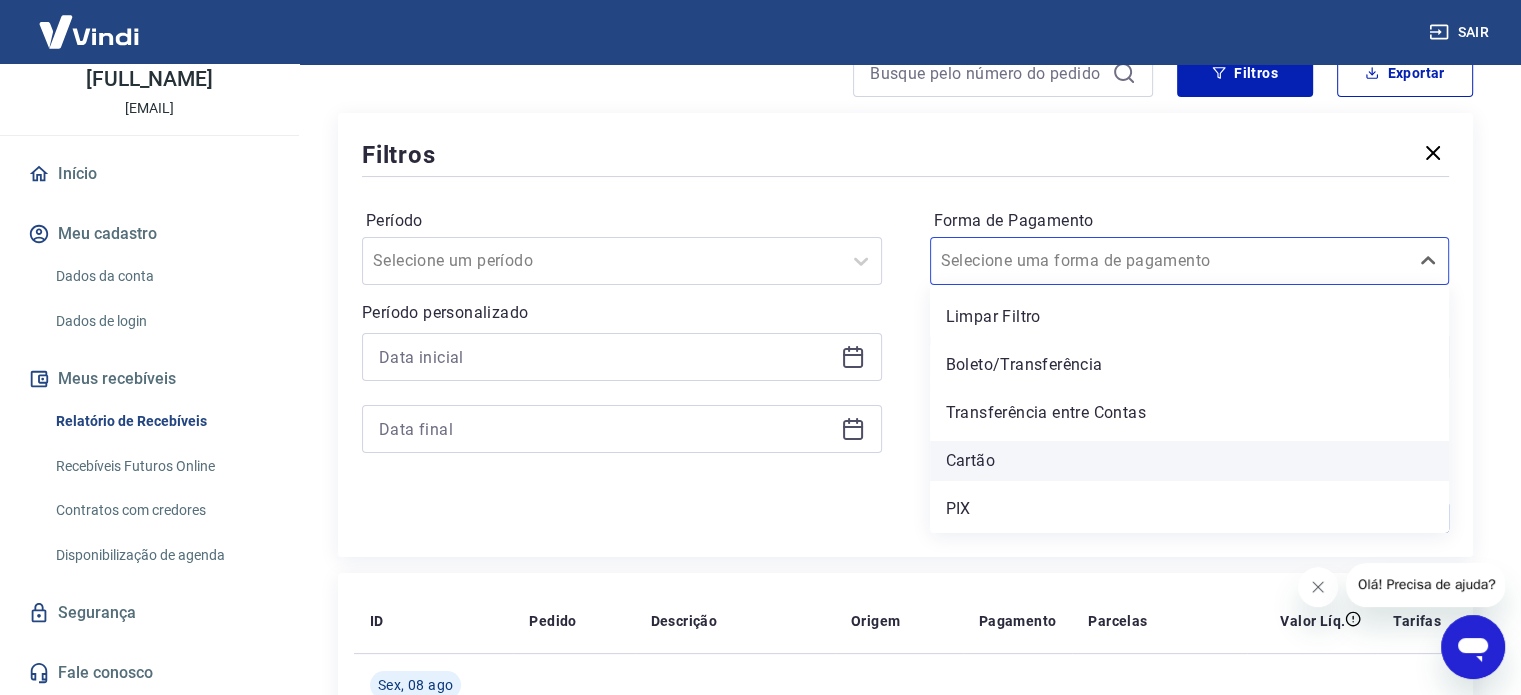 click on "Cartão" at bounding box center [1190, 461] 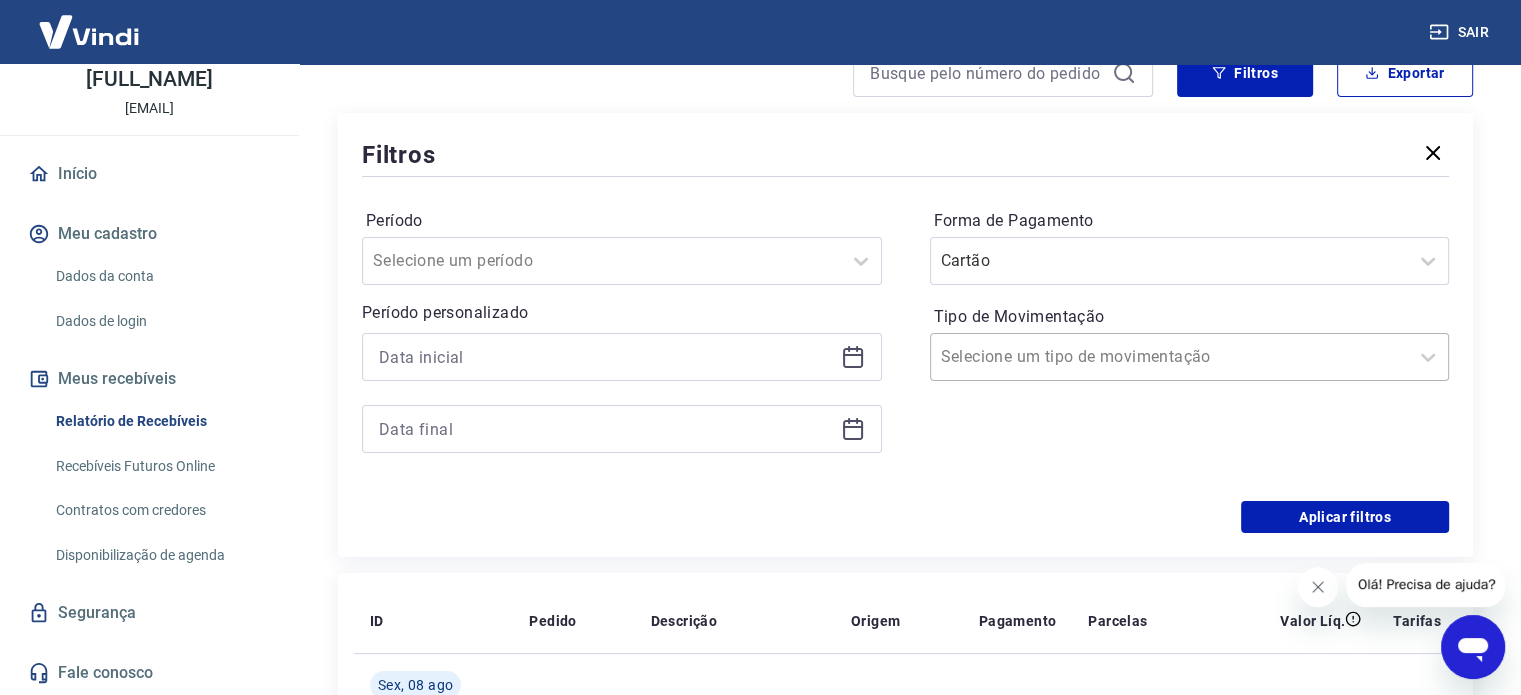 click on "Tipo de Movimentação" at bounding box center (1042, 357) 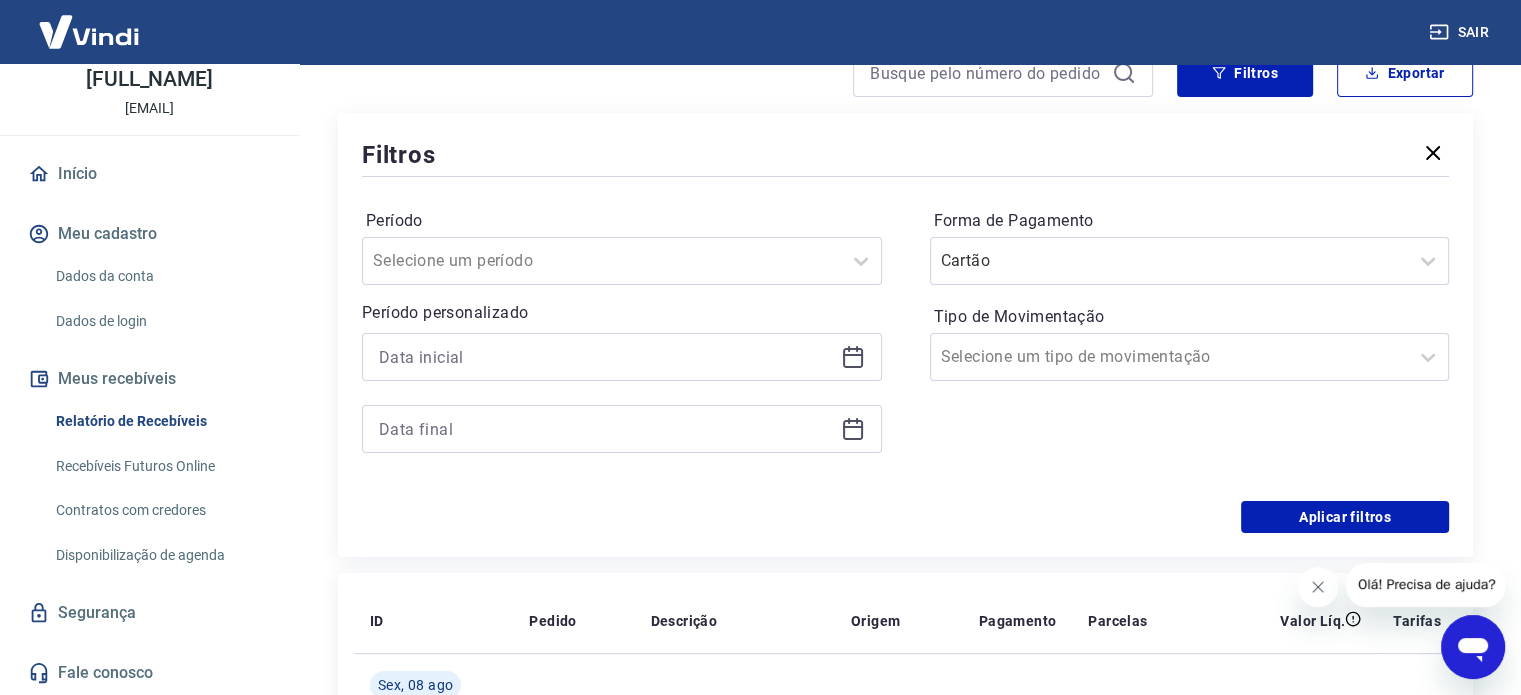 click on "Período Selecione um período Período personalizado" at bounding box center (622, 341) 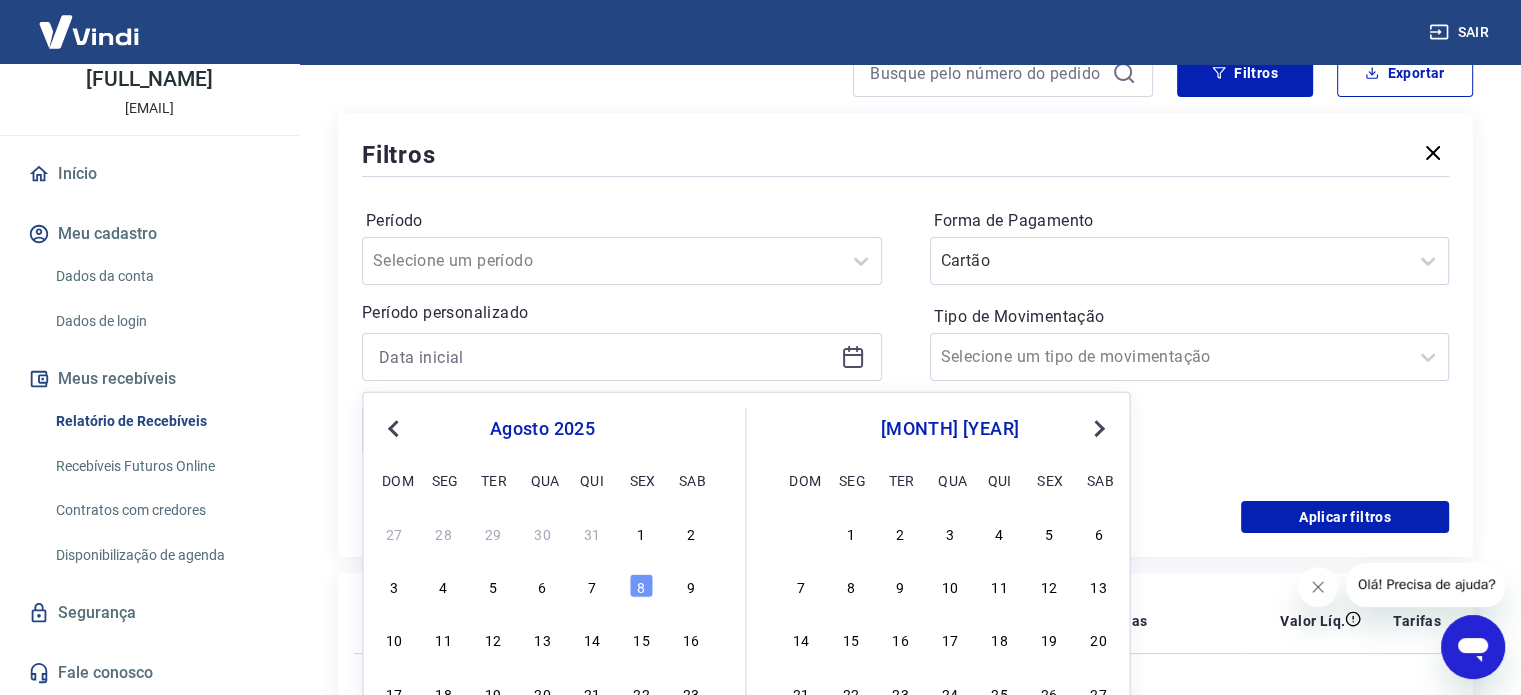 click on "Previous Month" at bounding box center [395, 427] 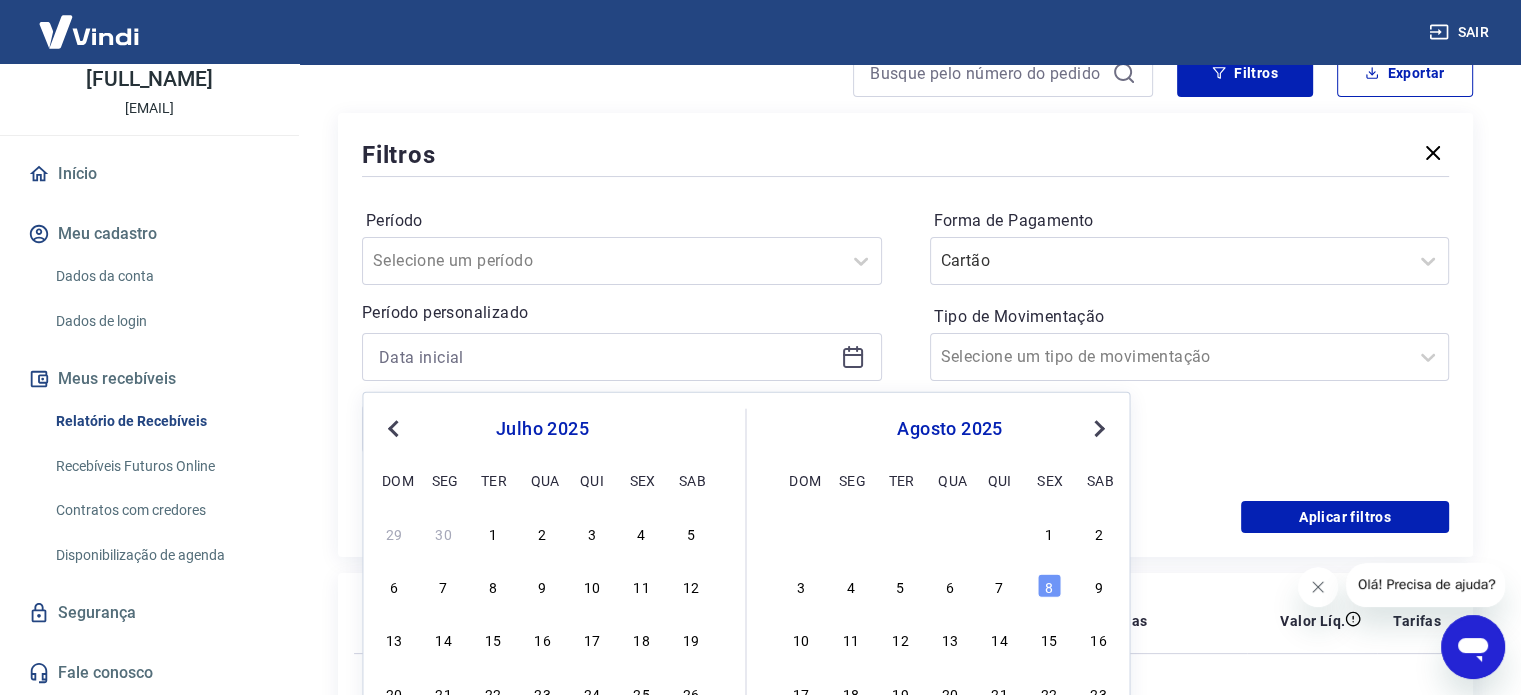 click on "Previous Month" at bounding box center (395, 427) 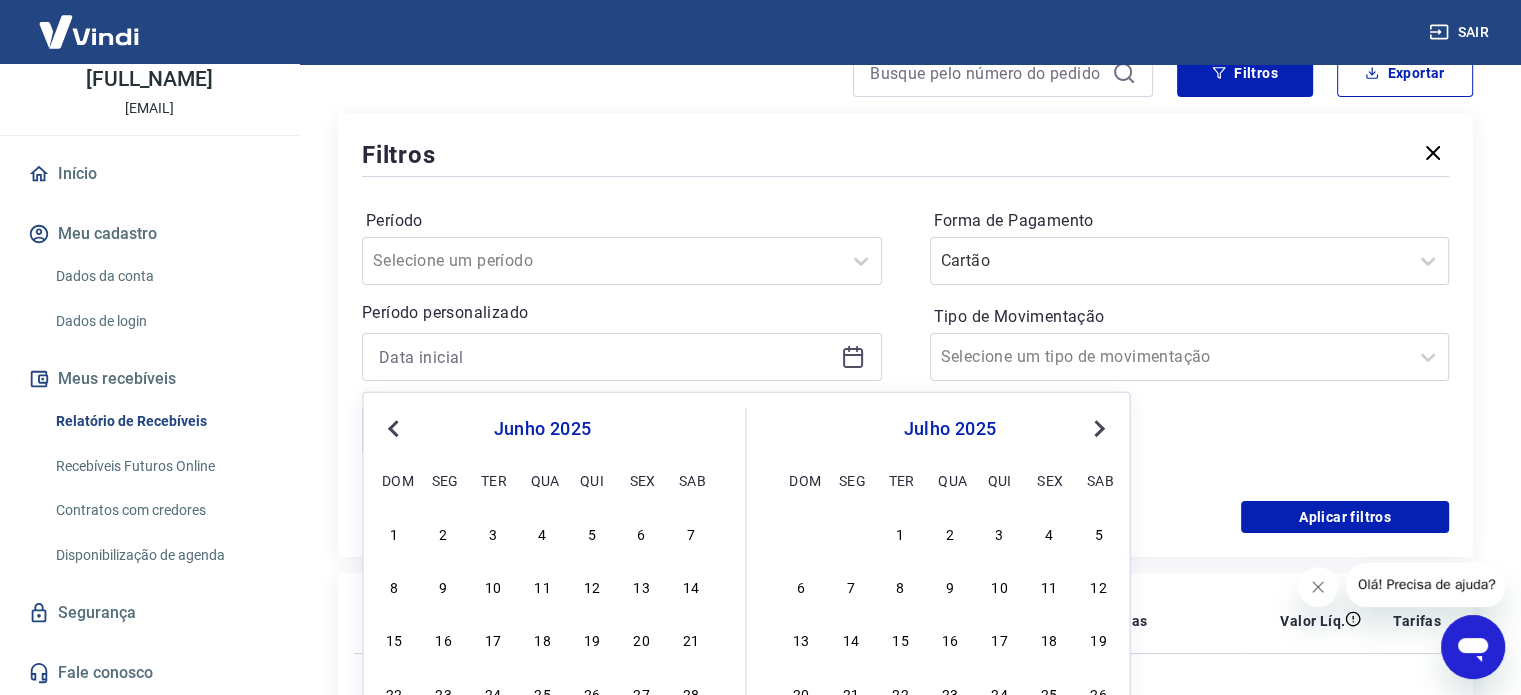 click on "Previous Month" at bounding box center [393, 429] 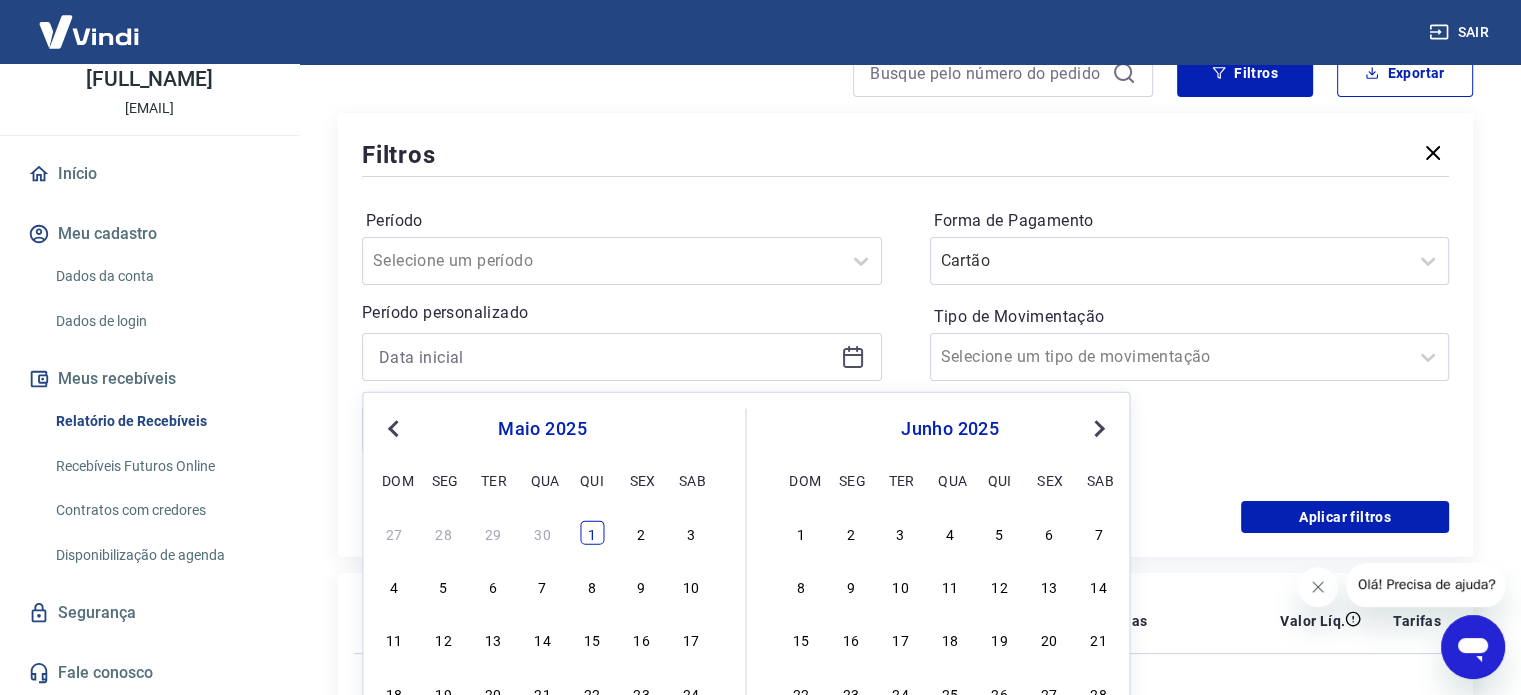 click on "1" at bounding box center [592, 533] 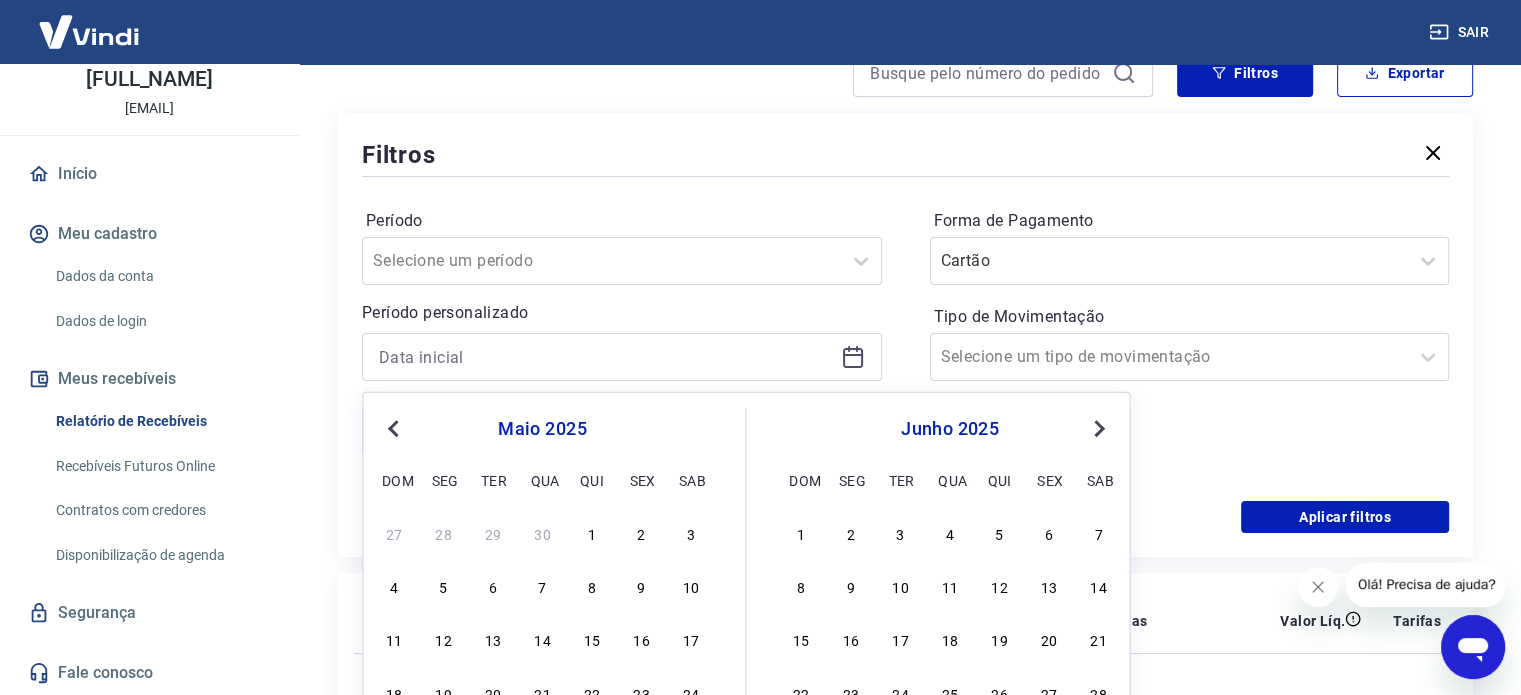 type on "[DATE]" 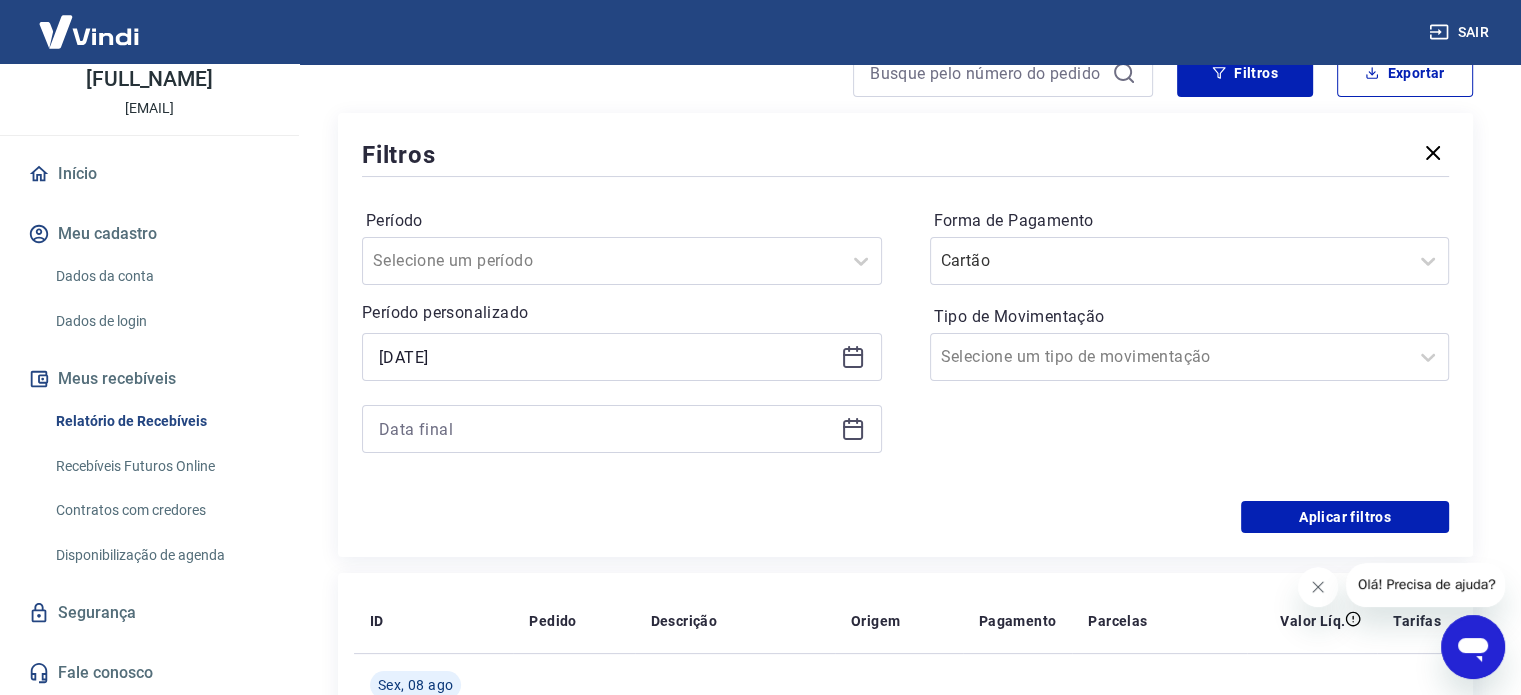click 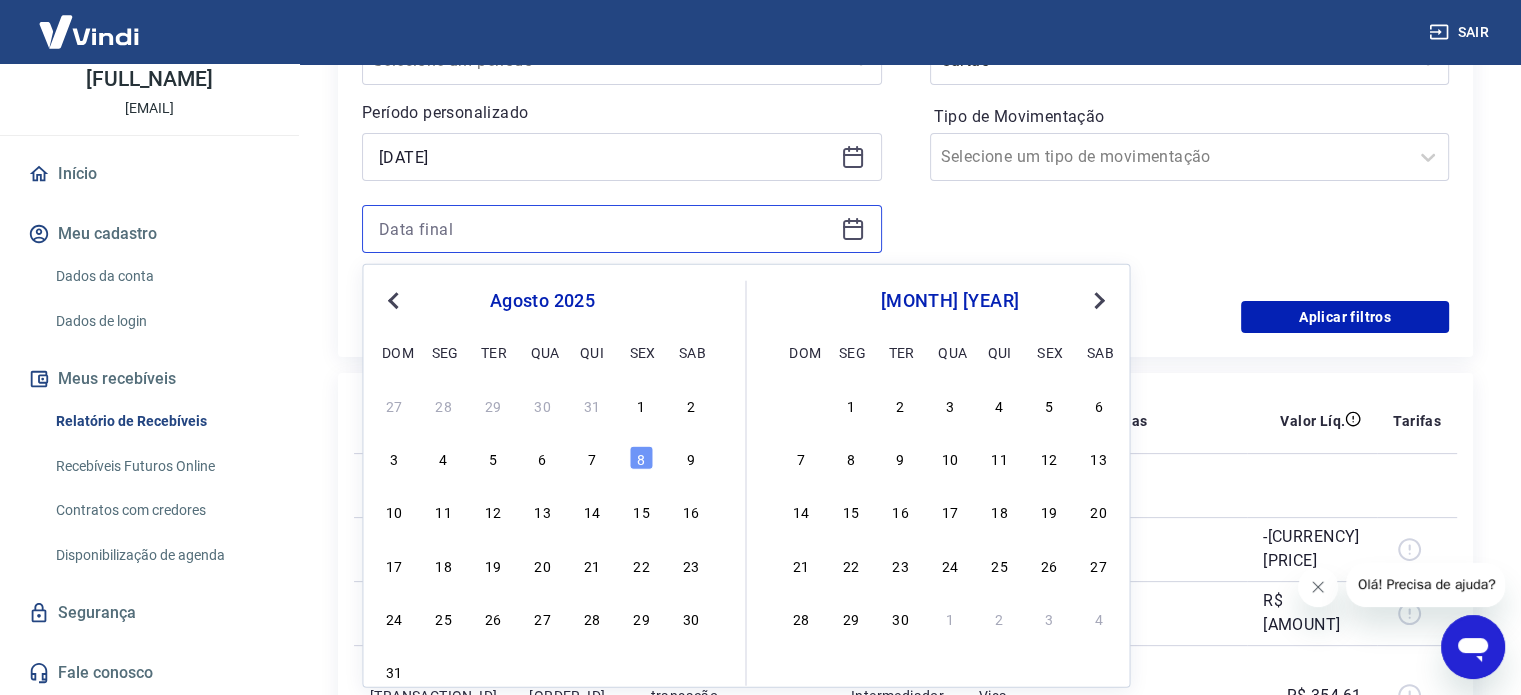 scroll, scrollTop: 500, scrollLeft: 0, axis: vertical 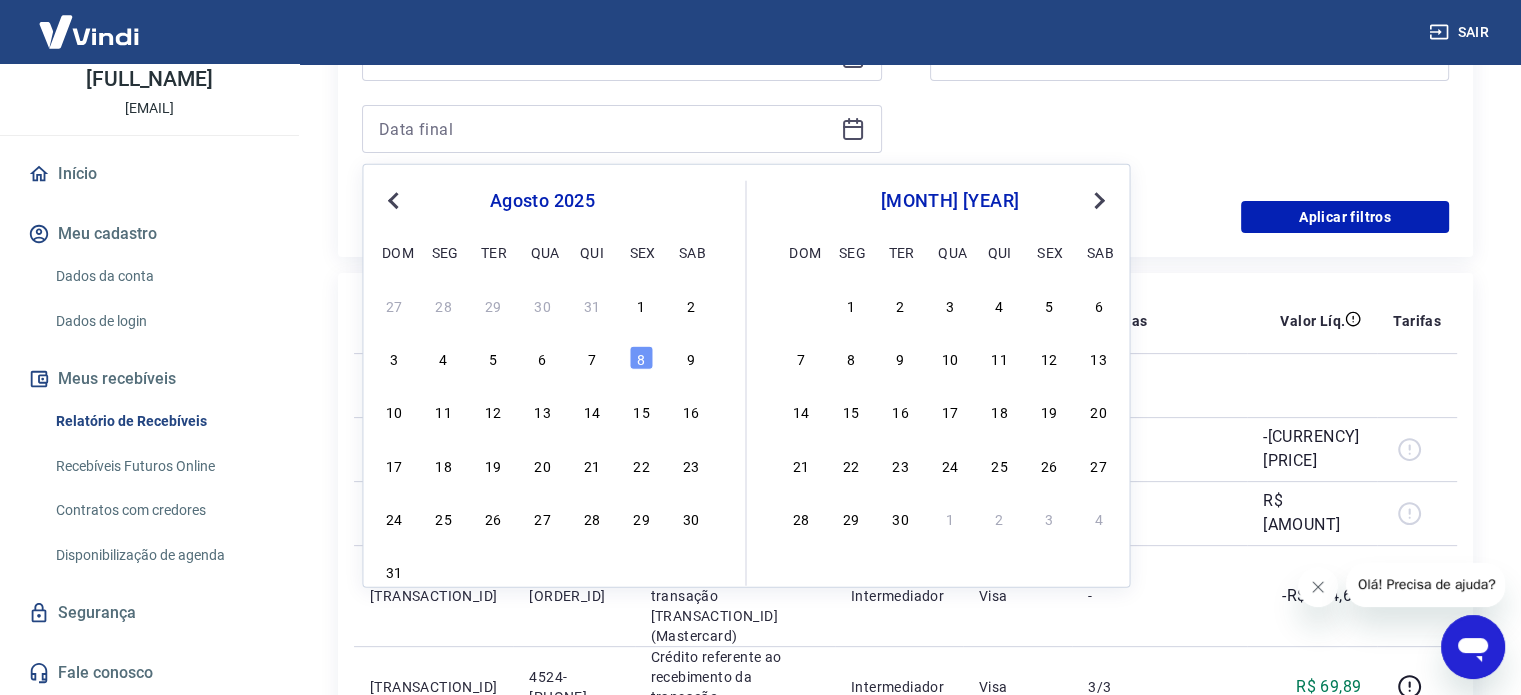 click on "Previous Month" at bounding box center [393, 201] 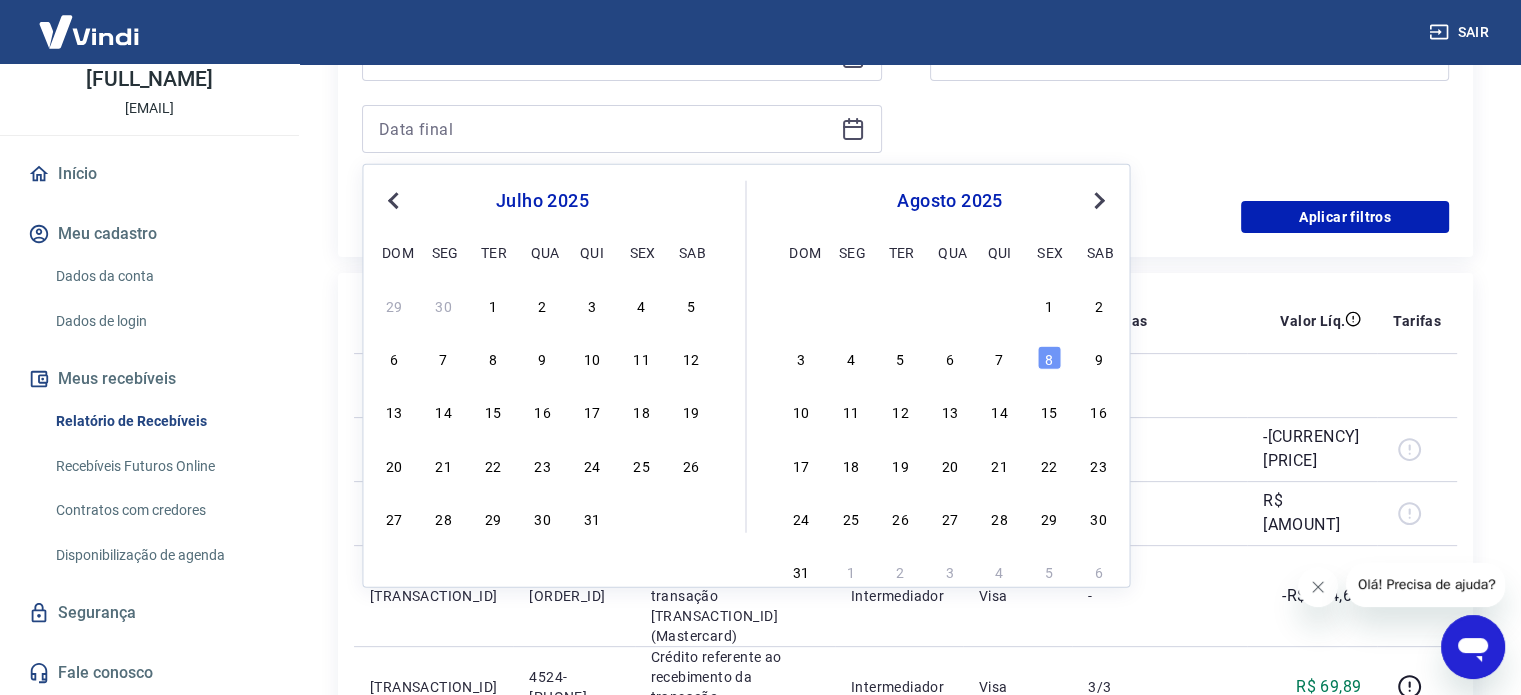 click on "[NUMBER] [NUMBER] [NUMBER] [NUMBER] [NUMBER]" at bounding box center (542, 517) 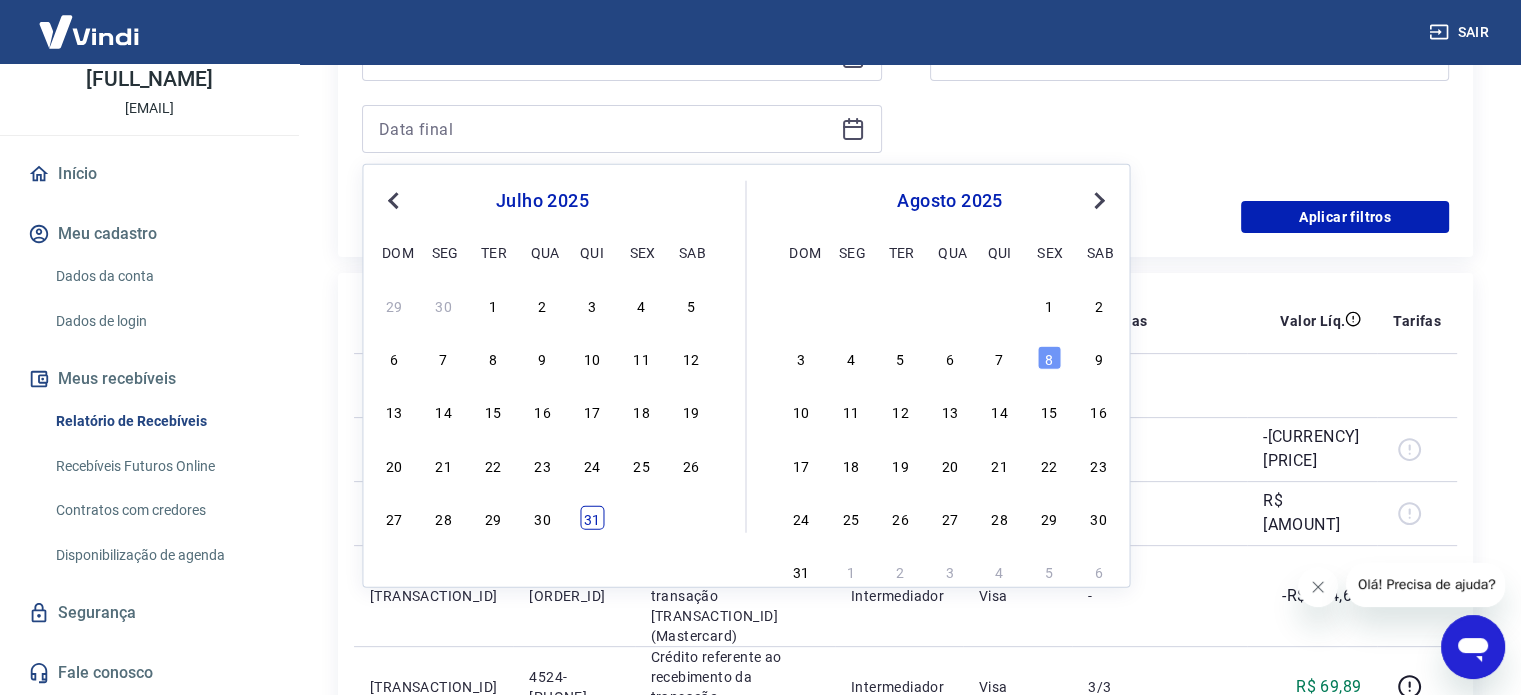 click on "31" at bounding box center [592, 518] 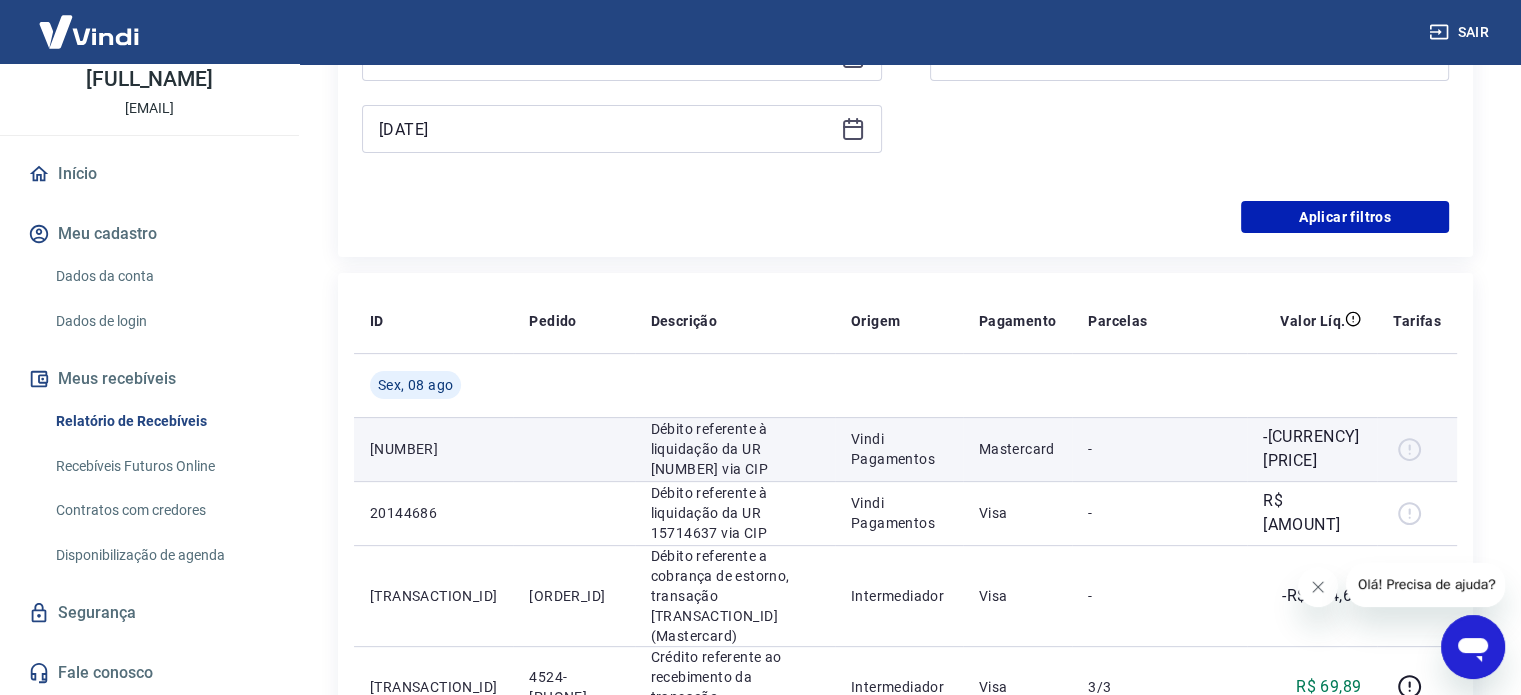 type on "[DATE]" 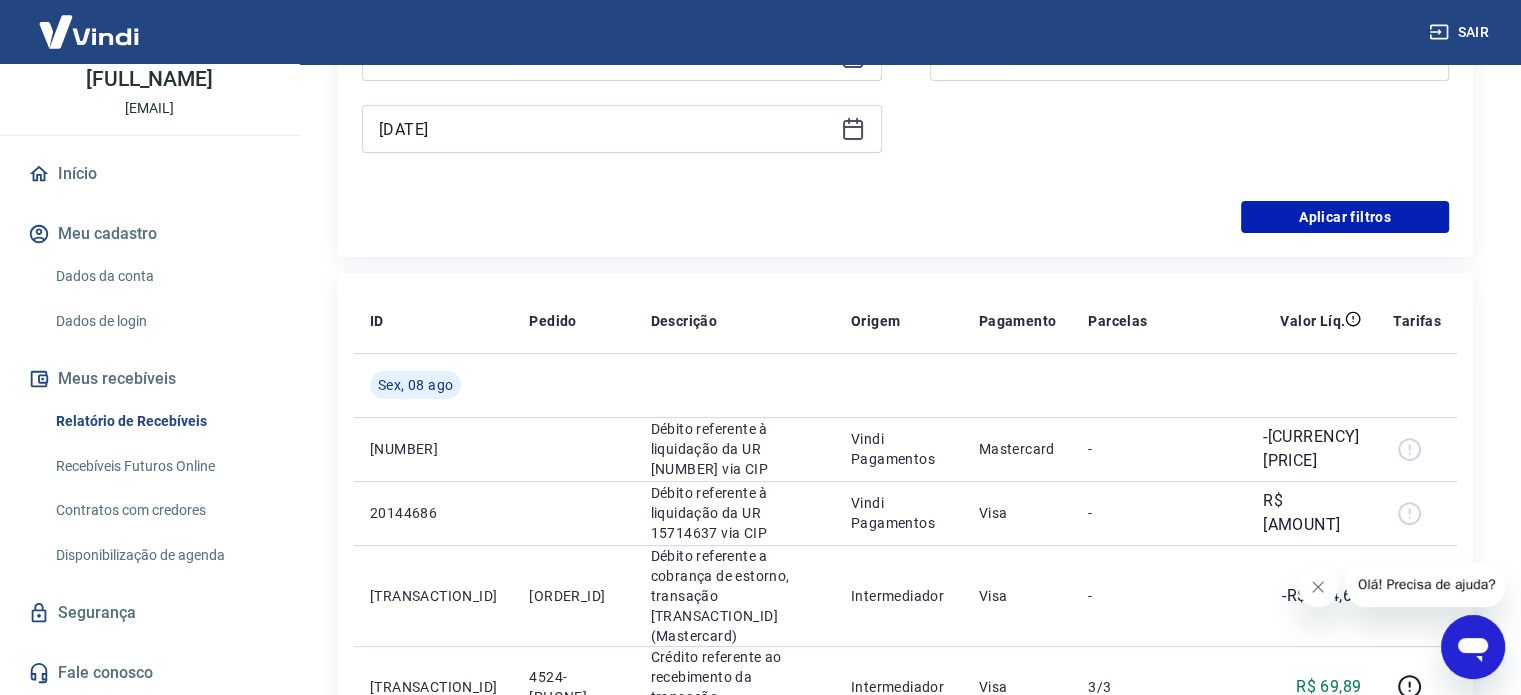 scroll, scrollTop: 300, scrollLeft: 0, axis: vertical 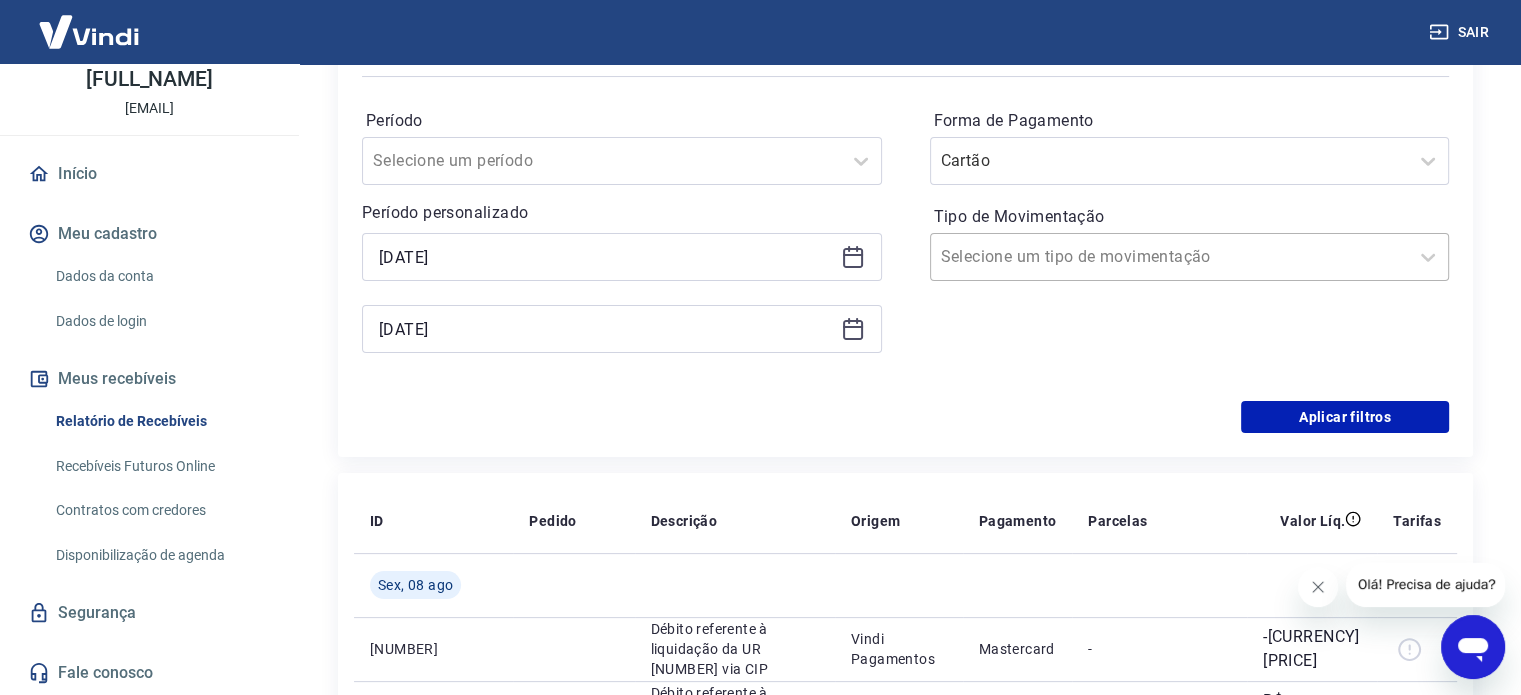 click on "Tipo de Movimentação" at bounding box center (1042, 257) 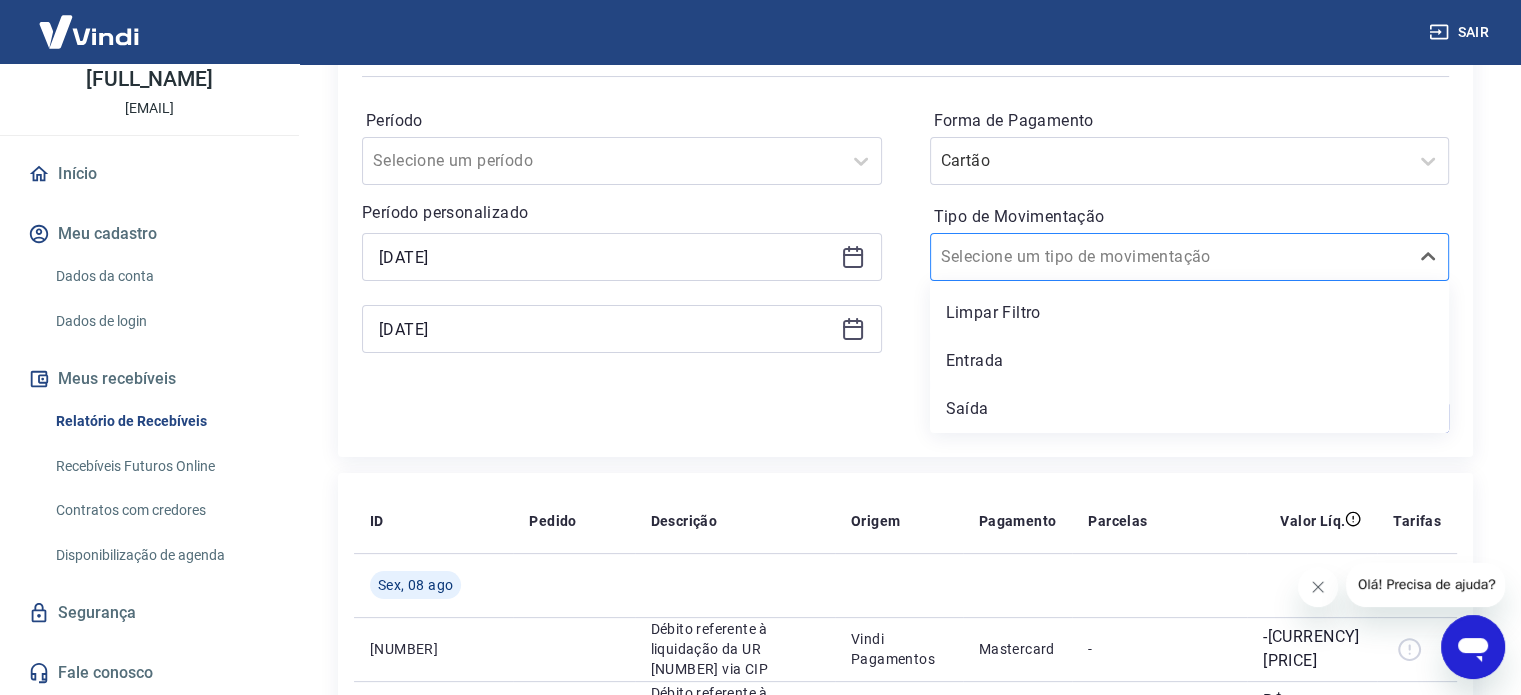 click on "Tipo de Movimentação" at bounding box center [1042, 257] 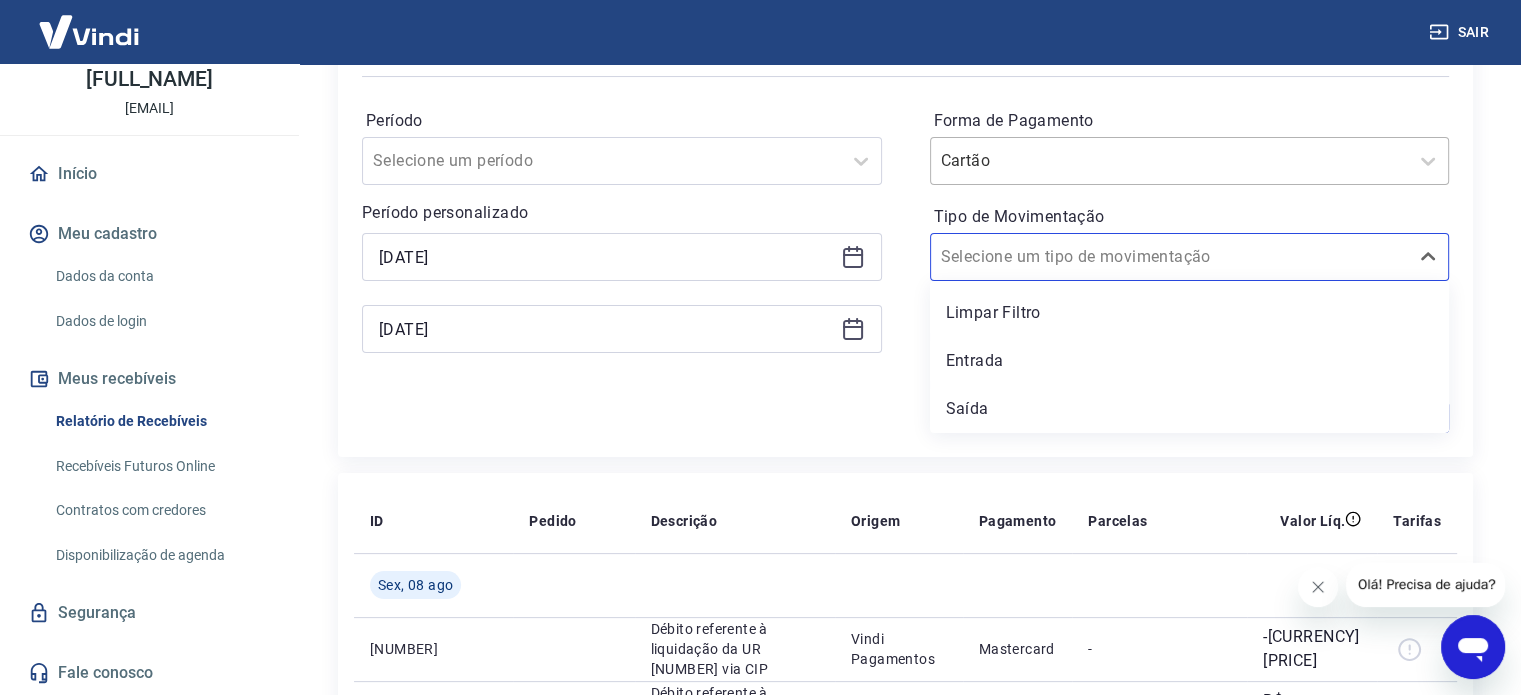 click at bounding box center (1170, 161) 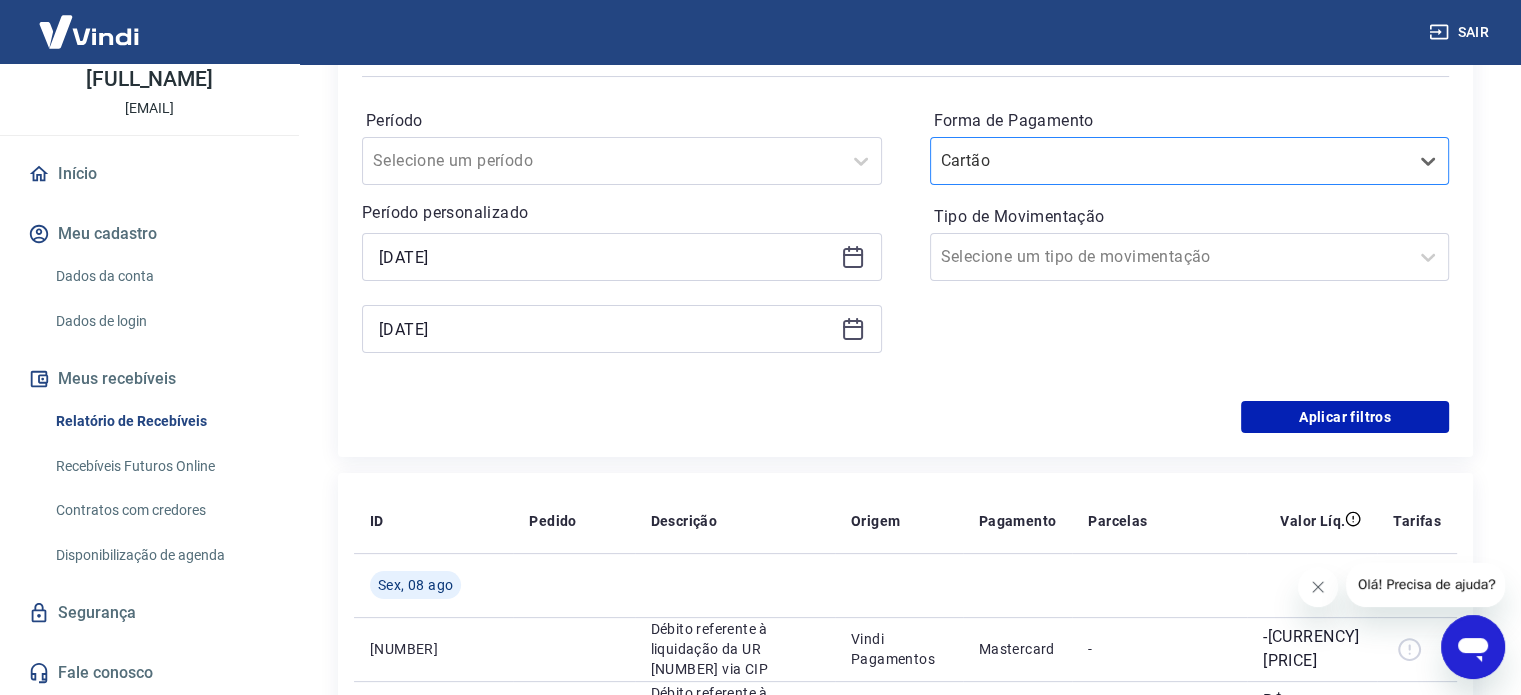 click at bounding box center [1170, 161] 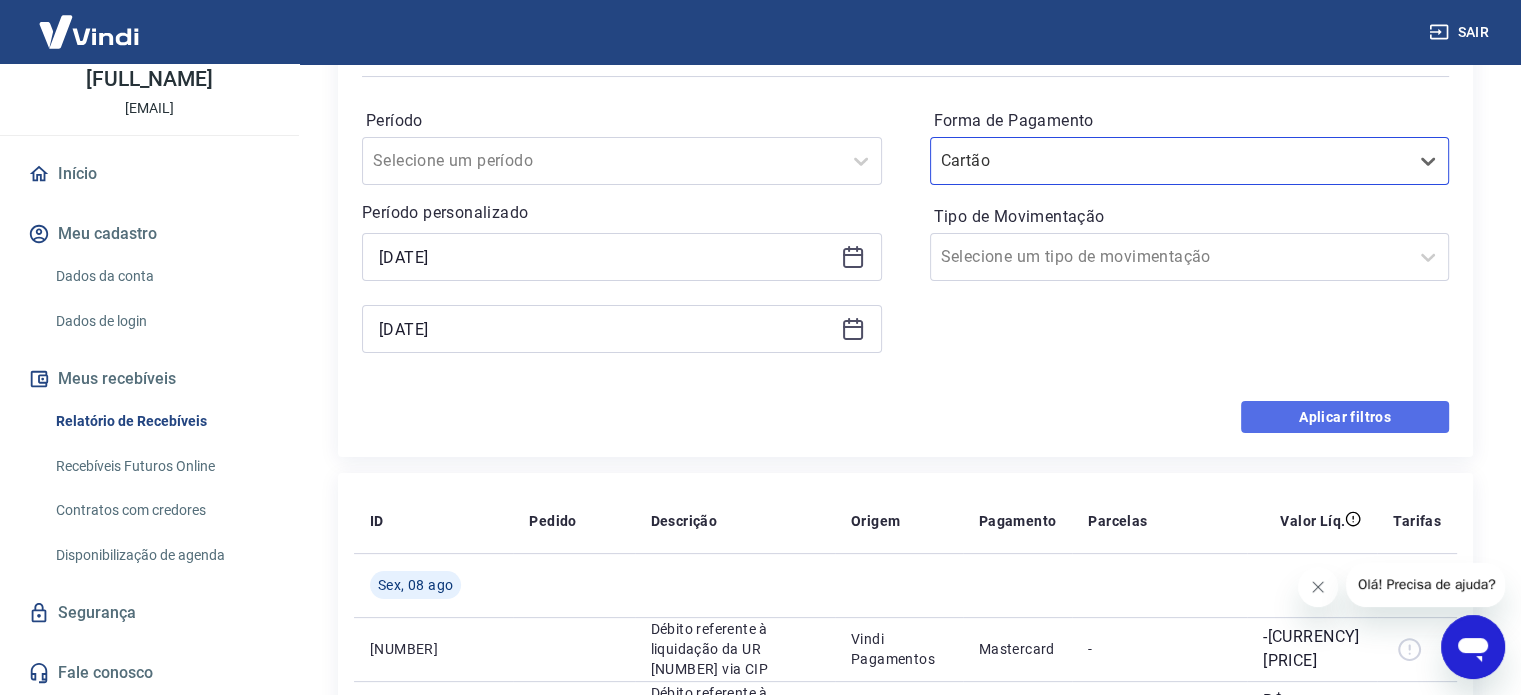 click on "Aplicar filtros" at bounding box center [1345, 417] 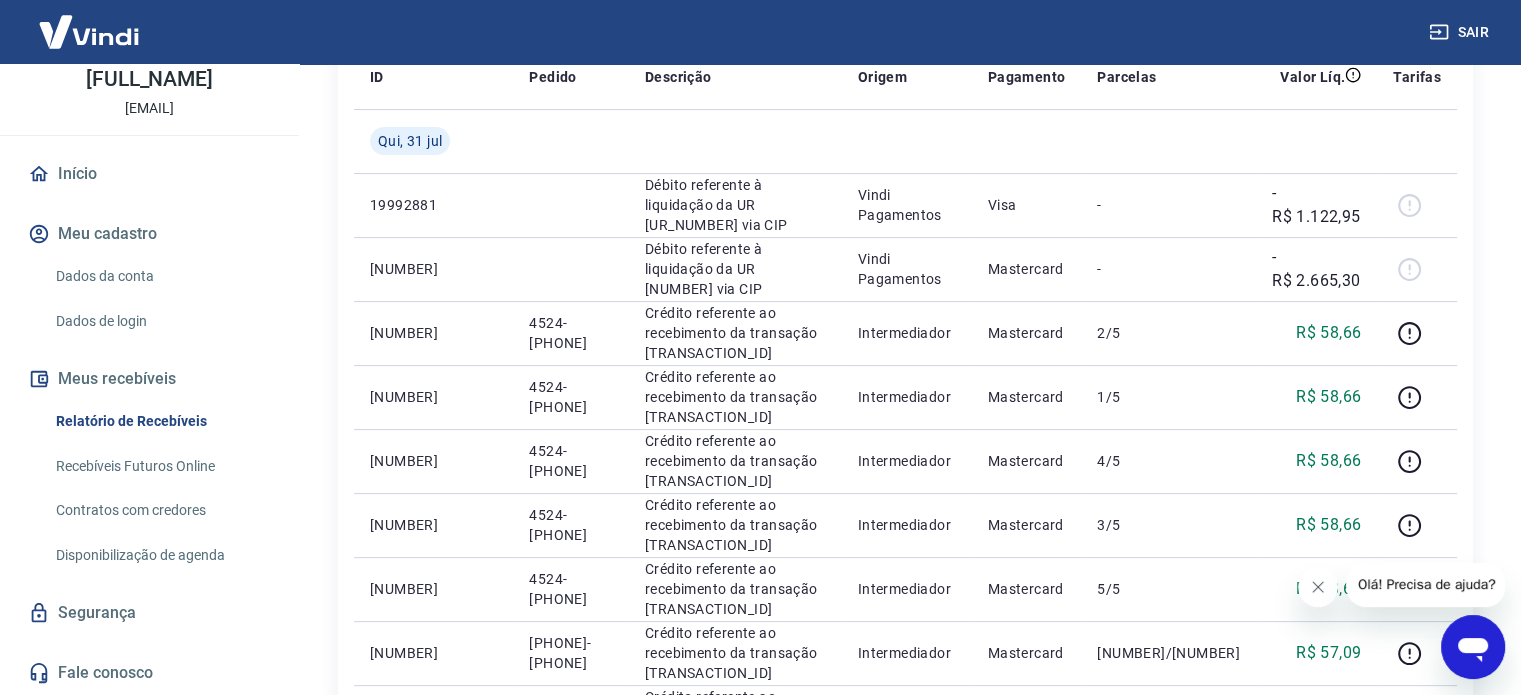 scroll, scrollTop: 0, scrollLeft: 0, axis: both 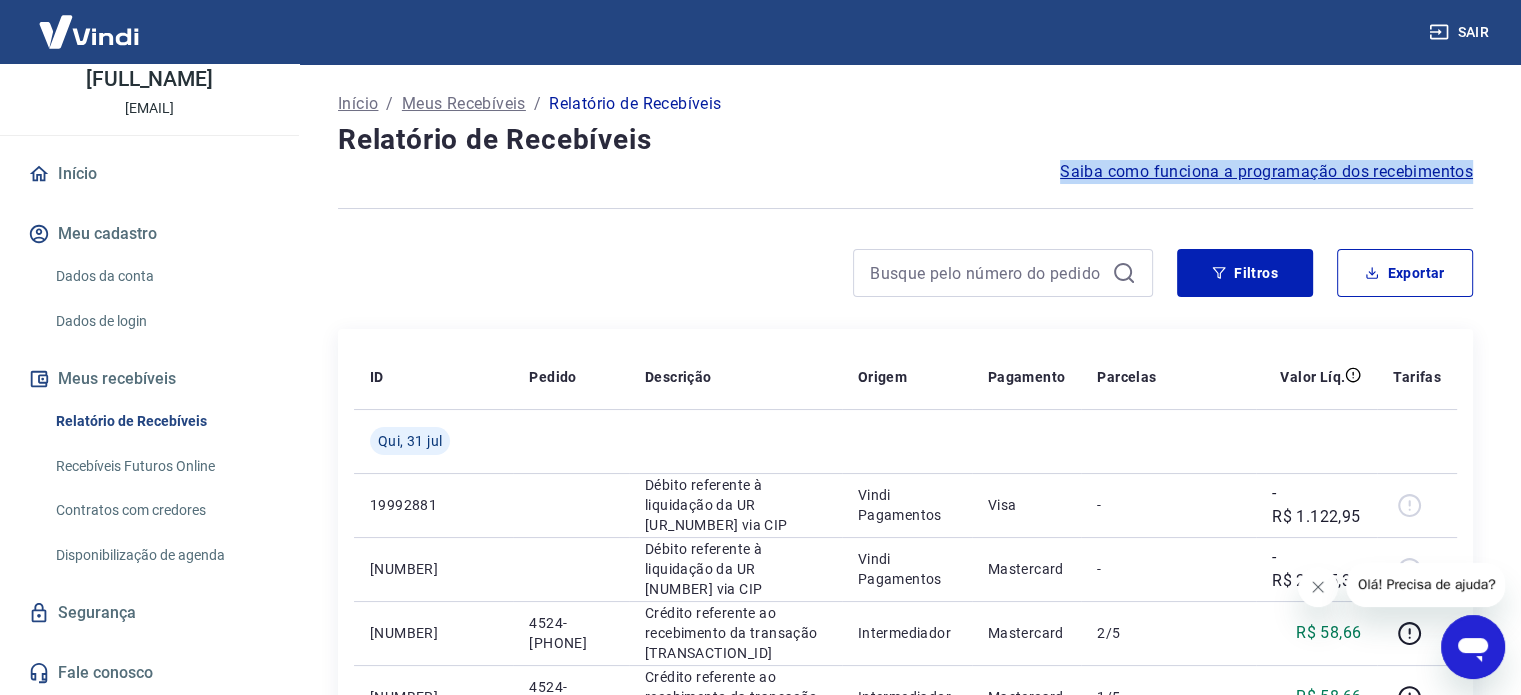 click on "Início / Meus Recebíveis / Relatório de Recebíveis Relatório de Recebíveis Saiba como funciona a programação dos recebimentos Saiba como funciona a programação dos recebimentos Filtros Exportar ID Pedido Descrição Origem Pagamento Parcelas Valor Líq. Tarifas Qui, 31 jul 19992881 Débito referente à liquidação da UR 15584022 via CIP Vindi Pagamentos Visa - -R$ 1.122,95 19991815 Débito referente à liquidação da UR 15582855 via CIP Vindi Pagamentos Mastercard - -R$ 2.665,30 220352233 4524-127392 Crédito referente ao recebimento da transação 220352233 Intermediador Mastercard 2/5 R$ 58,66 220352233 4524-127392 Crédito referente ao recebimento da transação 220352233 Intermediador Mastercard 1/5 R$ 58,66 220352233 4524-127392 Crédito referente ao recebimento da transação 220352233 Intermediador Mastercard 4/5 R$ 58,66 220352233 4524-127392 Crédito referente ao recebimento da transação 220352233 Intermediador Mastercard 3/5 R$ 58,66 220352233 4524-127392 Intermediador Mastercard" at bounding box center (905, 1030) 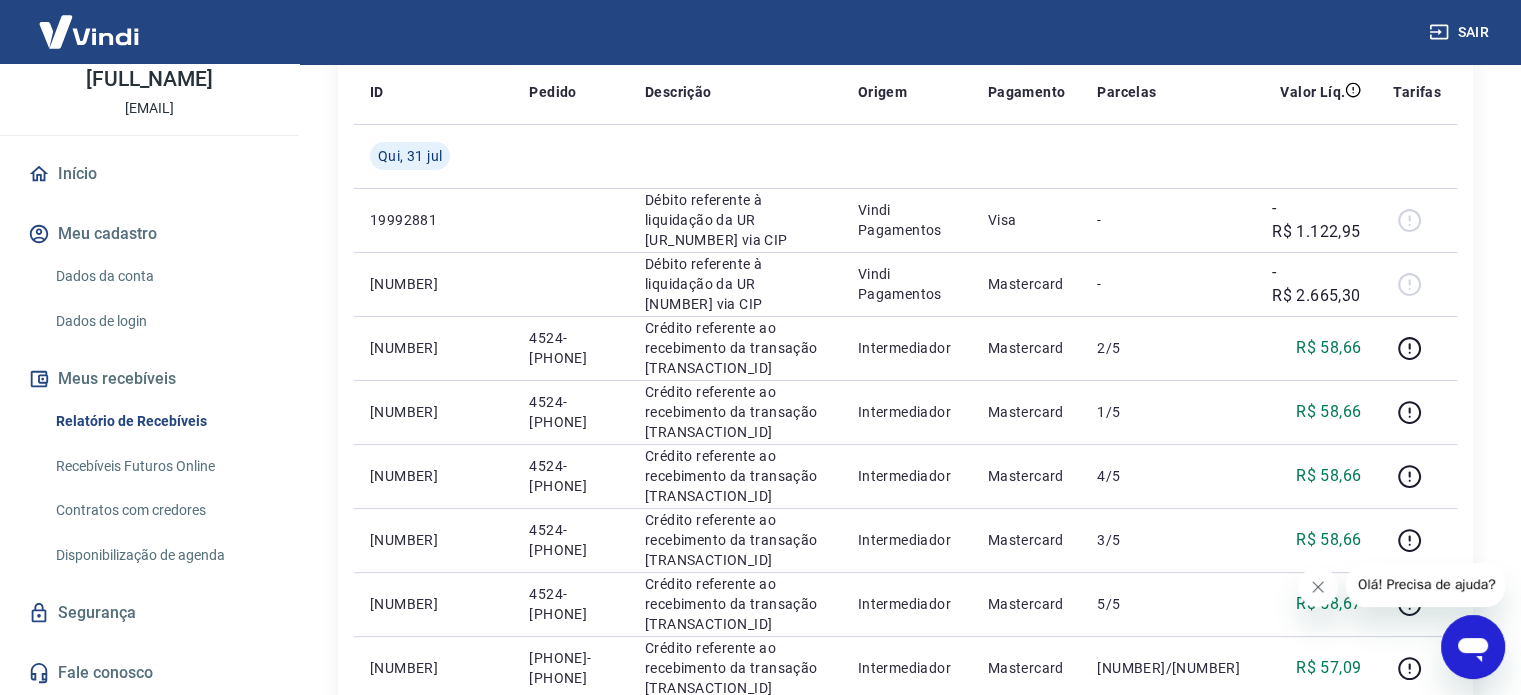 scroll, scrollTop: 0, scrollLeft: 0, axis: both 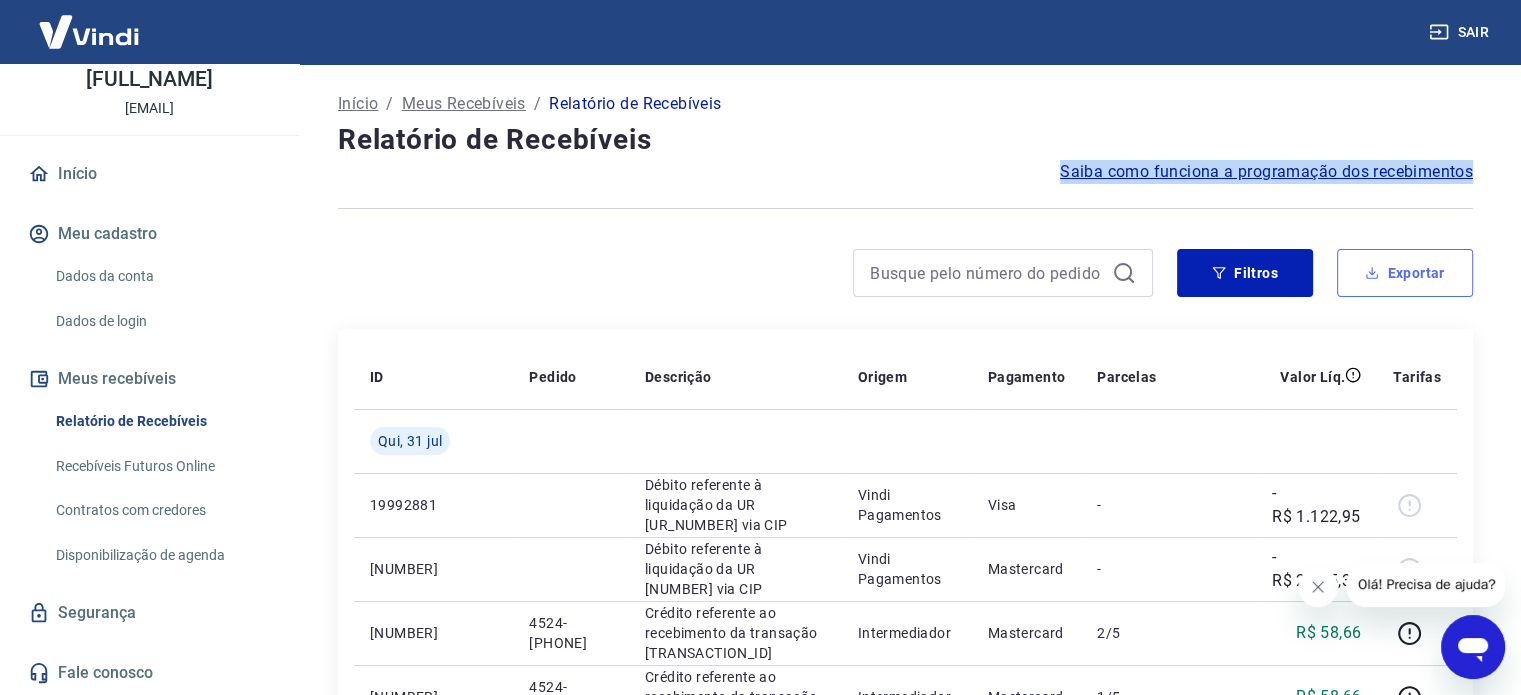click on "Exportar" at bounding box center (1405, 273) 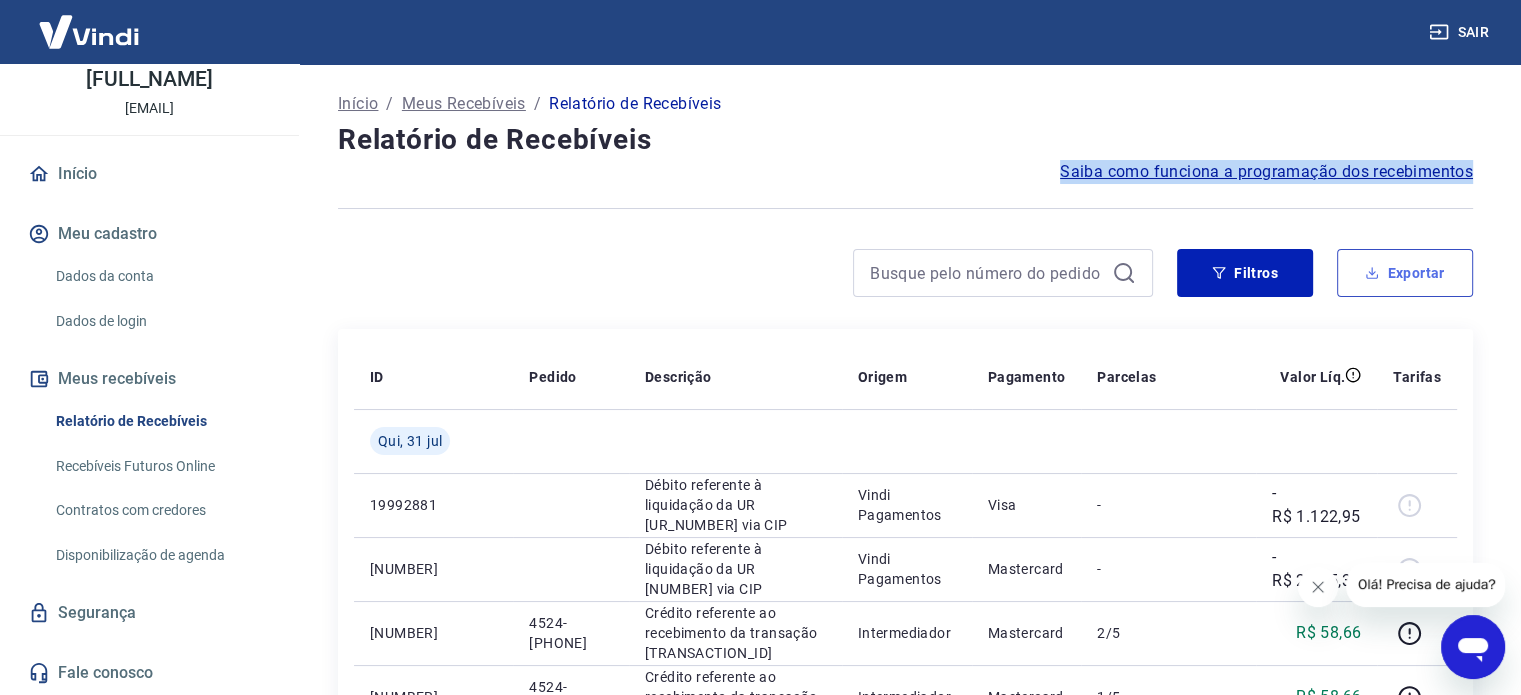 type on "[DATE]" 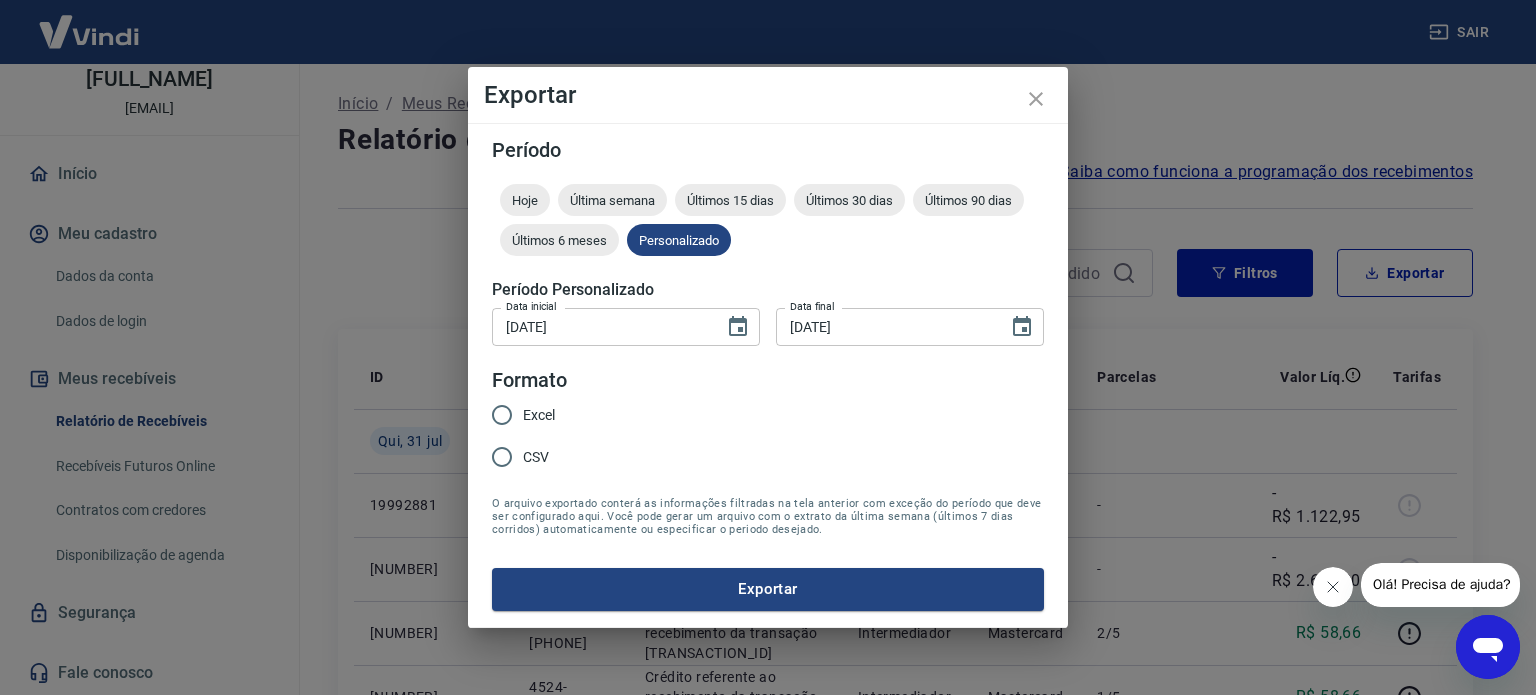 click on "Excel" at bounding box center (539, 415) 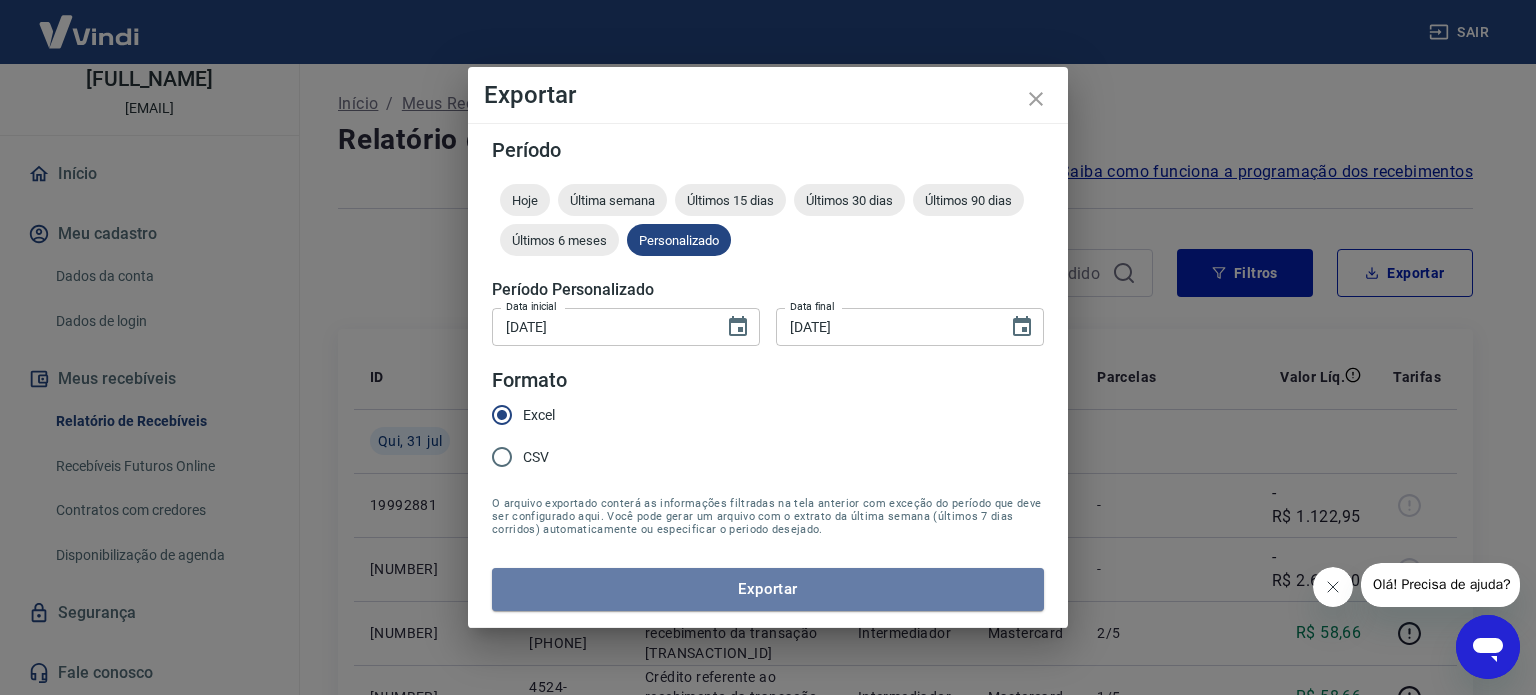 click on "Exportar" at bounding box center [768, 589] 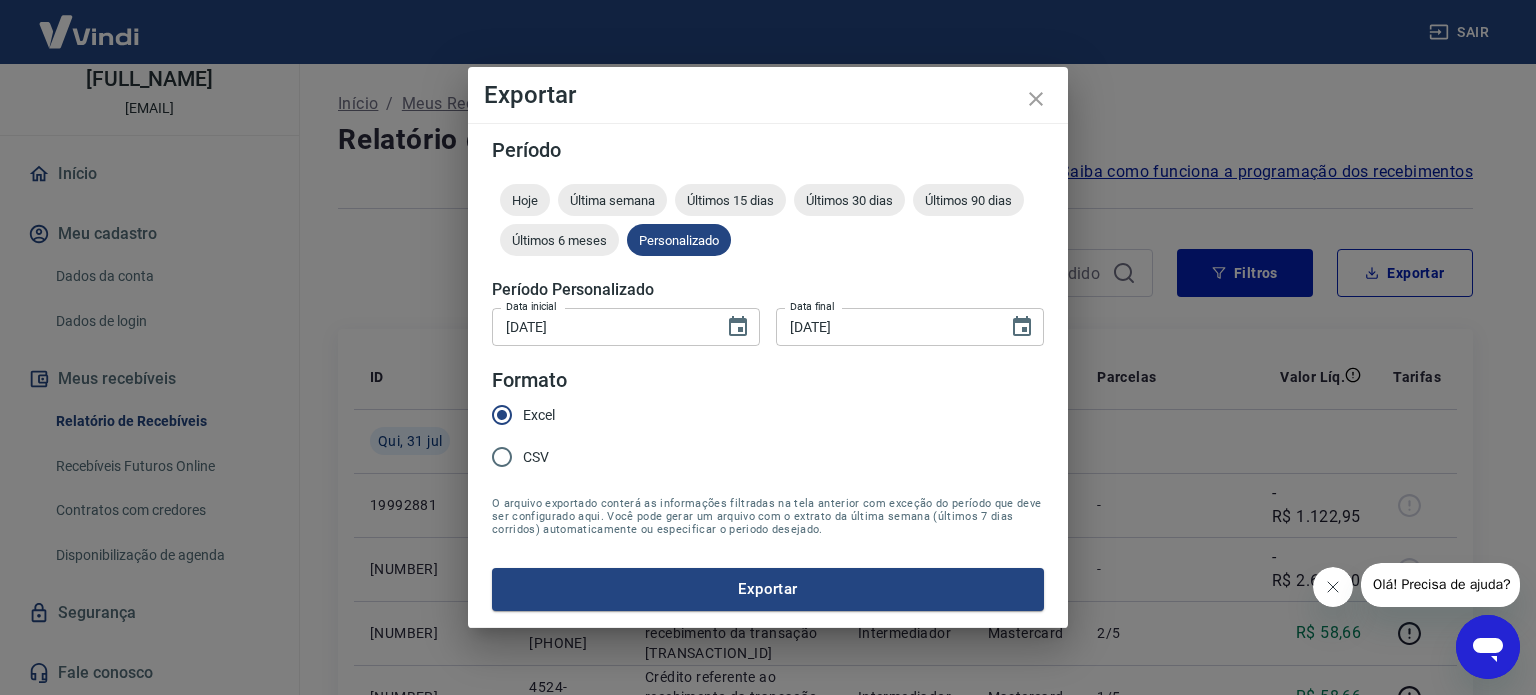 click on "Exportar   Período   Hoje Última semana Últimos 15 dias Últimos 30 dias Últimos 90 dias Últimos 6 meses Personalizado Período Personalizado Data inicial 01/05/2025 Data inicial Data final 31/07/2025 Data final Formato Excel CSV O arquivo exportado conterá as informações filtradas na tela anterior com exceção do período que deve ser configurado aqui. Você pode gerar um arquivo com o extrato da última semana (últimos 7 dias corridos) automaticamente ou especificar o periodo desejado. Exportar" at bounding box center [768, 347] 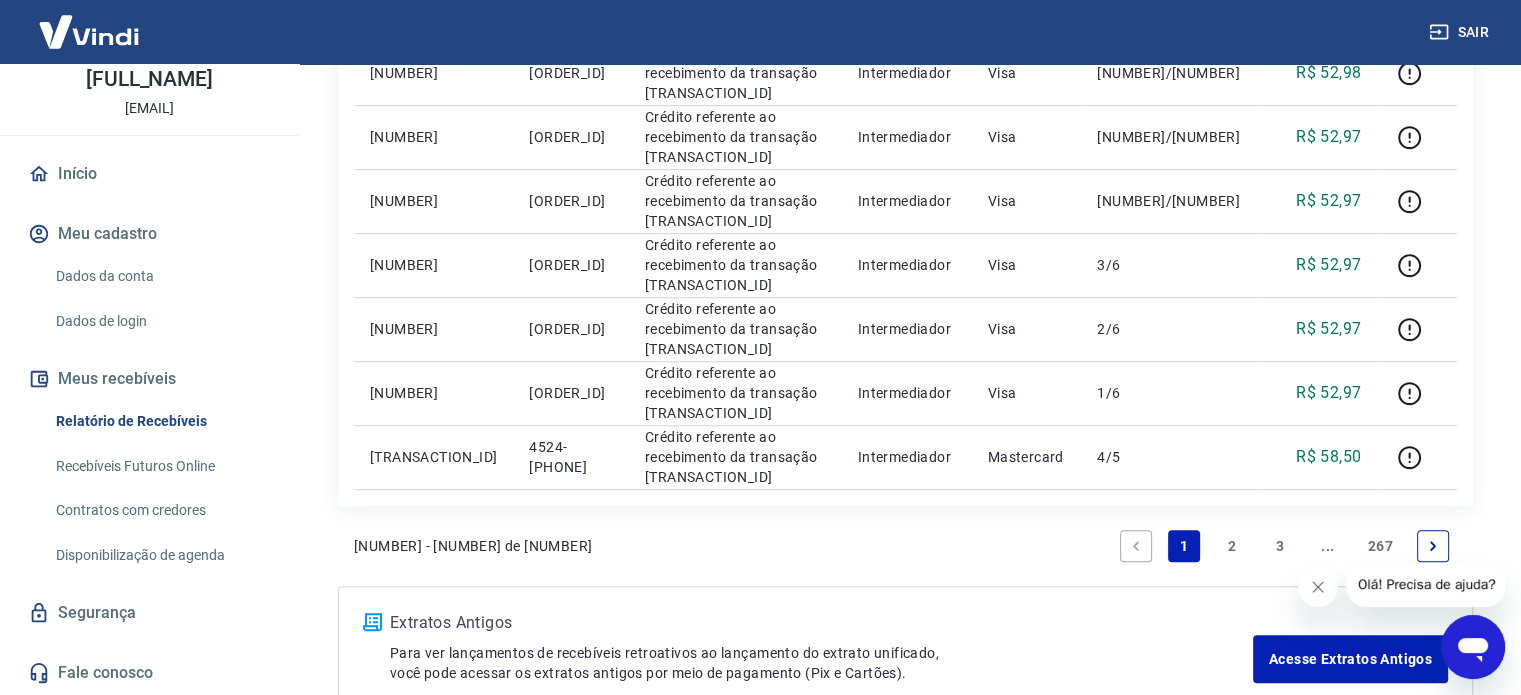 scroll, scrollTop: 1385, scrollLeft: 0, axis: vertical 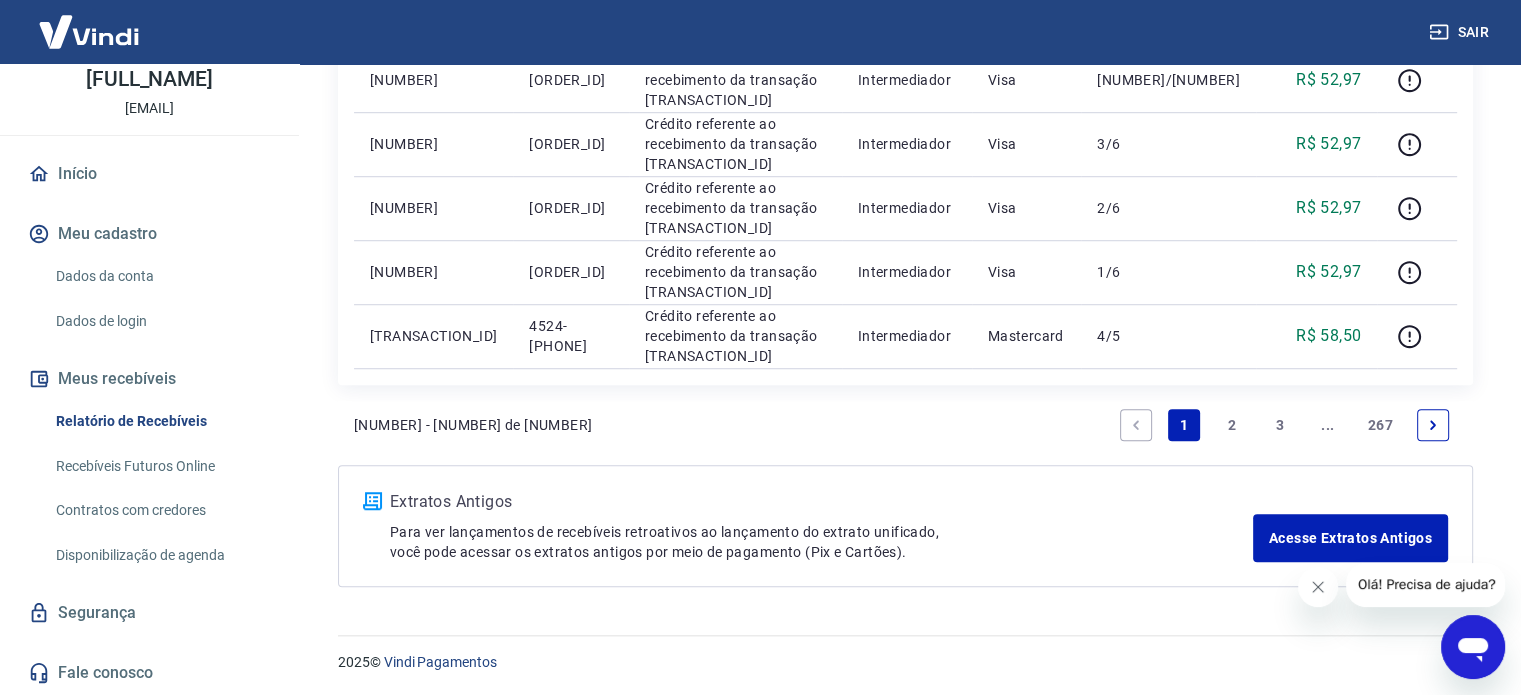 click 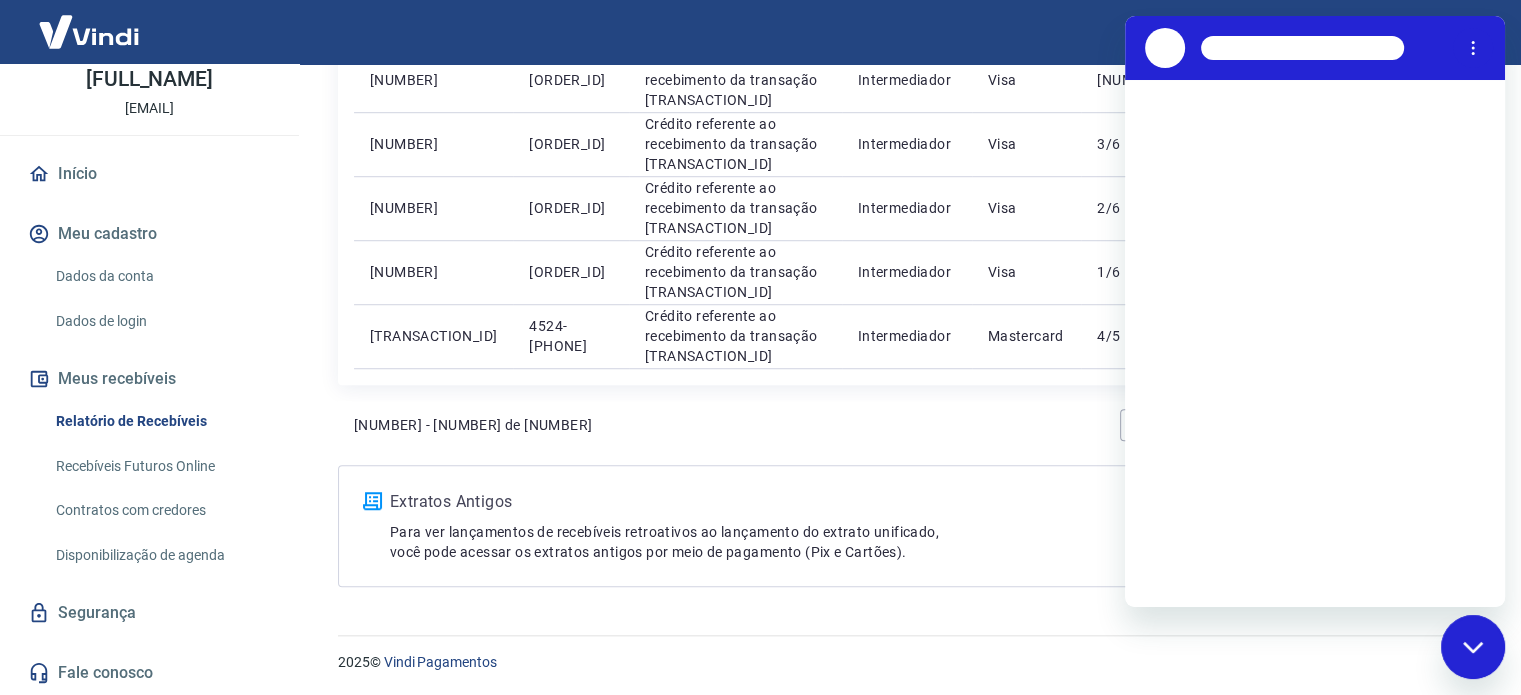 scroll, scrollTop: 0, scrollLeft: 0, axis: both 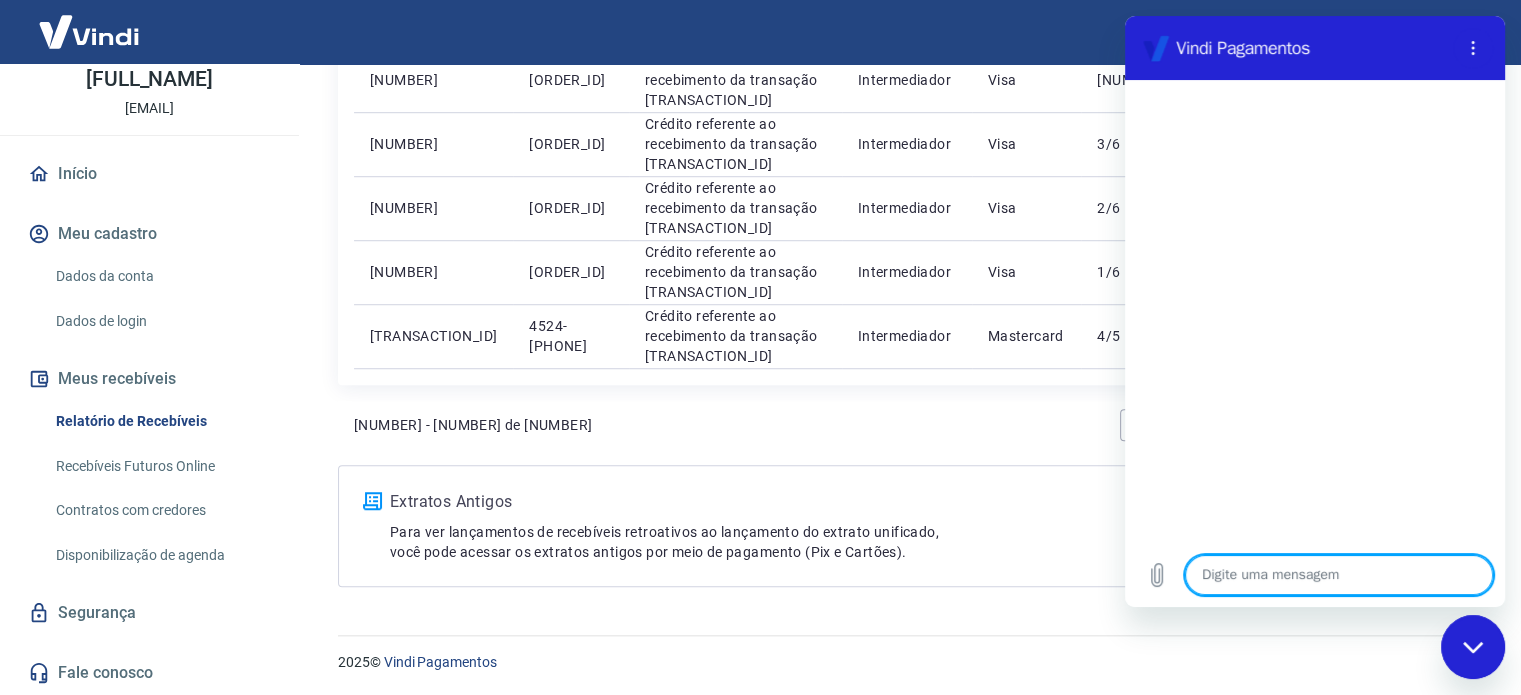 click at bounding box center [1339, 575] 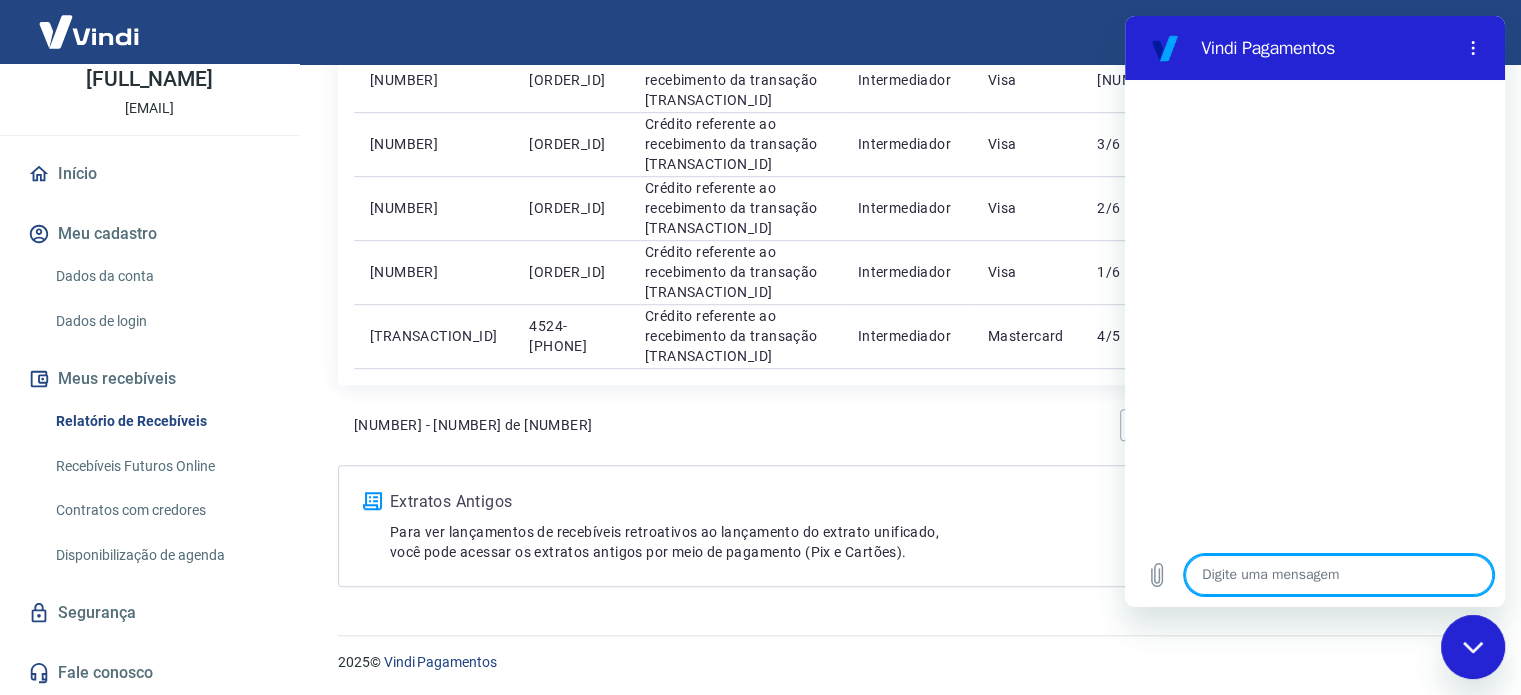 type on "o" 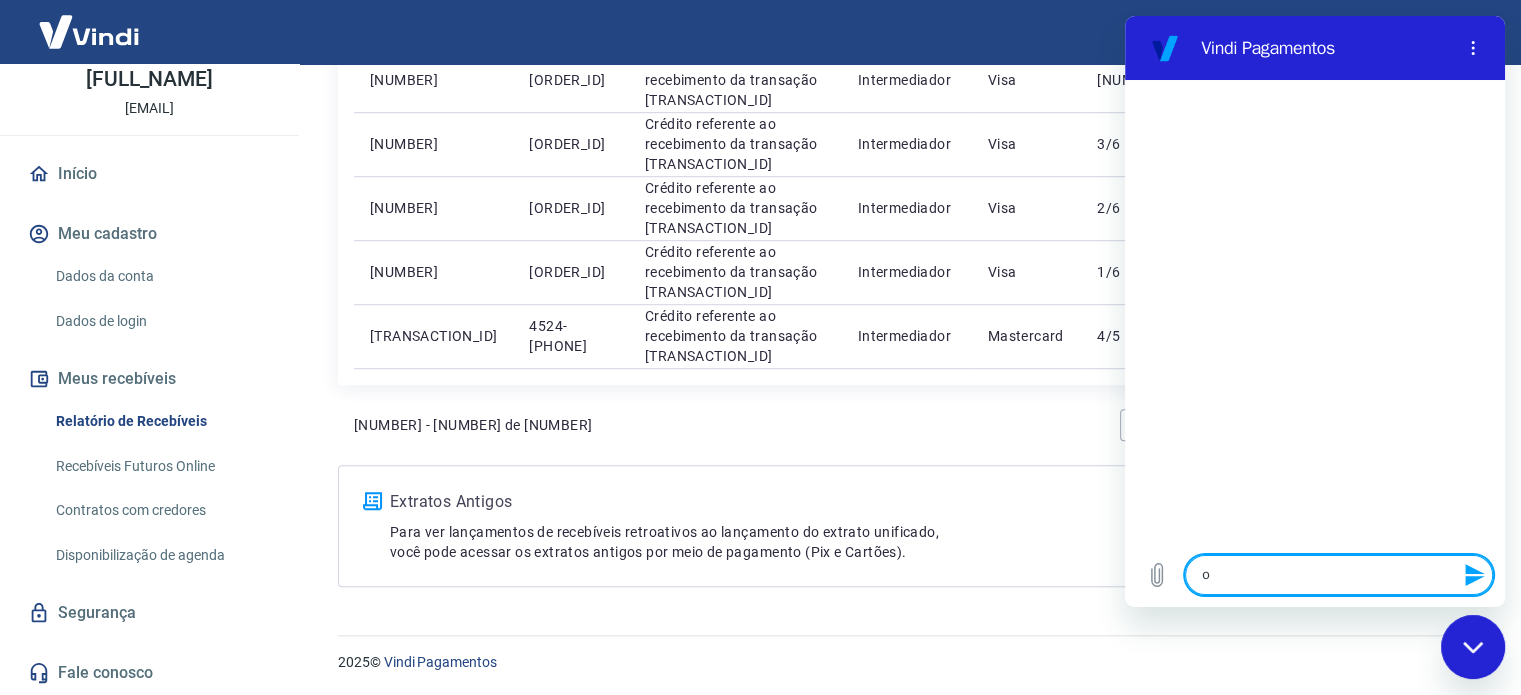 type on "oi" 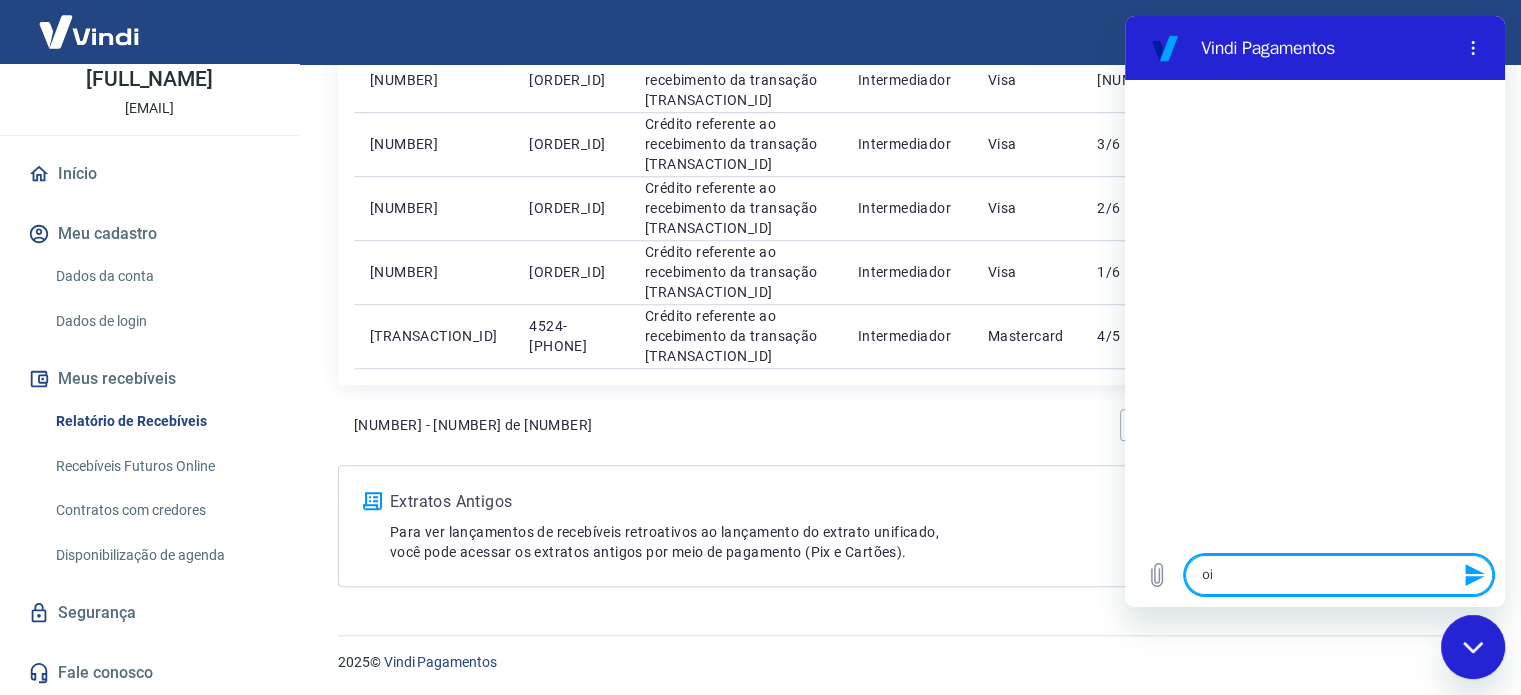 type 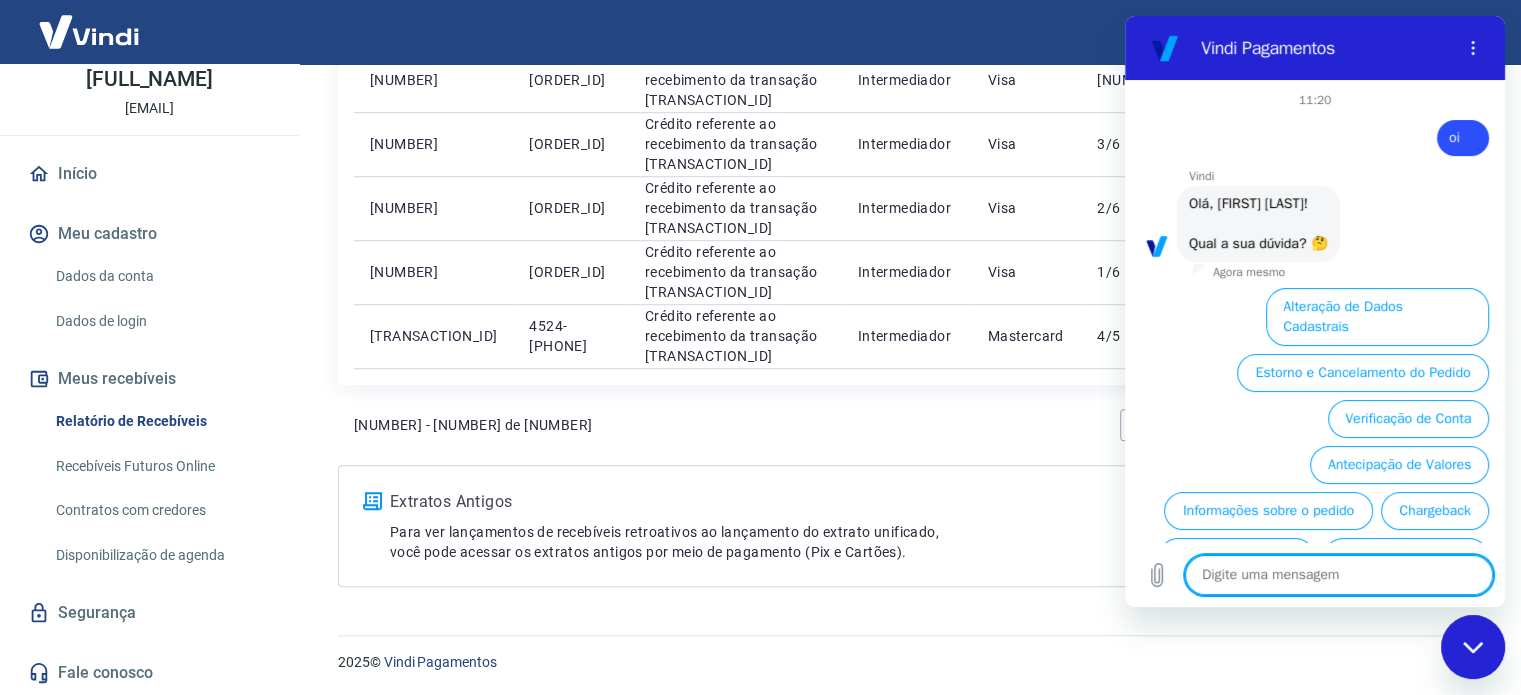 scroll, scrollTop: 126, scrollLeft: 0, axis: vertical 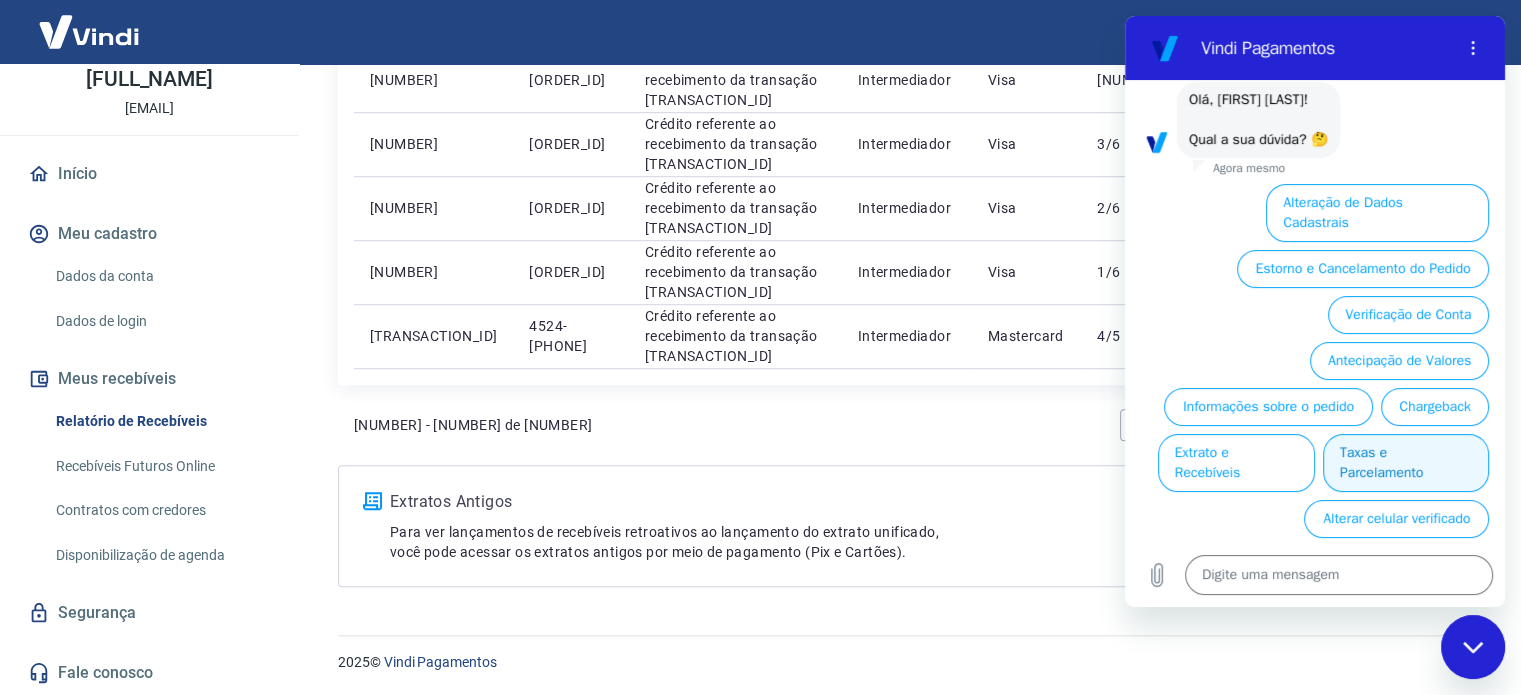 click on "Taxas e Parcelamento" at bounding box center (1406, 463) 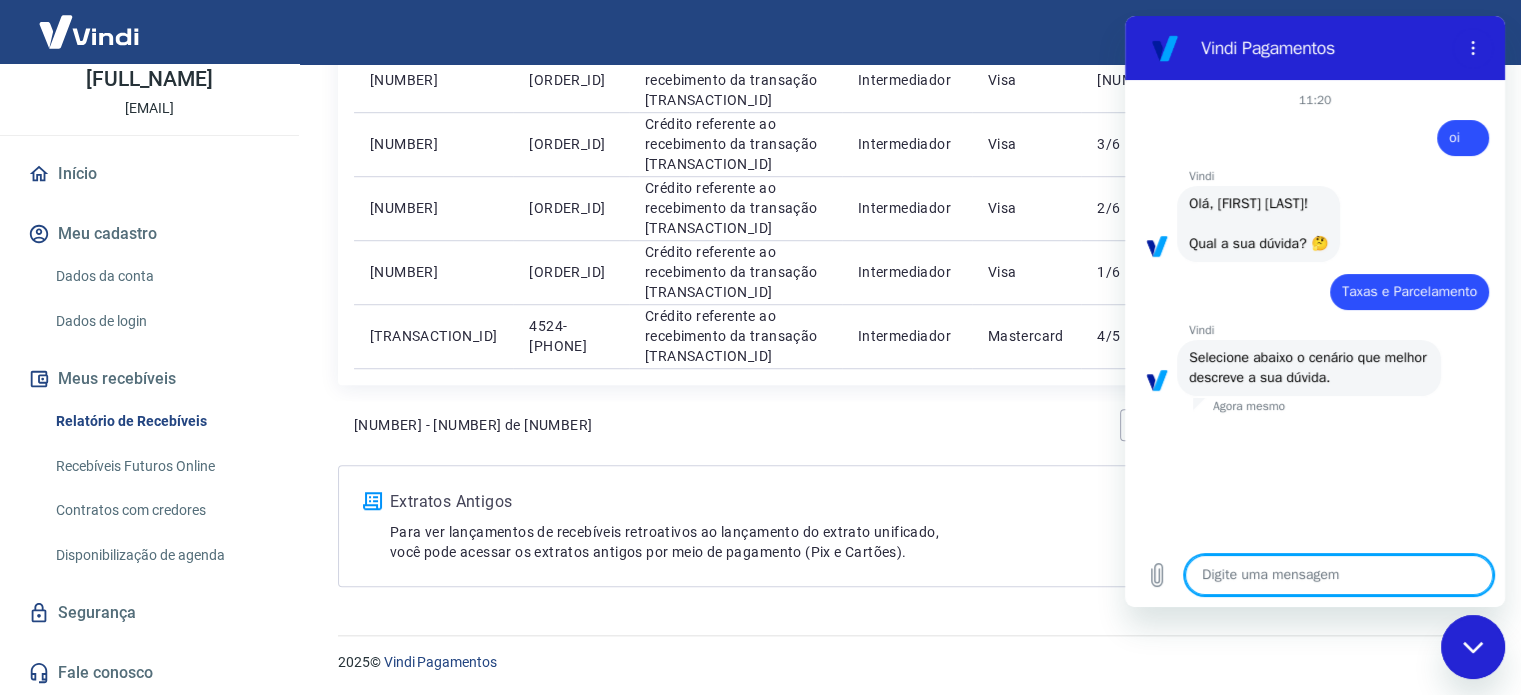scroll, scrollTop: 164, scrollLeft: 0, axis: vertical 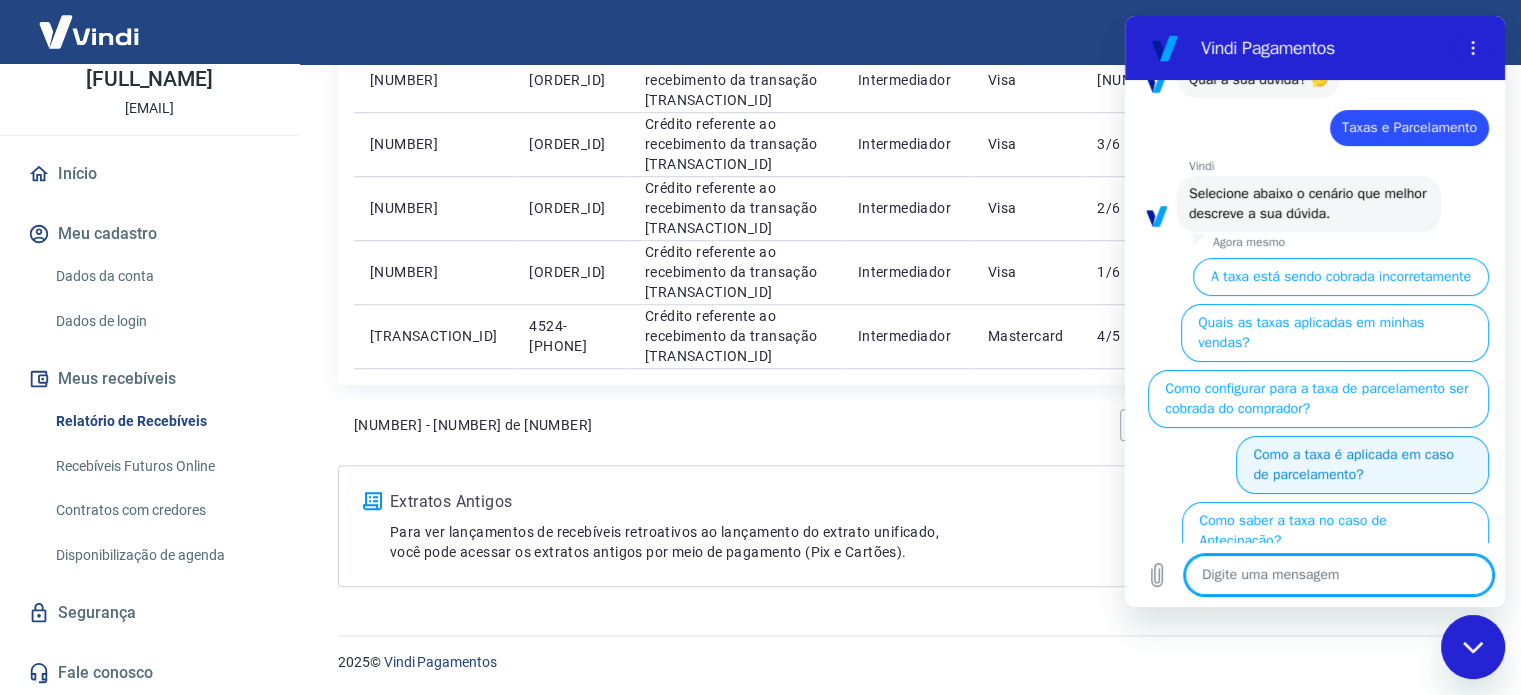 click on "Como a taxa é aplicada em caso de parcelamento?" at bounding box center (1362, 465) 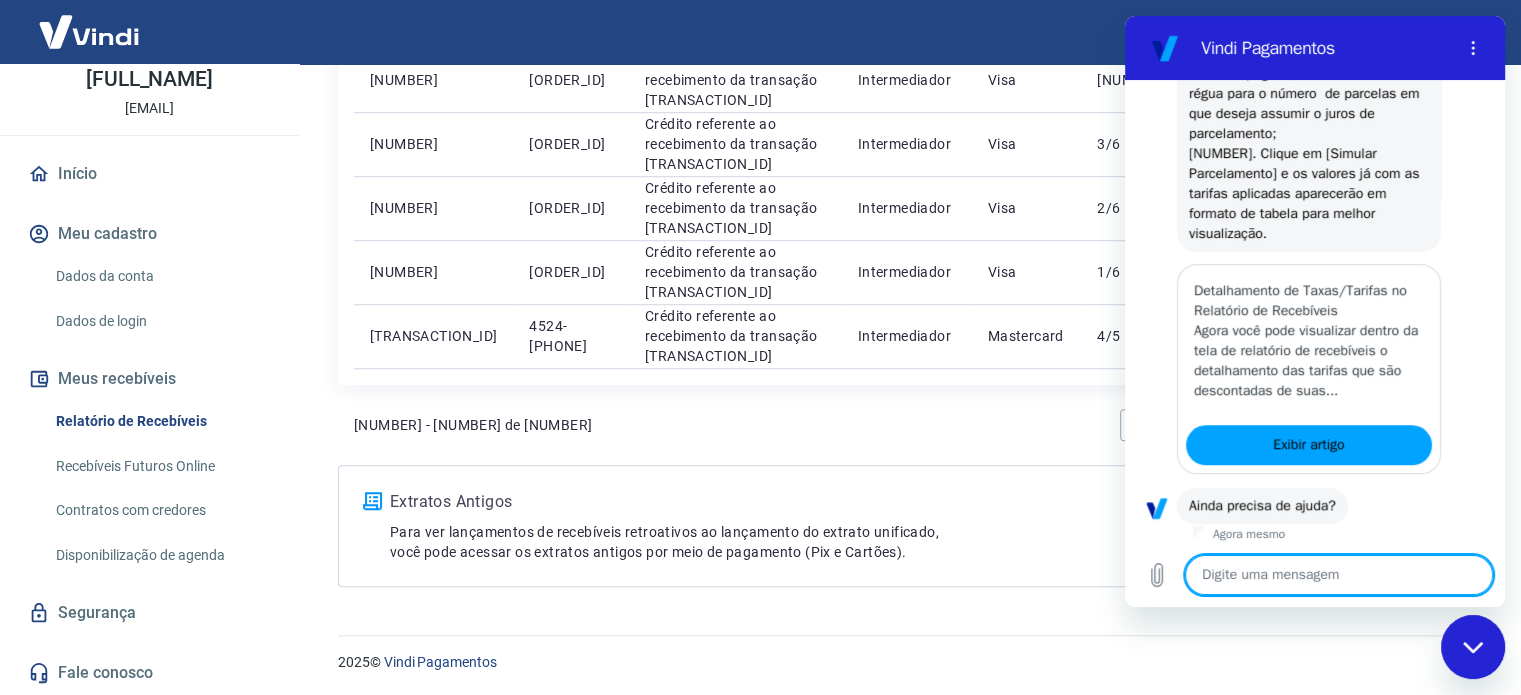 scroll, scrollTop: 1167, scrollLeft: 0, axis: vertical 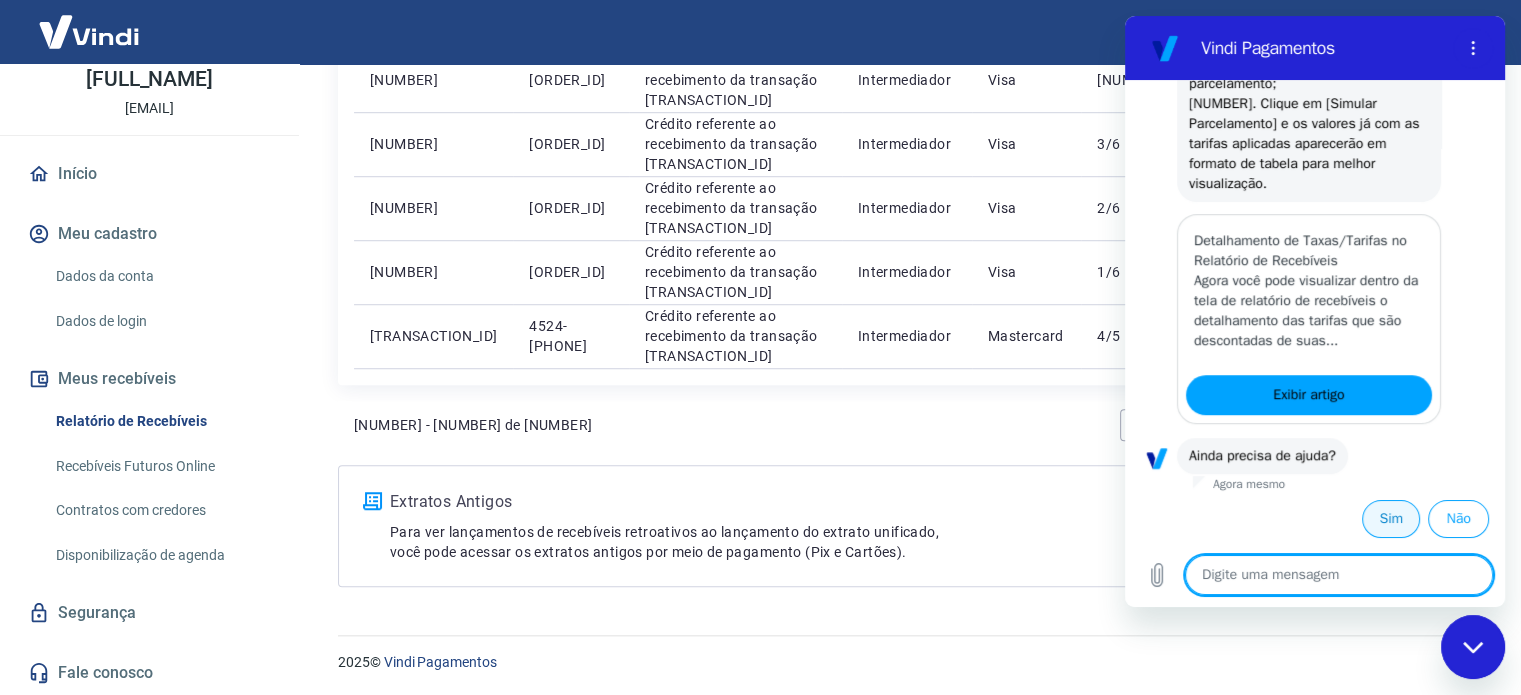 click on "Sim" at bounding box center (1391, 519) 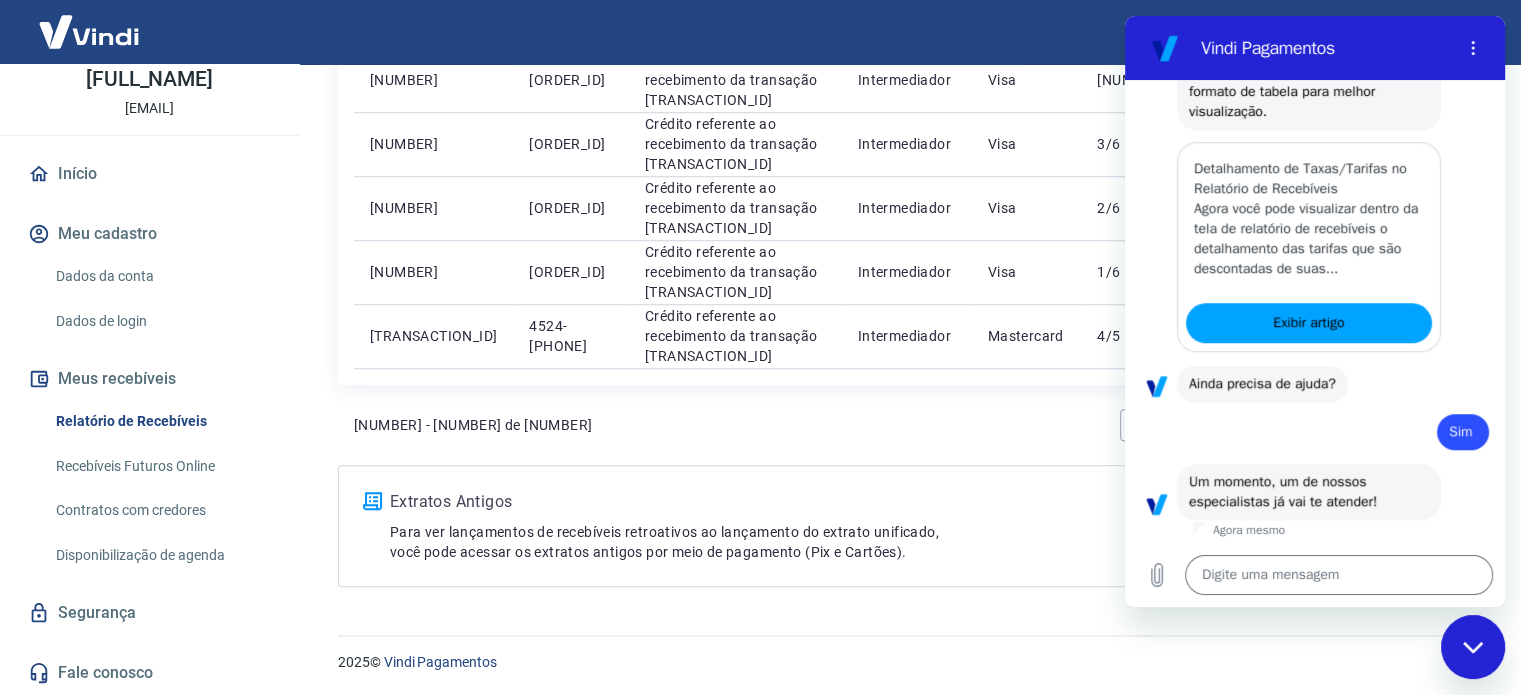 click on "Exibir artigo" at bounding box center [1309, 323] 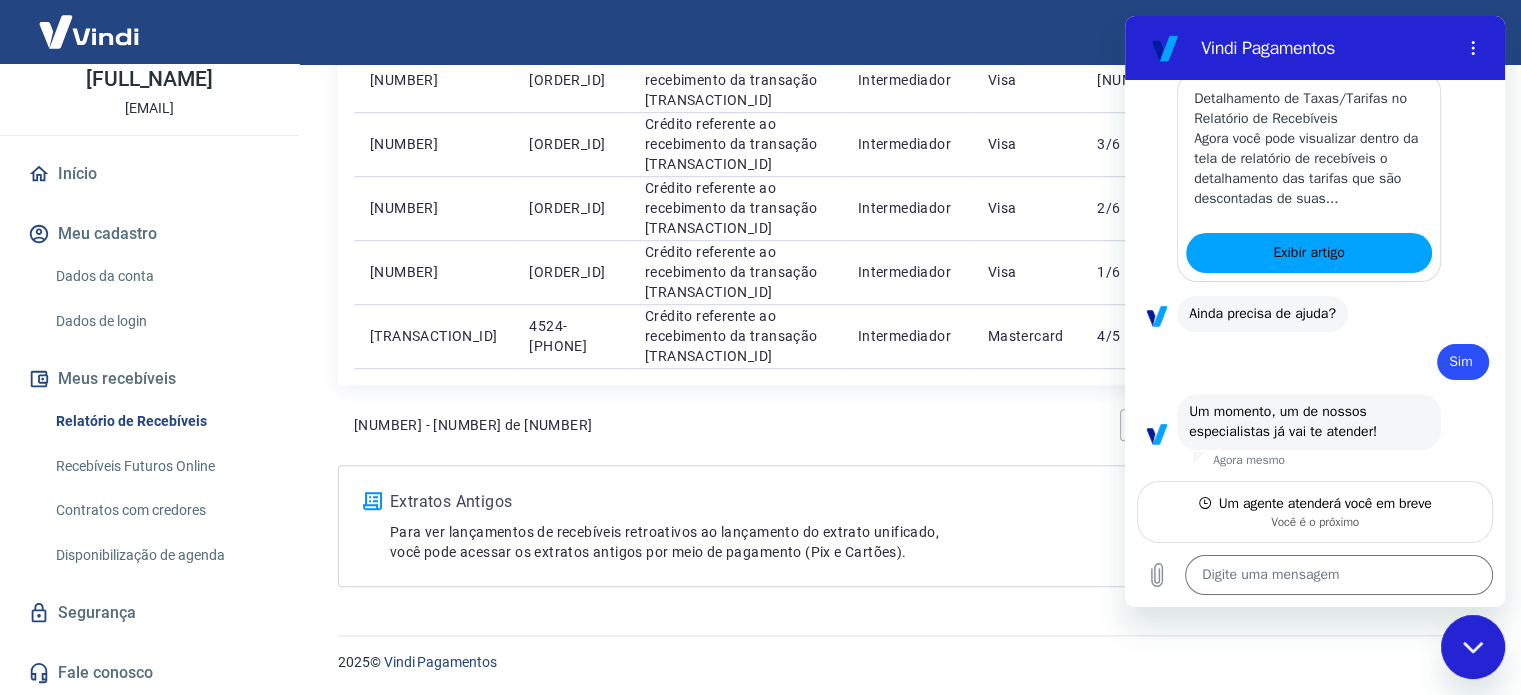 scroll, scrollTop: 1308, scrollLeft: 0, axis: vertical 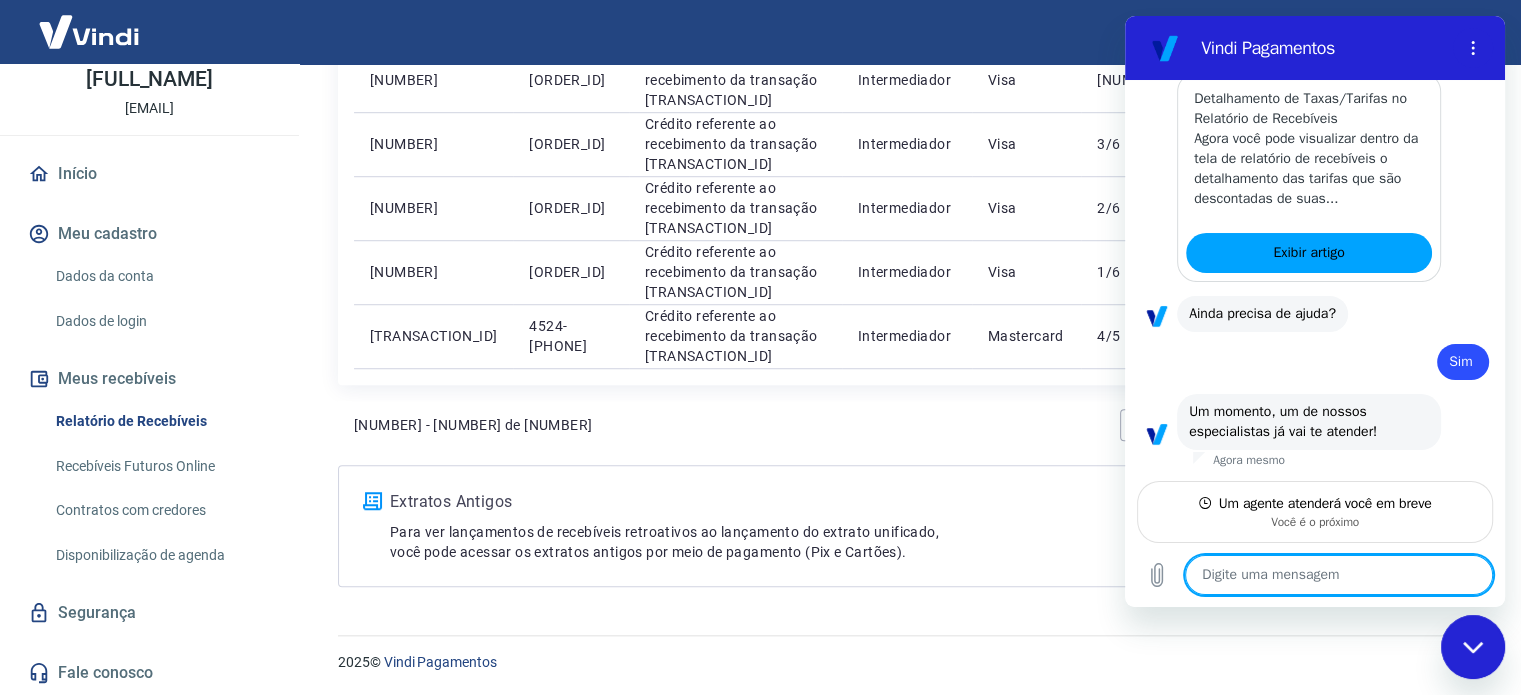 click at bounding box center (1339, 575) 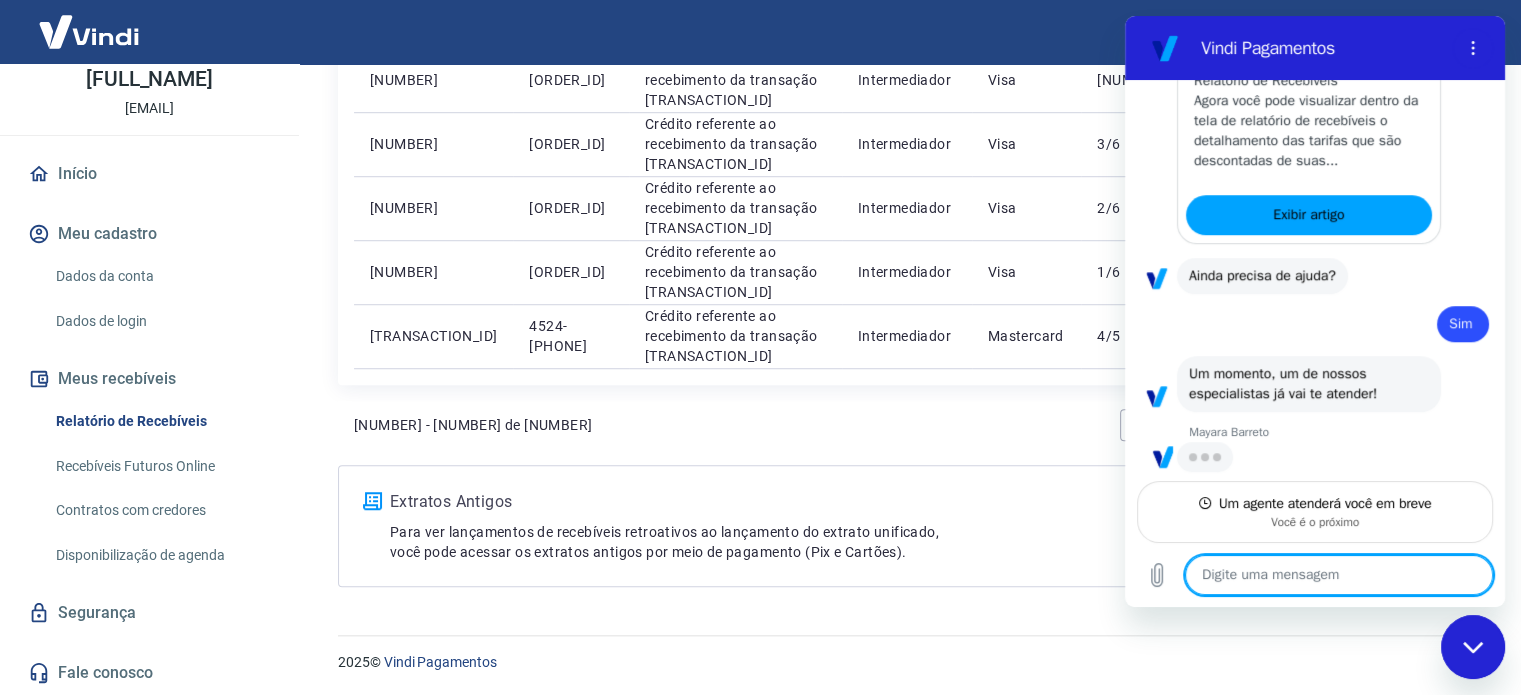 scroll, scrollTop: 1347, scrollLeft: 0, axis: vertical 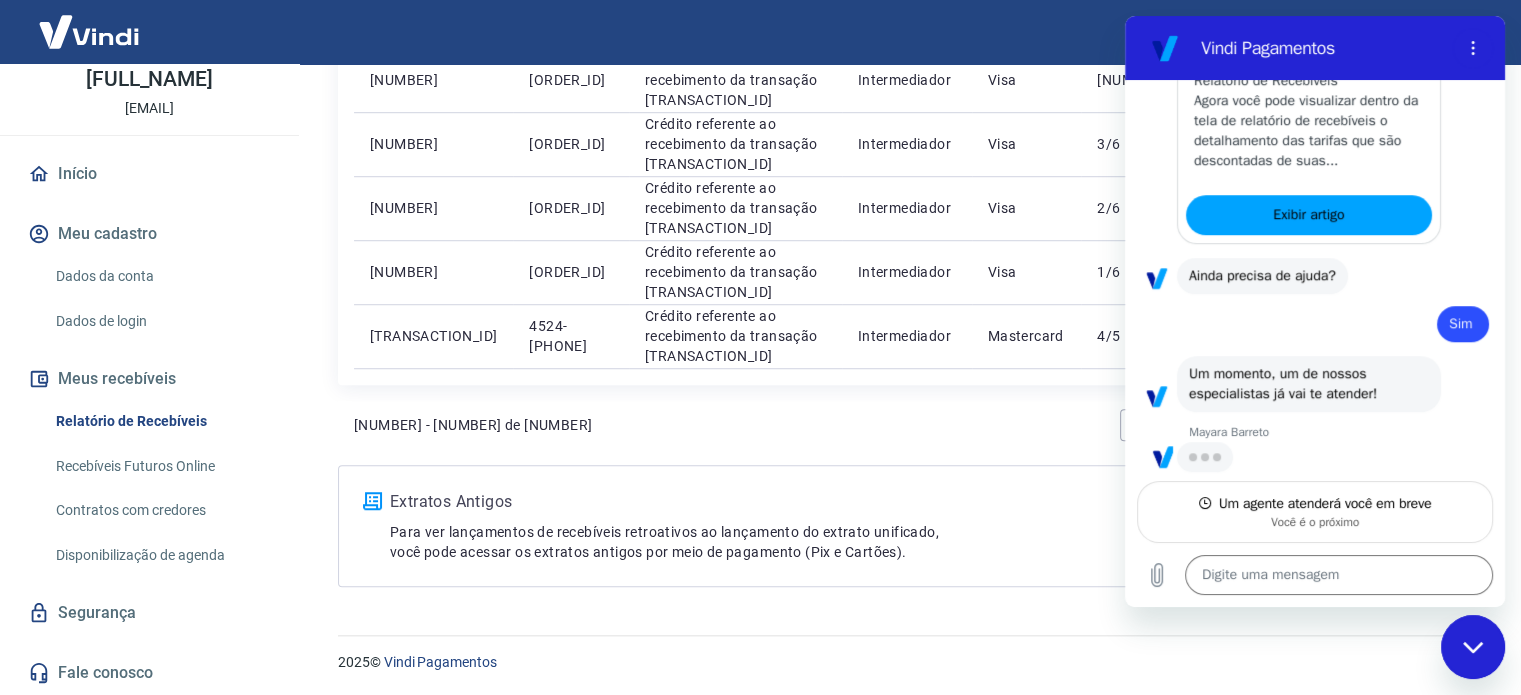 type on "x" 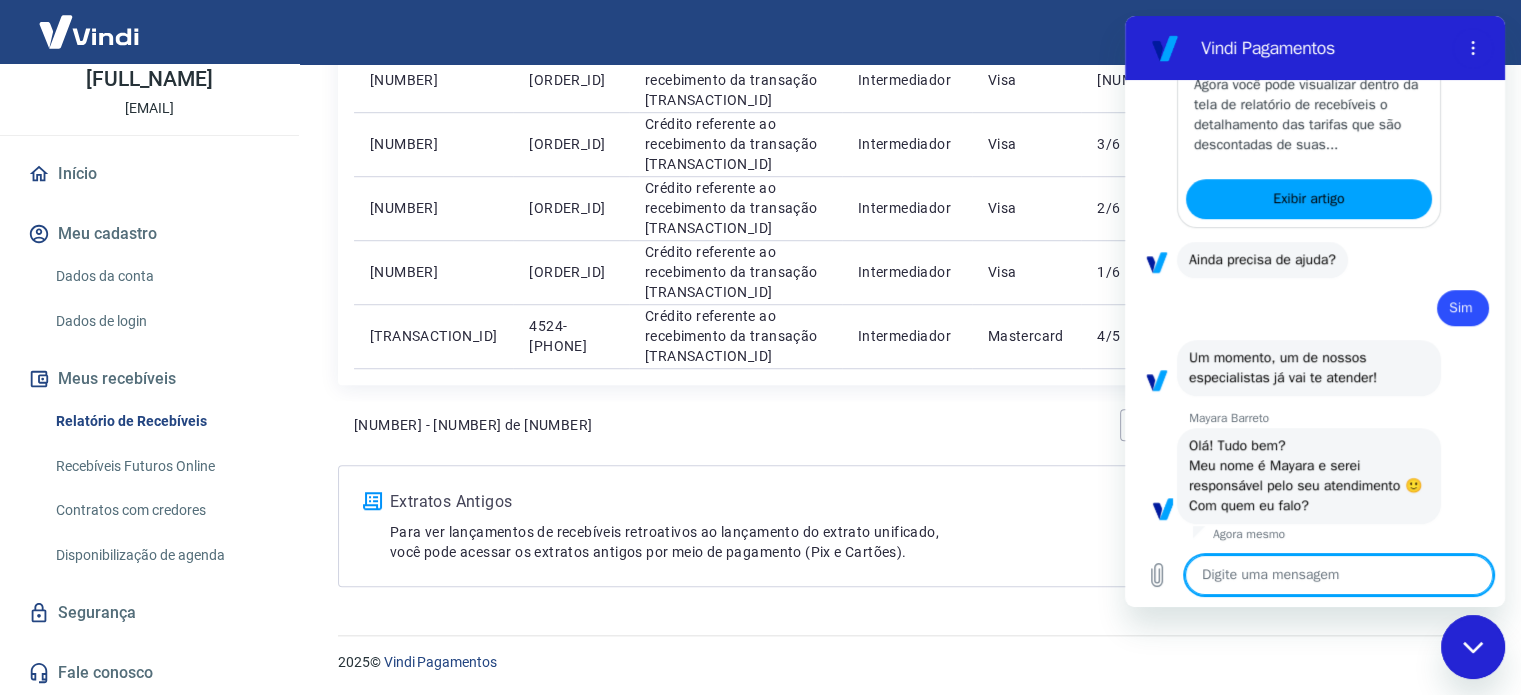 scroll, scrollTop: 1385, scrollLeft: 0, axis: vertical 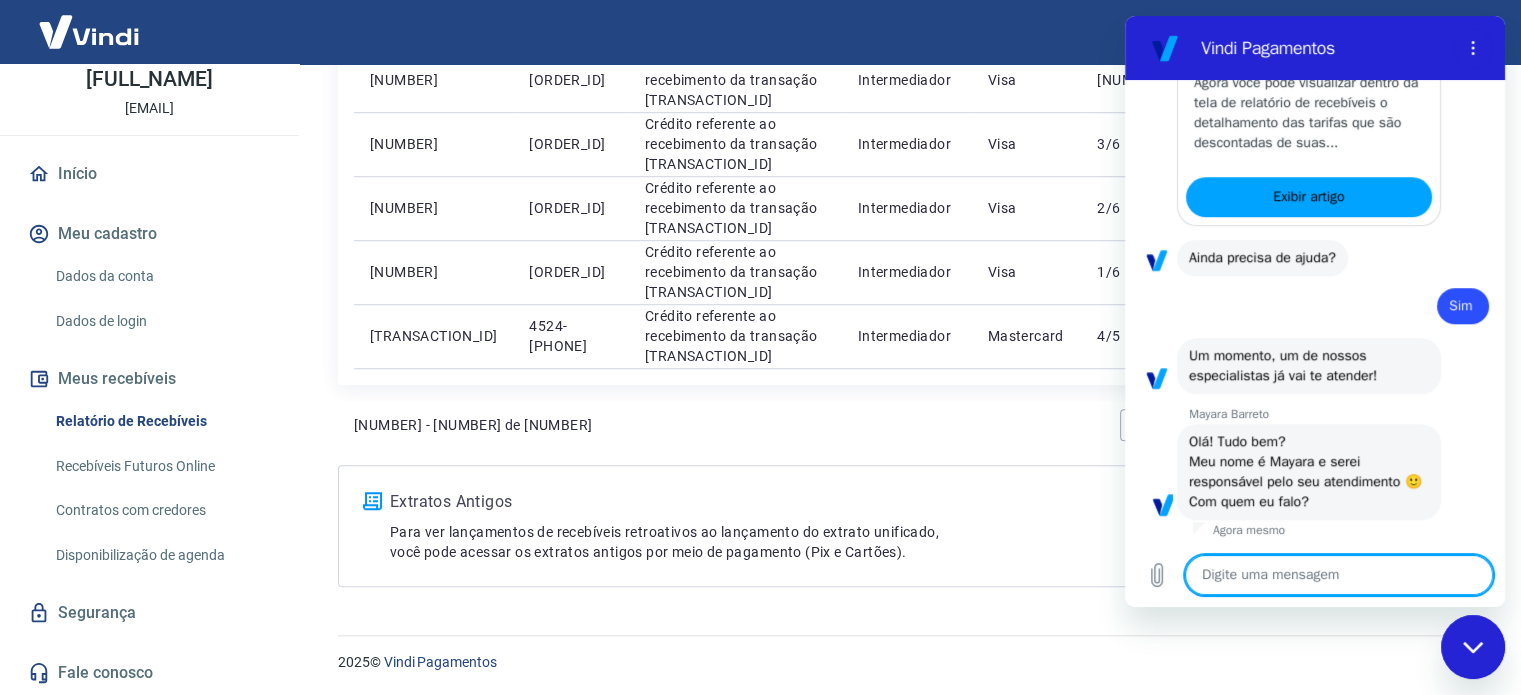 click at bounding box center (1339, 575) 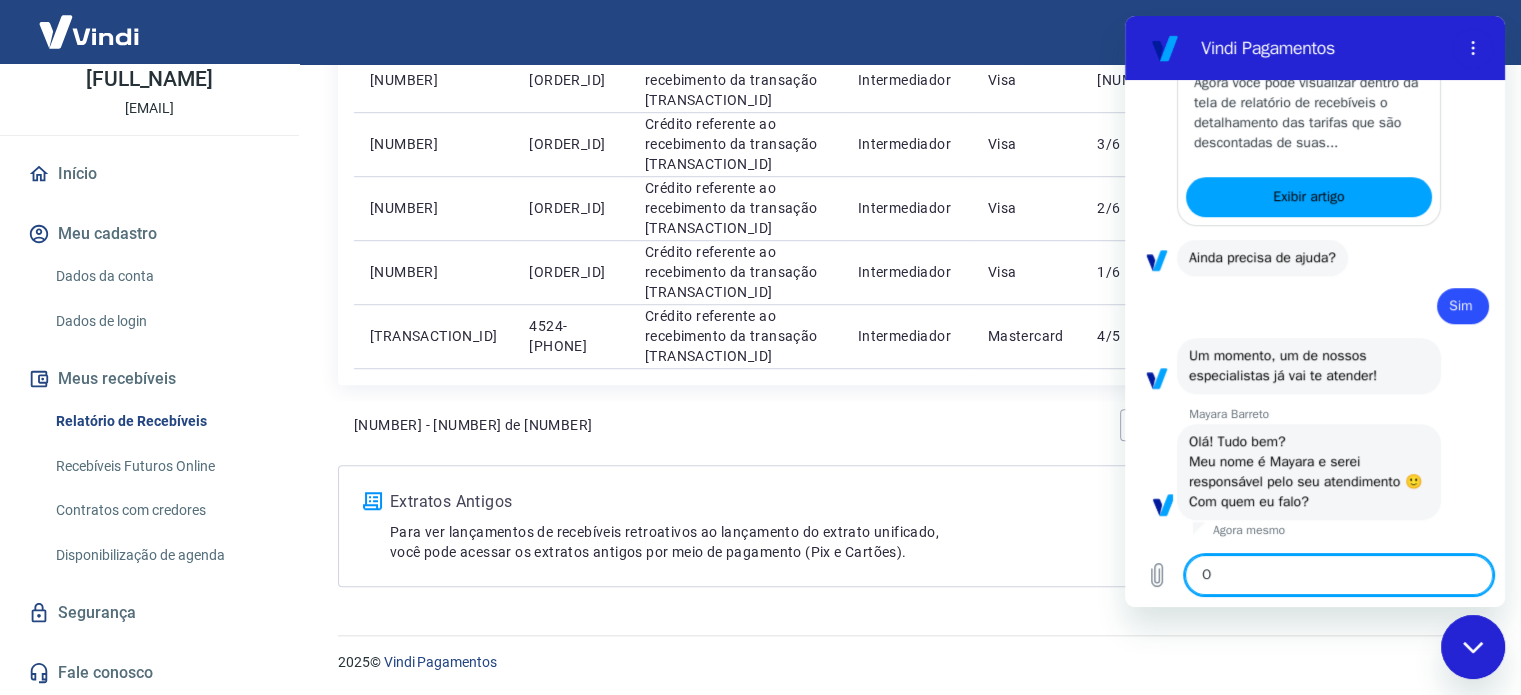 type on "Oi" 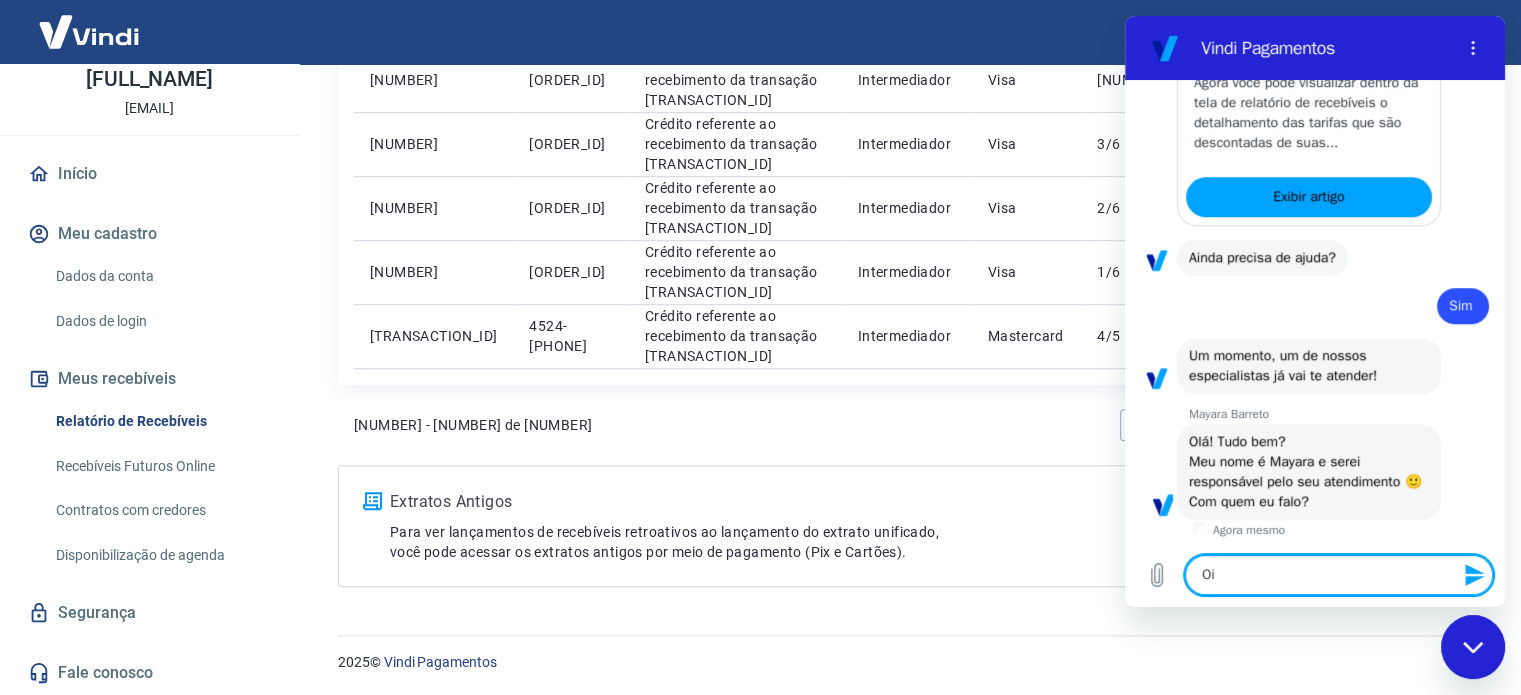 type on "Oii" 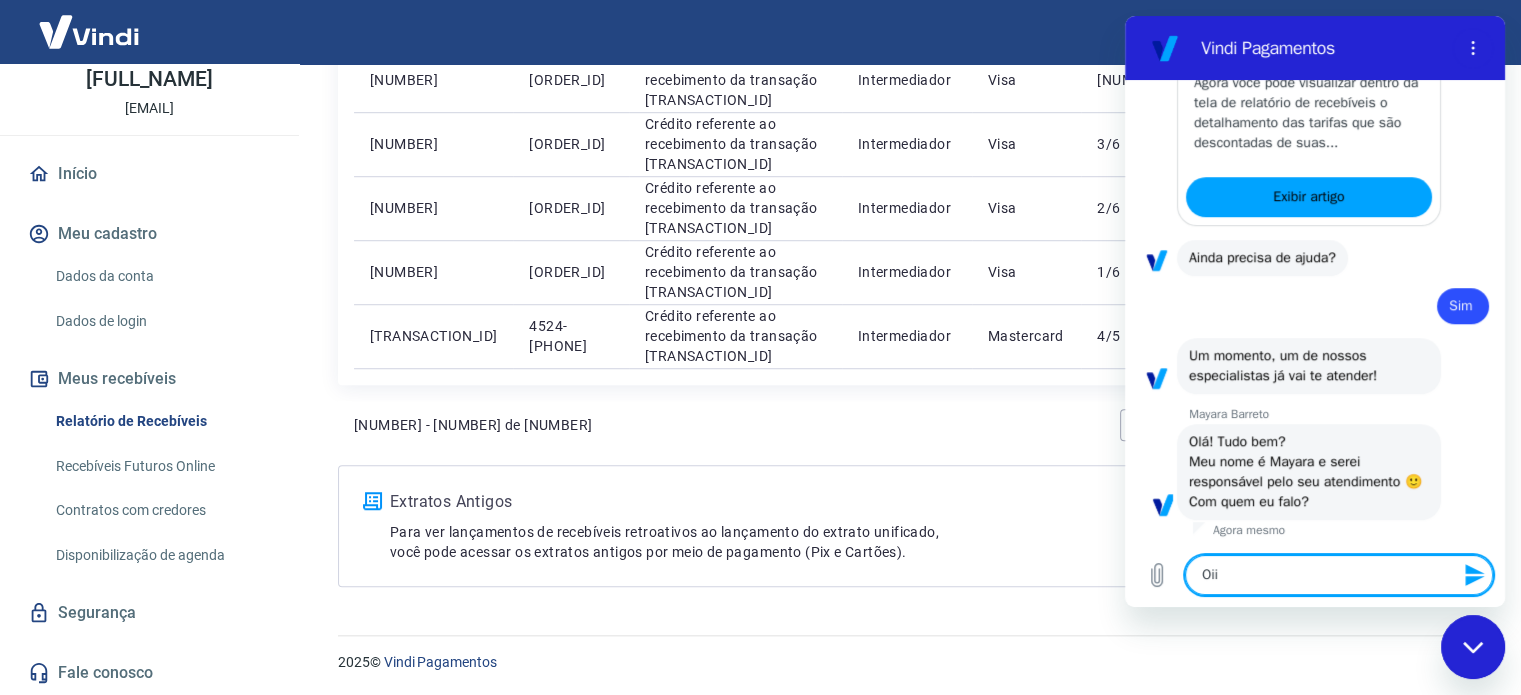 type on "Oii" 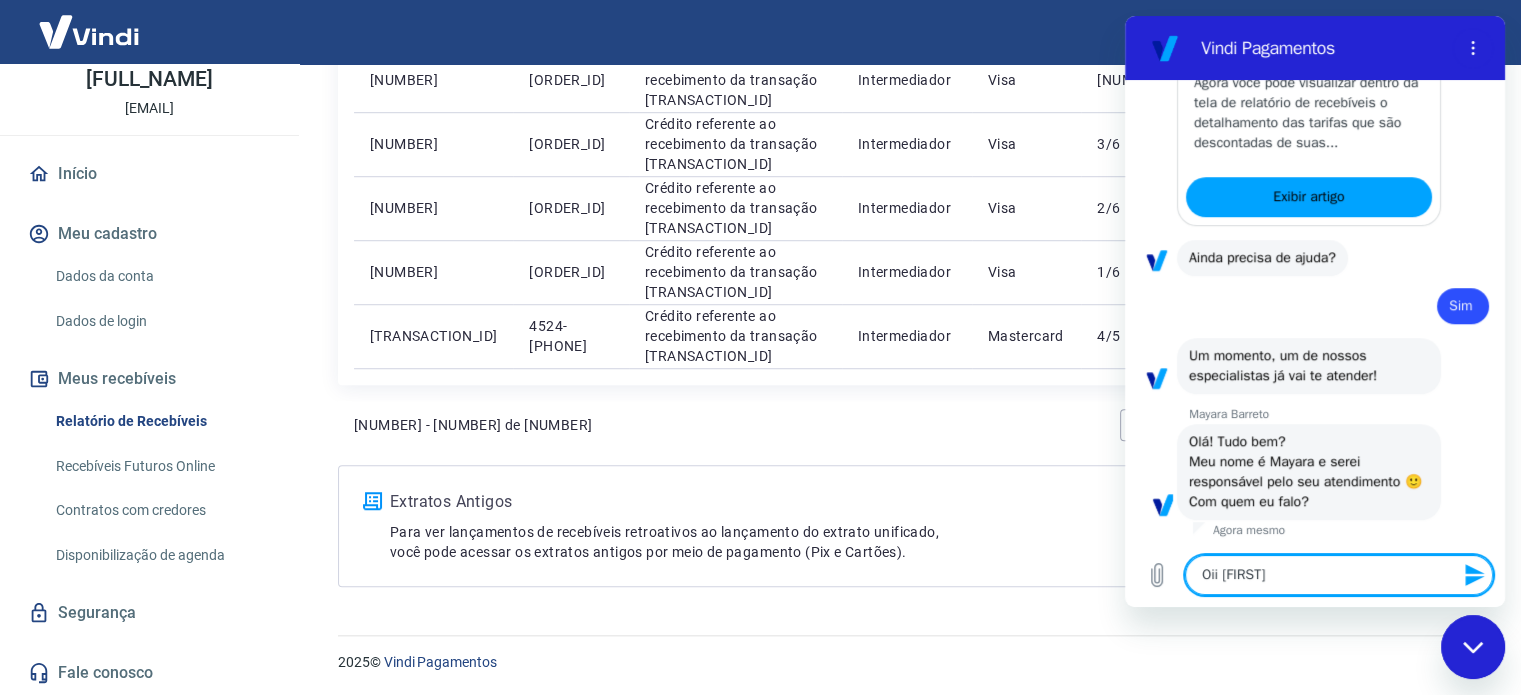 type on "x" 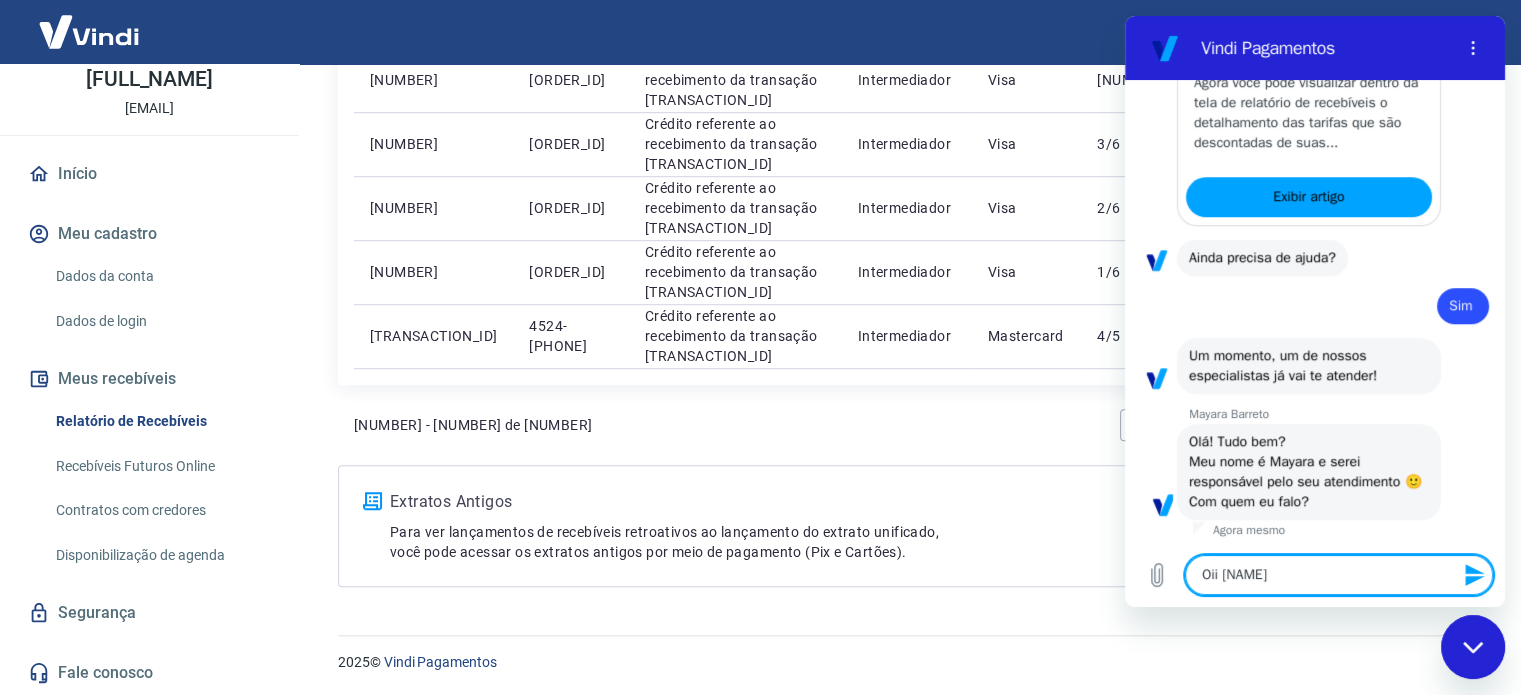 type on "x" 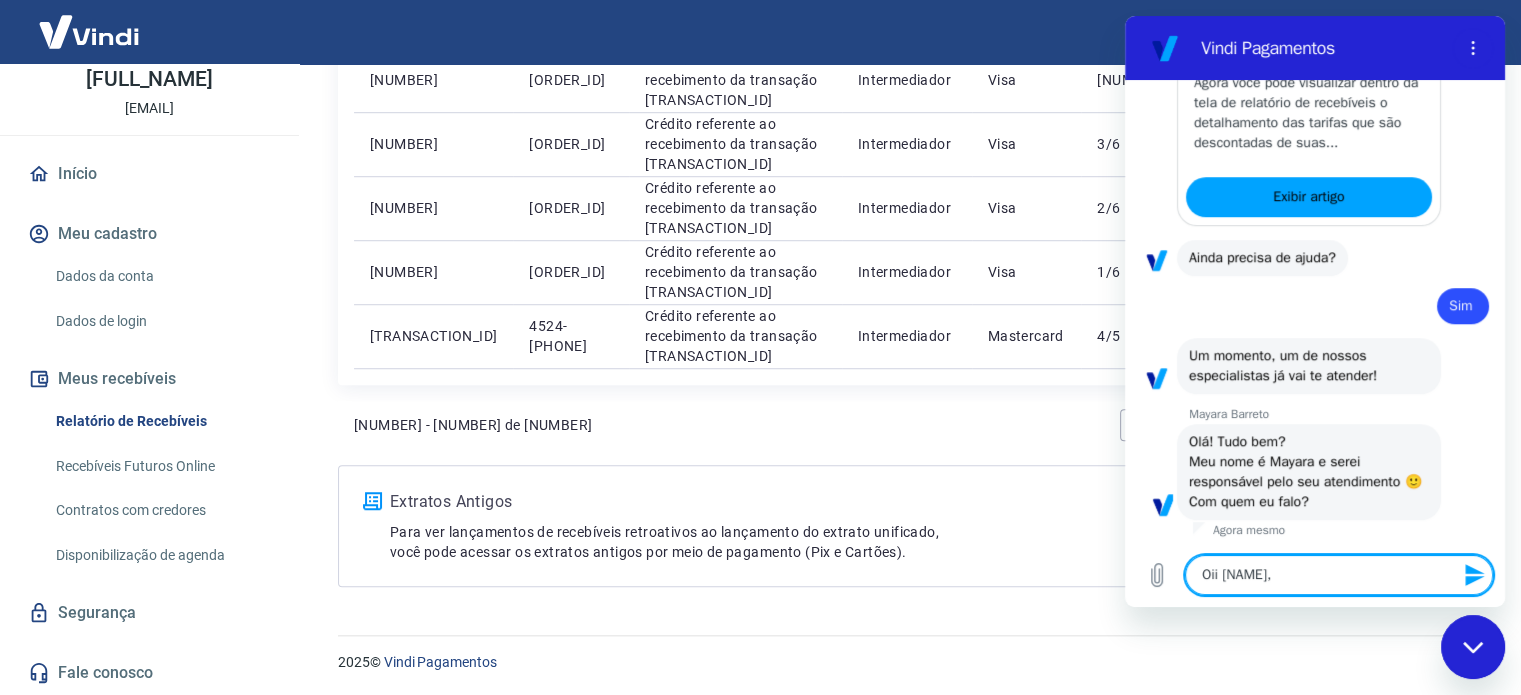 type on "Oii [NAME]," 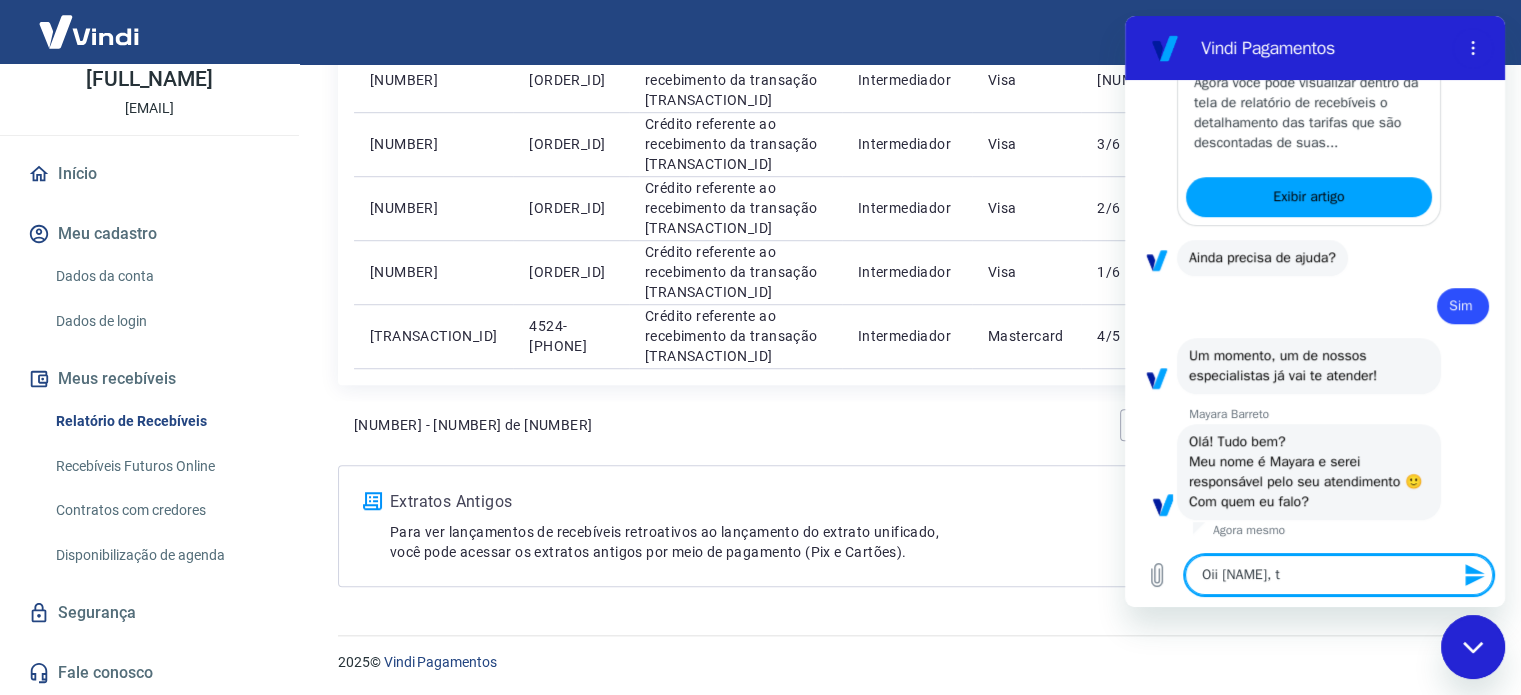 type on "x" 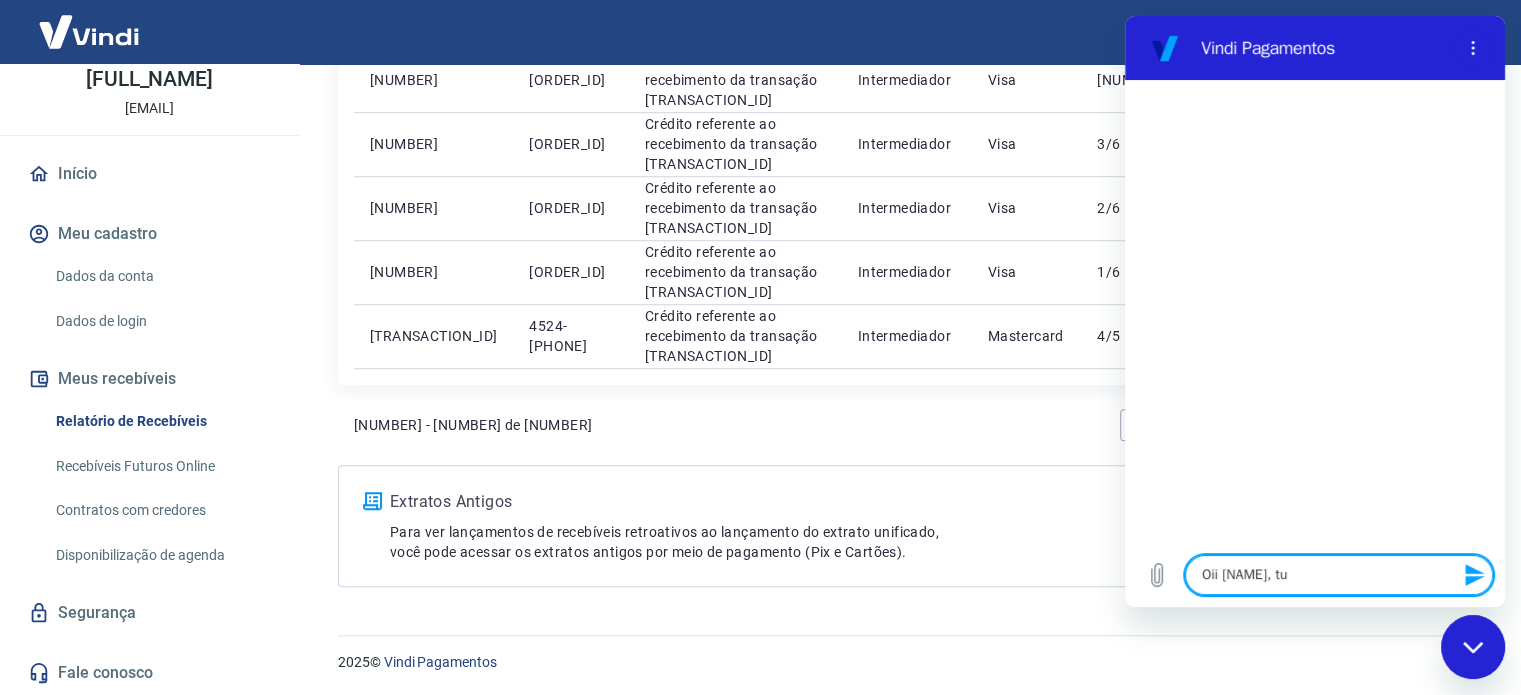type on "Oii [NAME], tud" 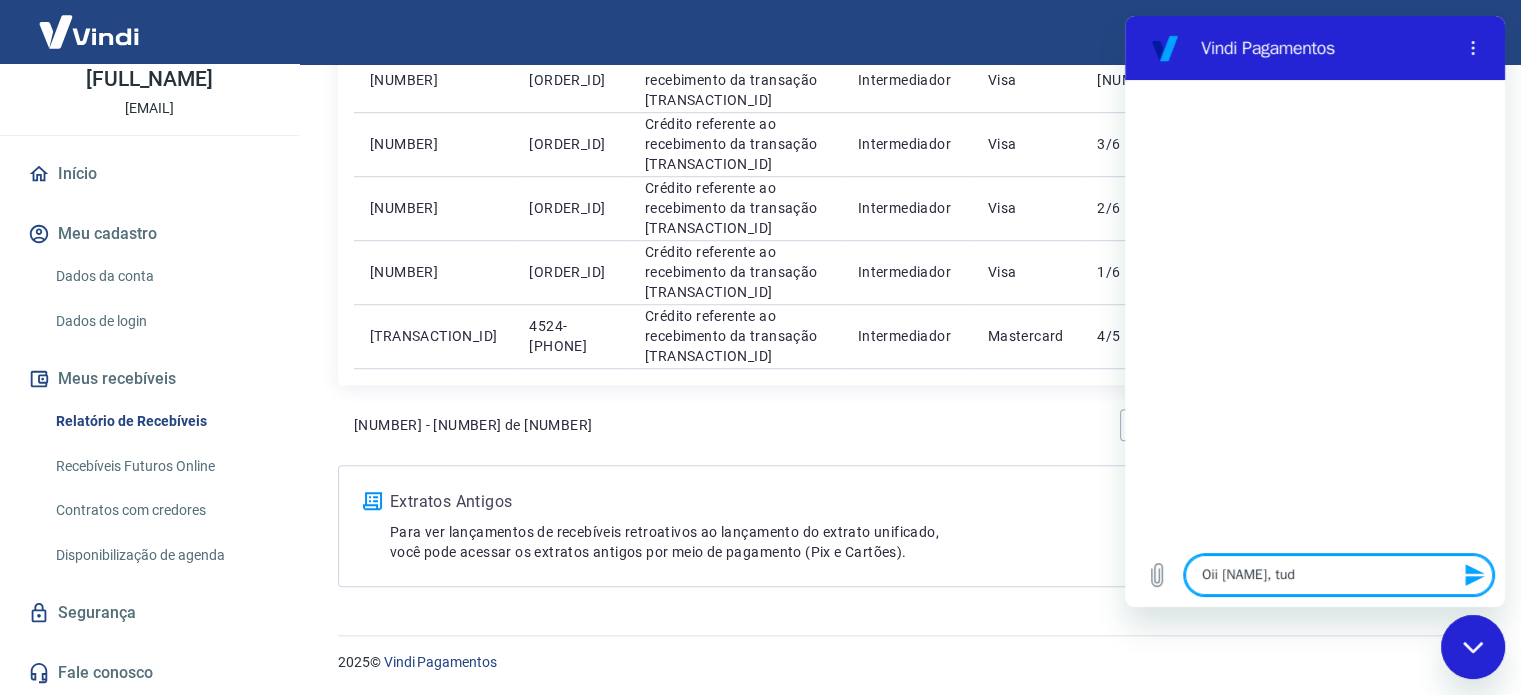 type on "Oii [NAME], tudo" 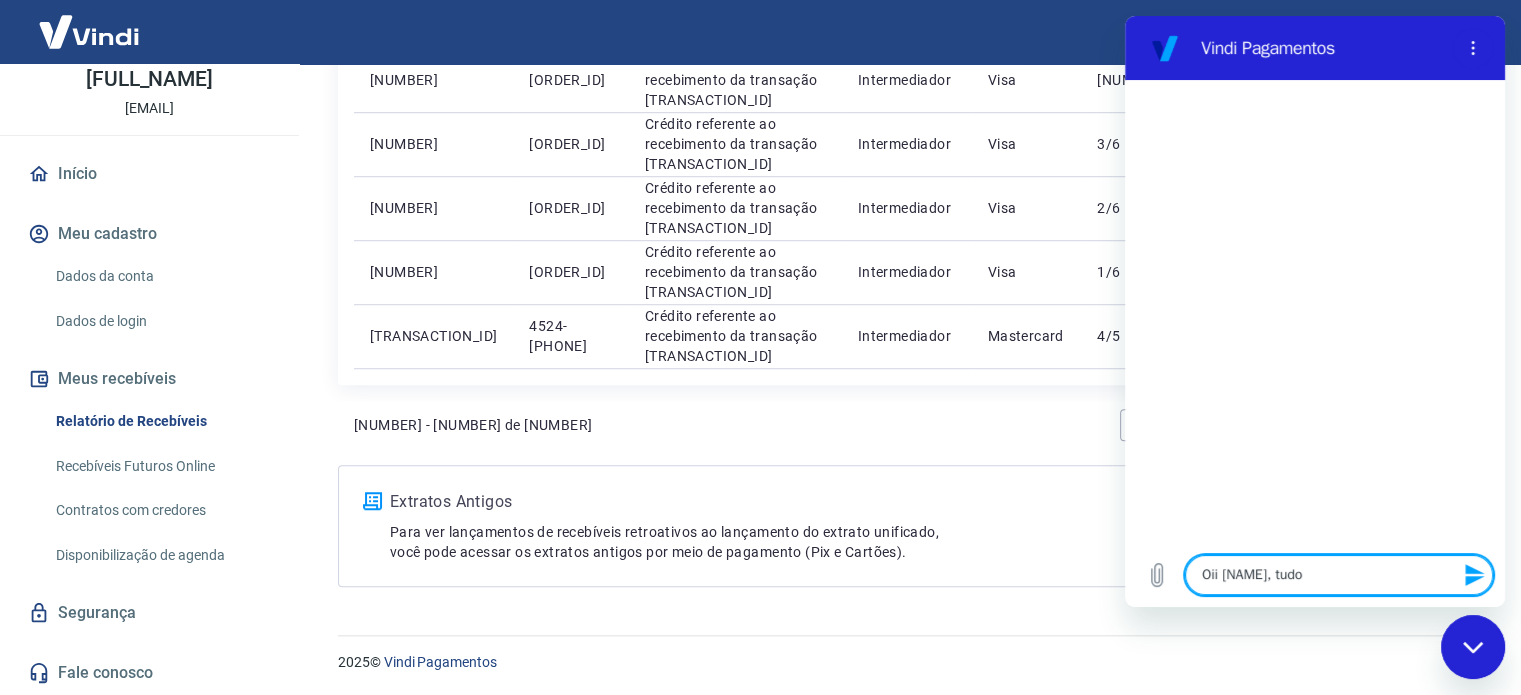 type on "x" 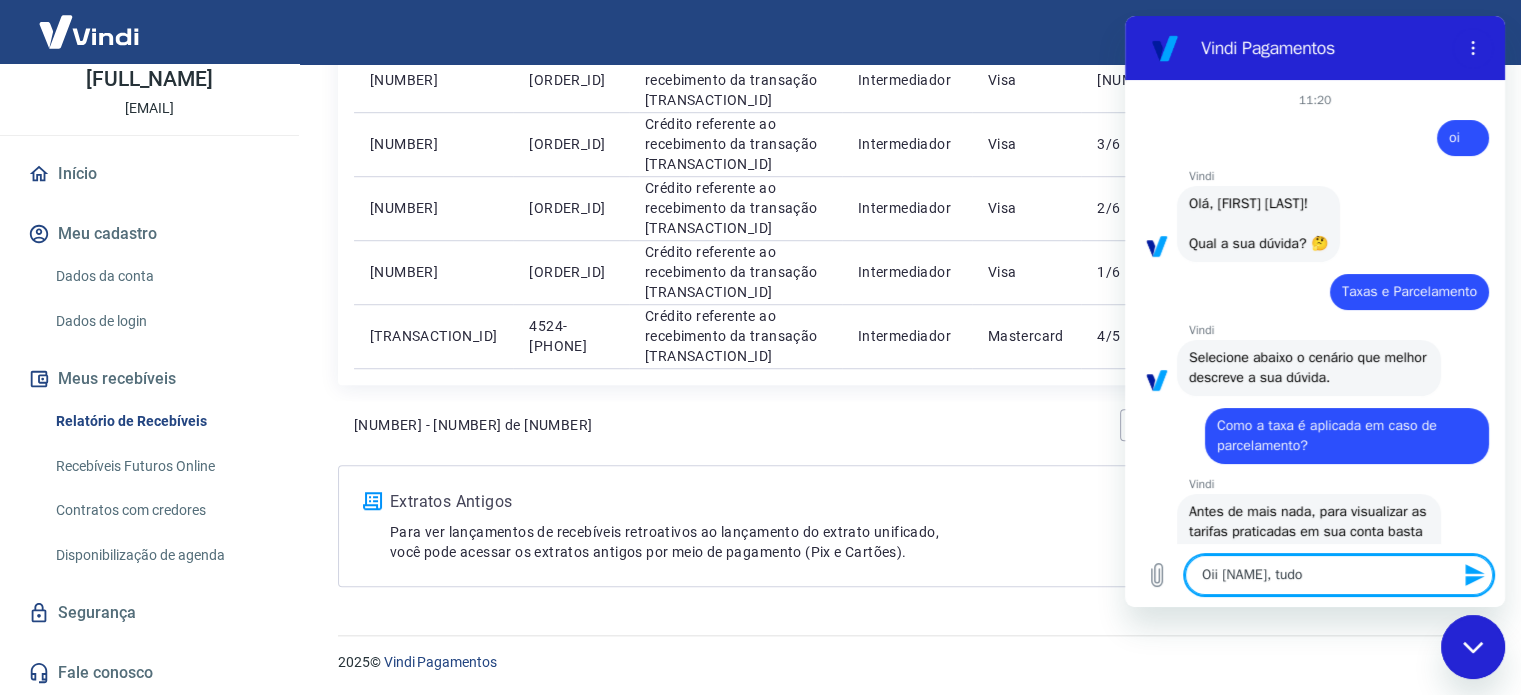 type on "Oii [NAME], tudo" 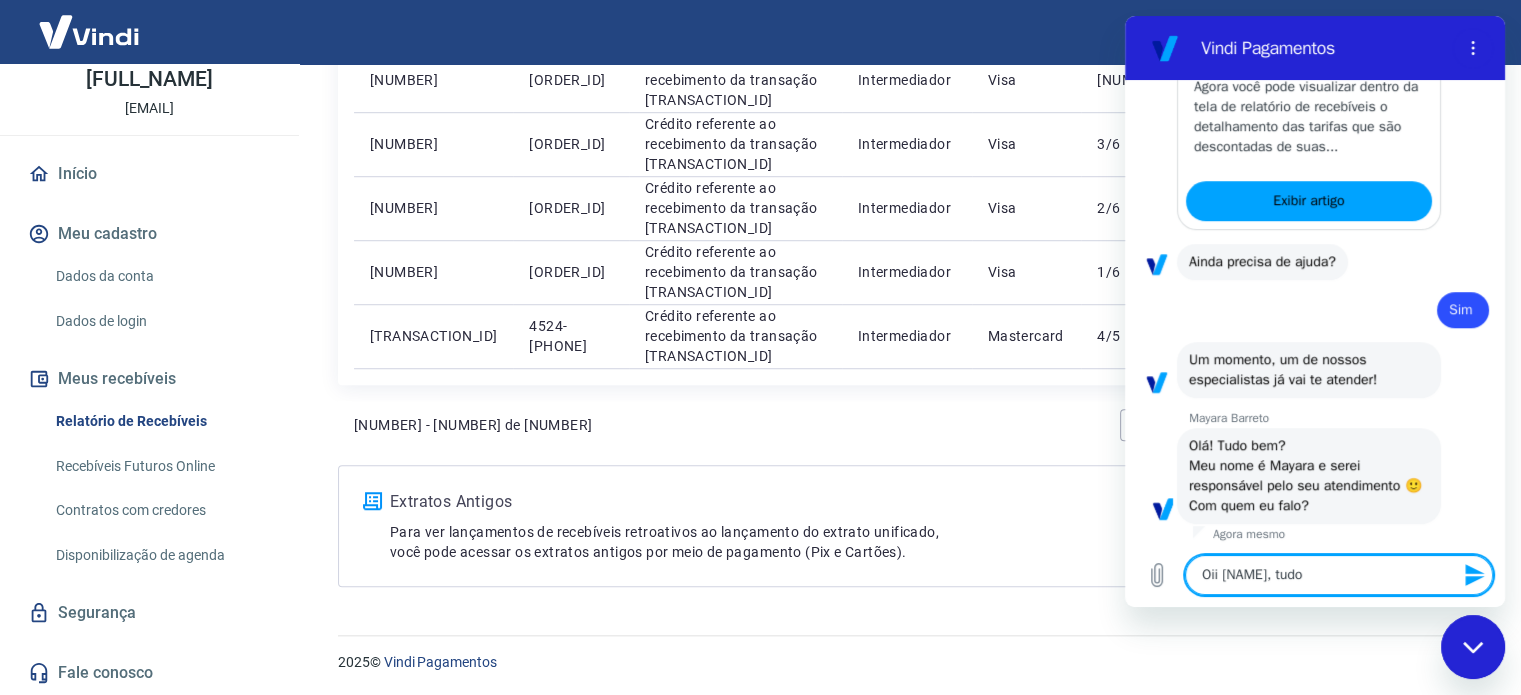 type on "Oii [NAME], tudo e" 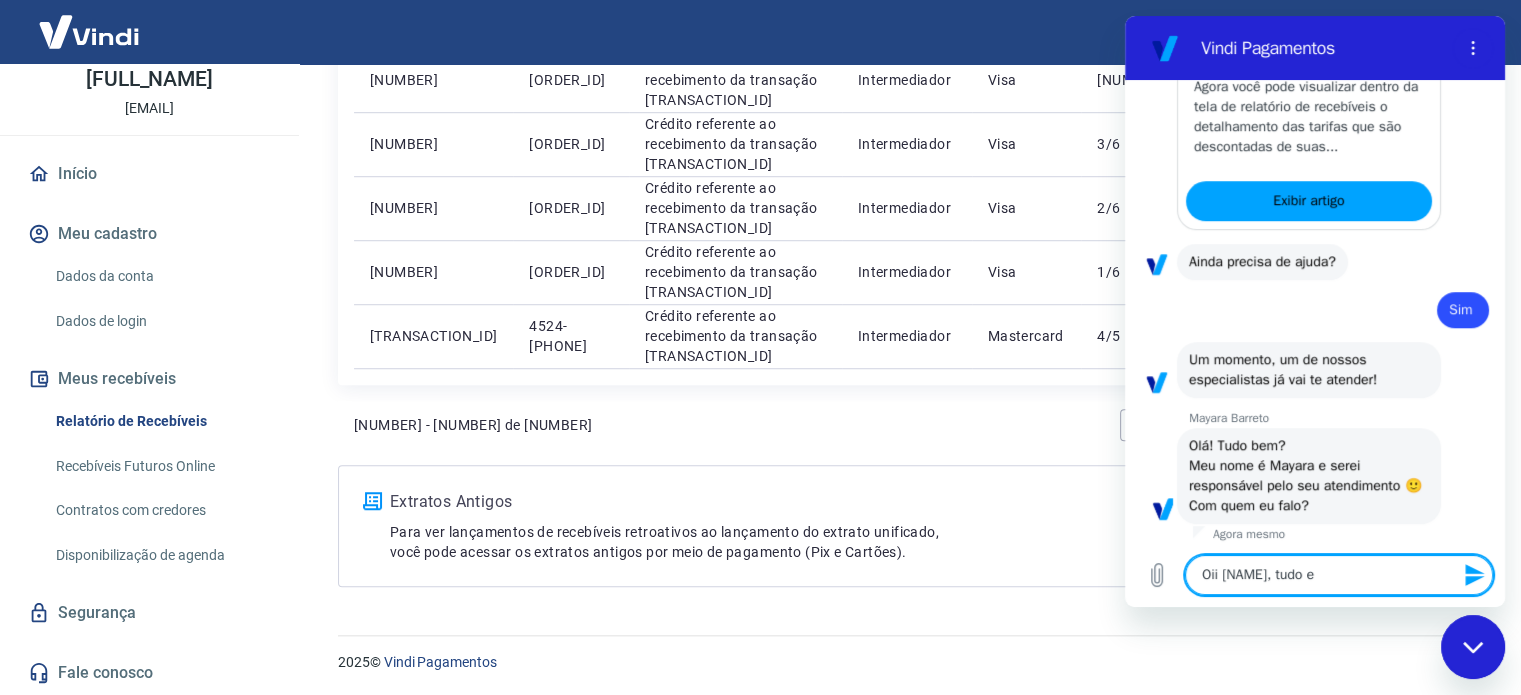 type on "Oii [NAME], tudo eb" 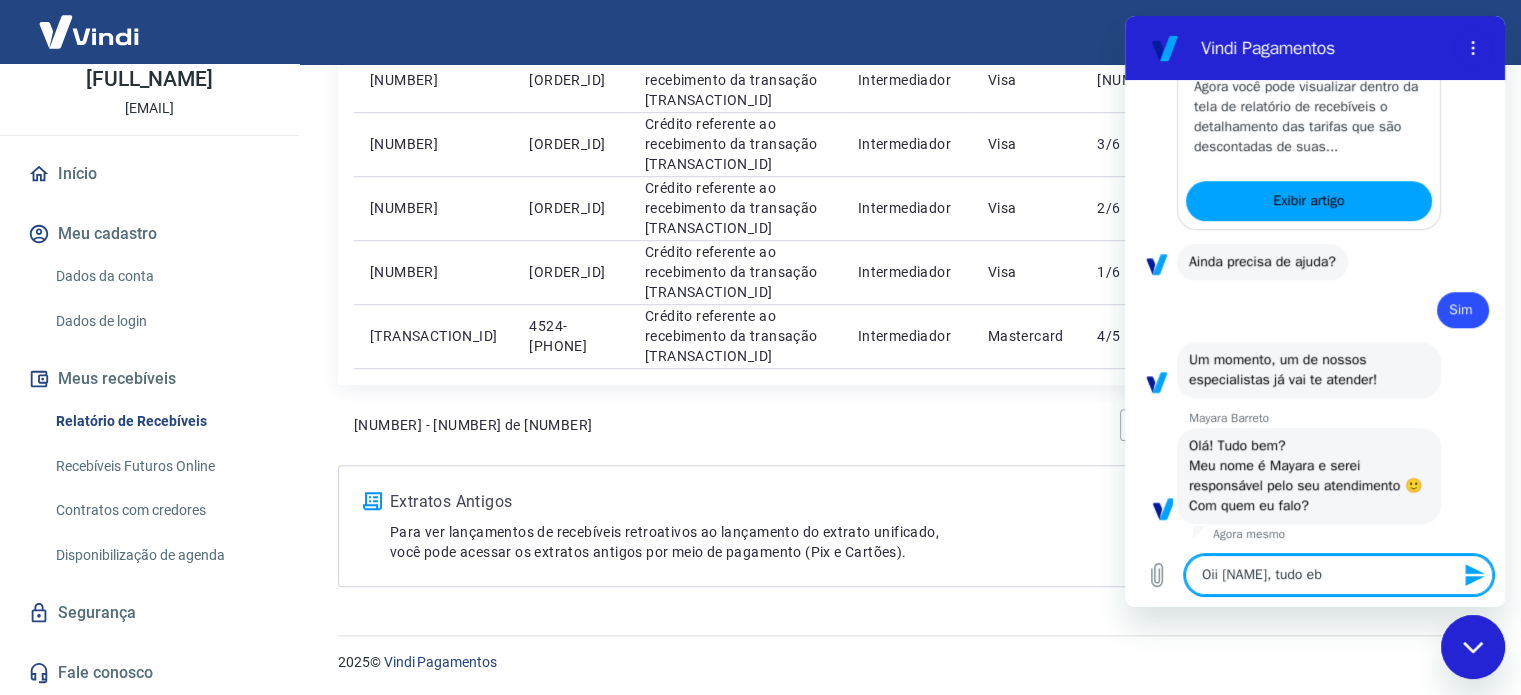 scroll, scrollTop: 1385, scrollLeft: 0, axis: vertical 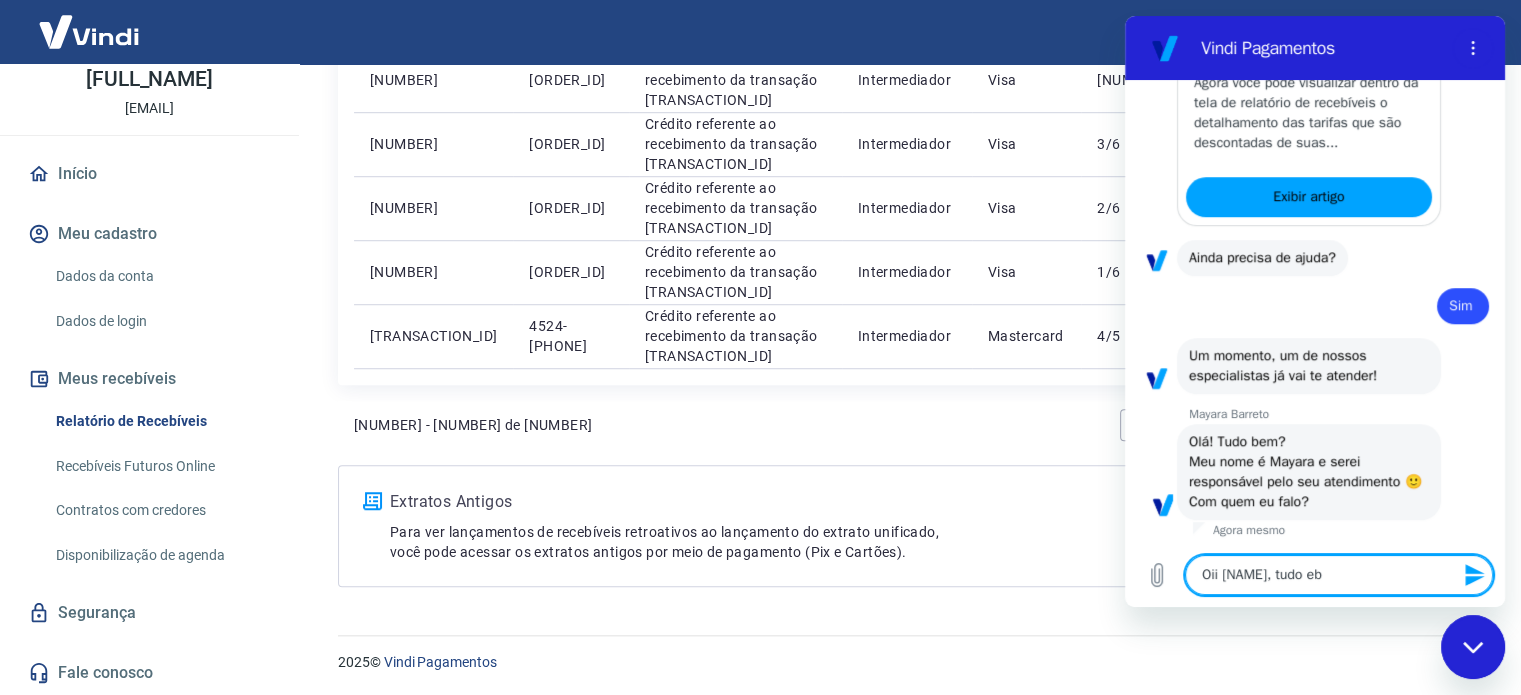 type on "Oii [NAME], tudo e" 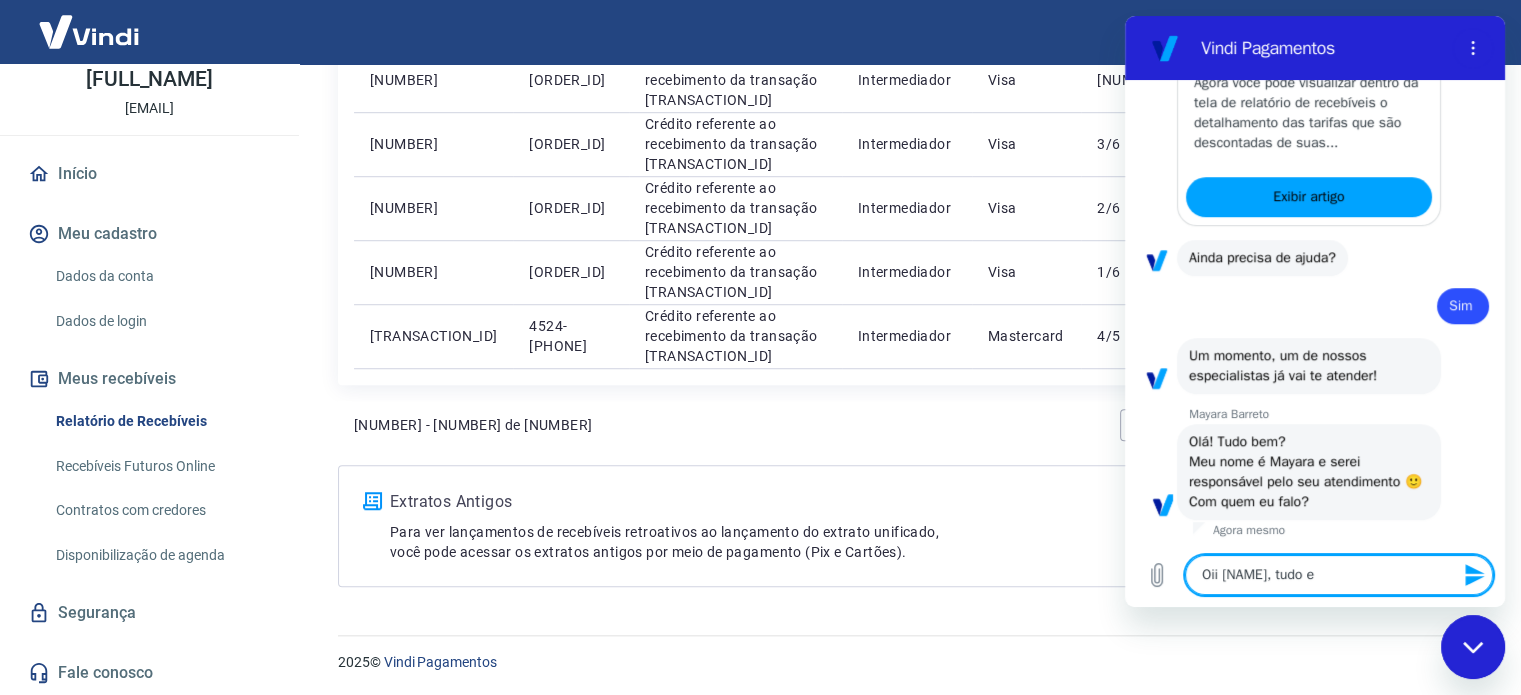 type on "Oii [NAME], tudo" 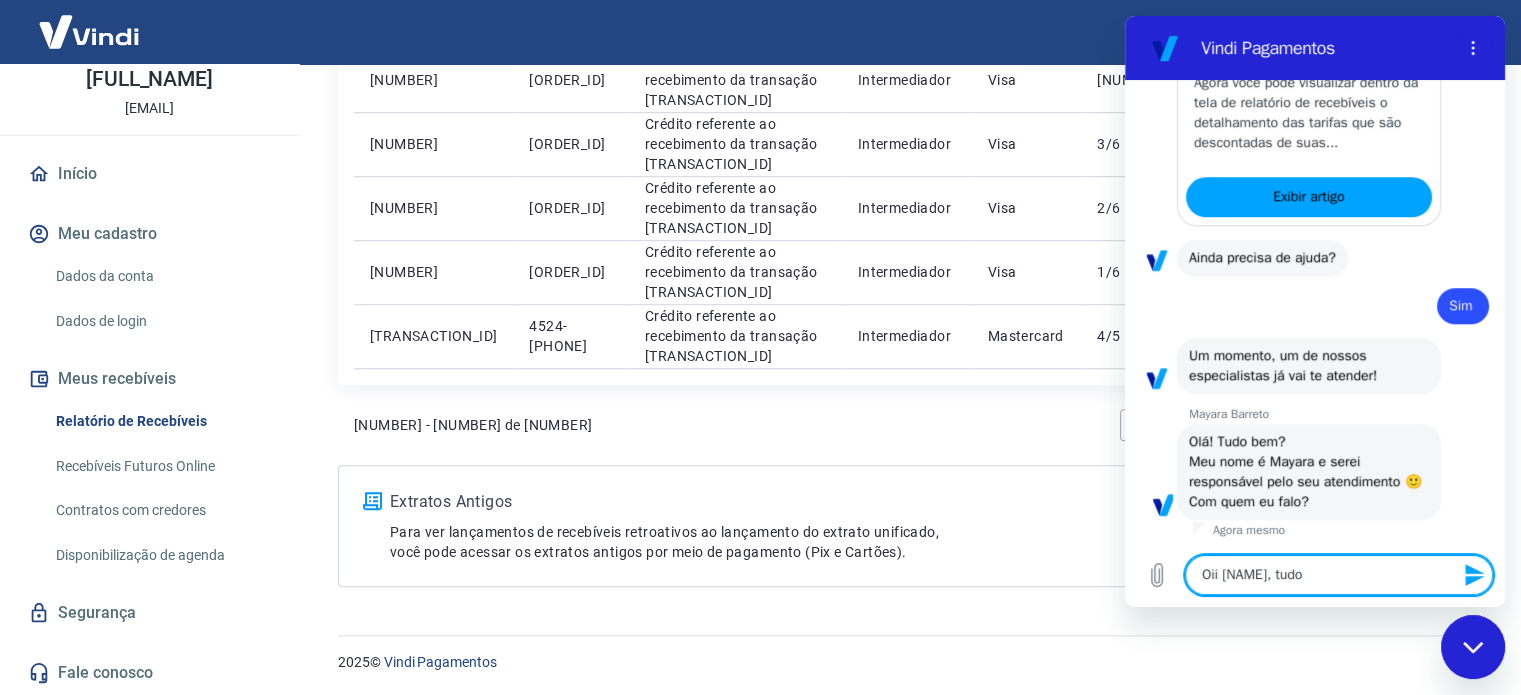 type on "Oii [NAME], tudo b" 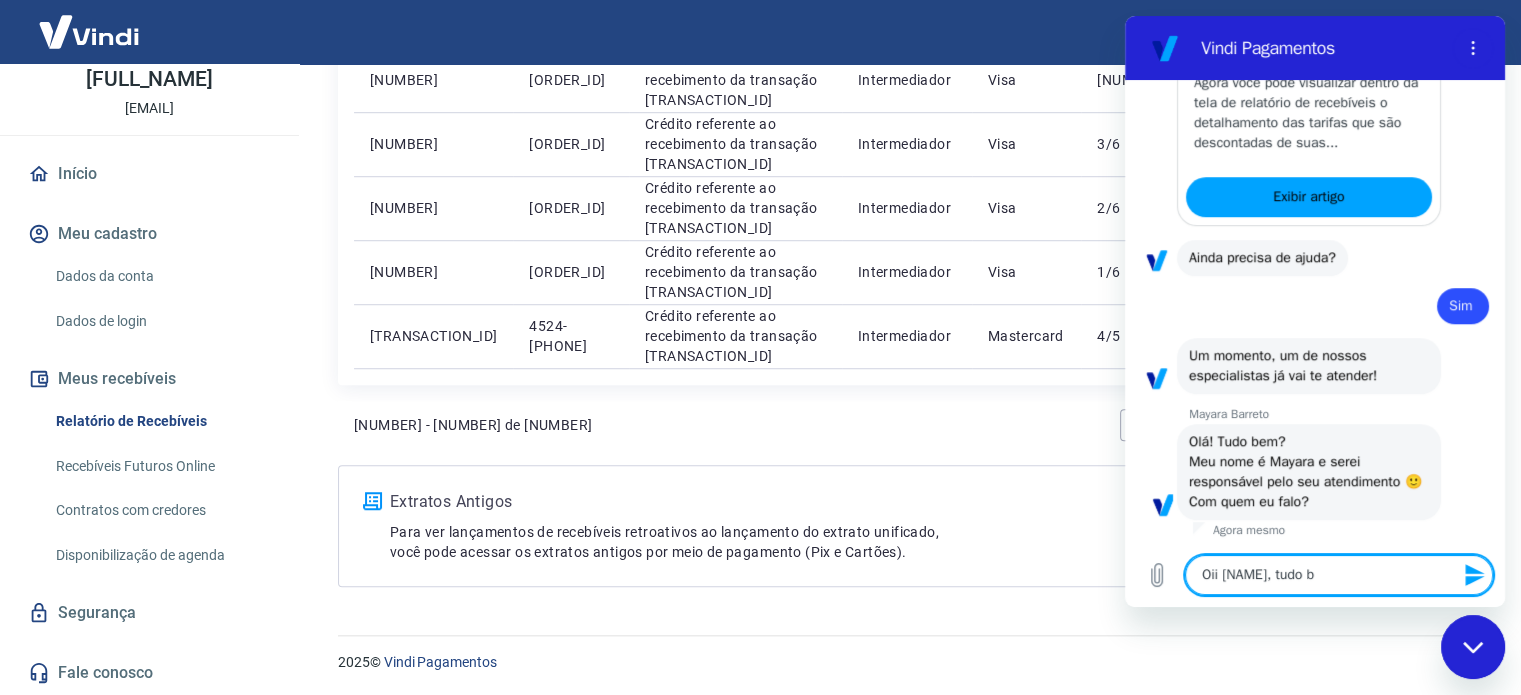 type on "Oii [NAME], tudo be" 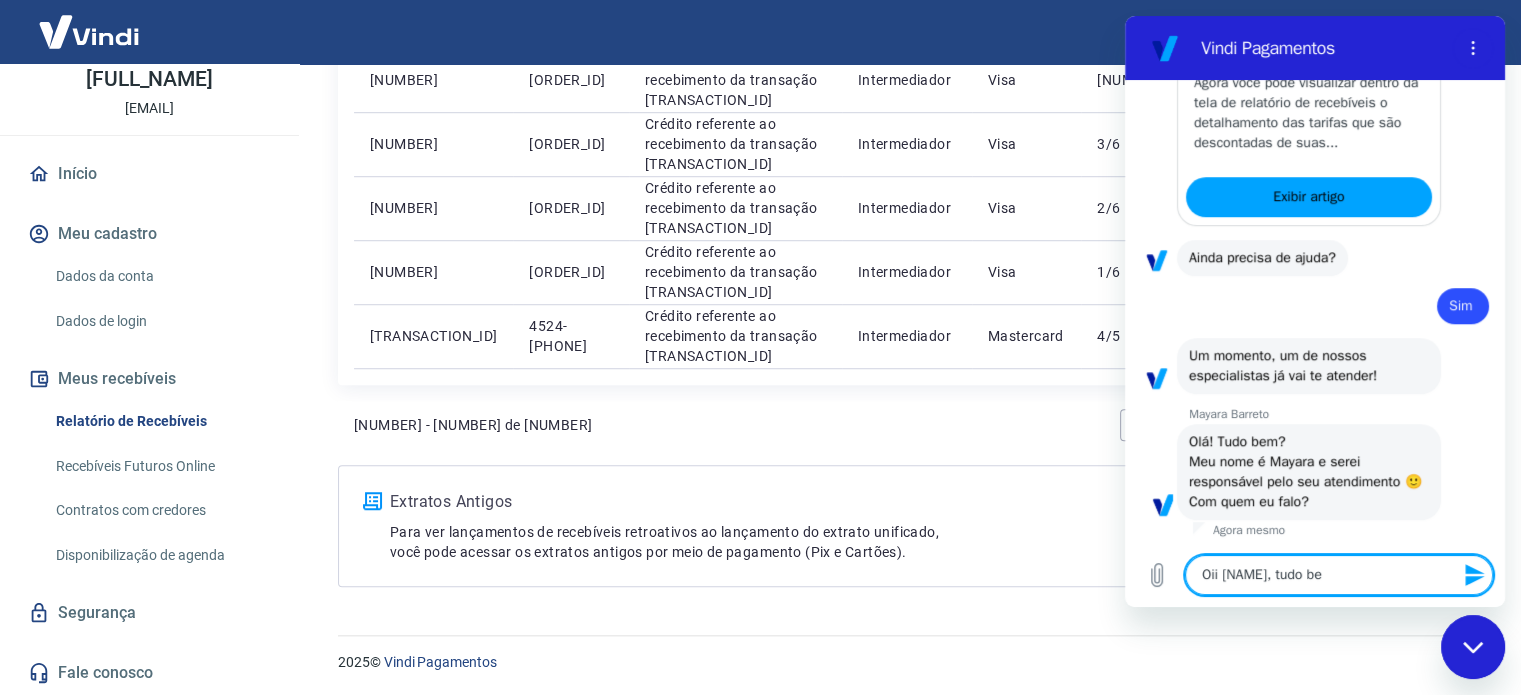 type on "x" 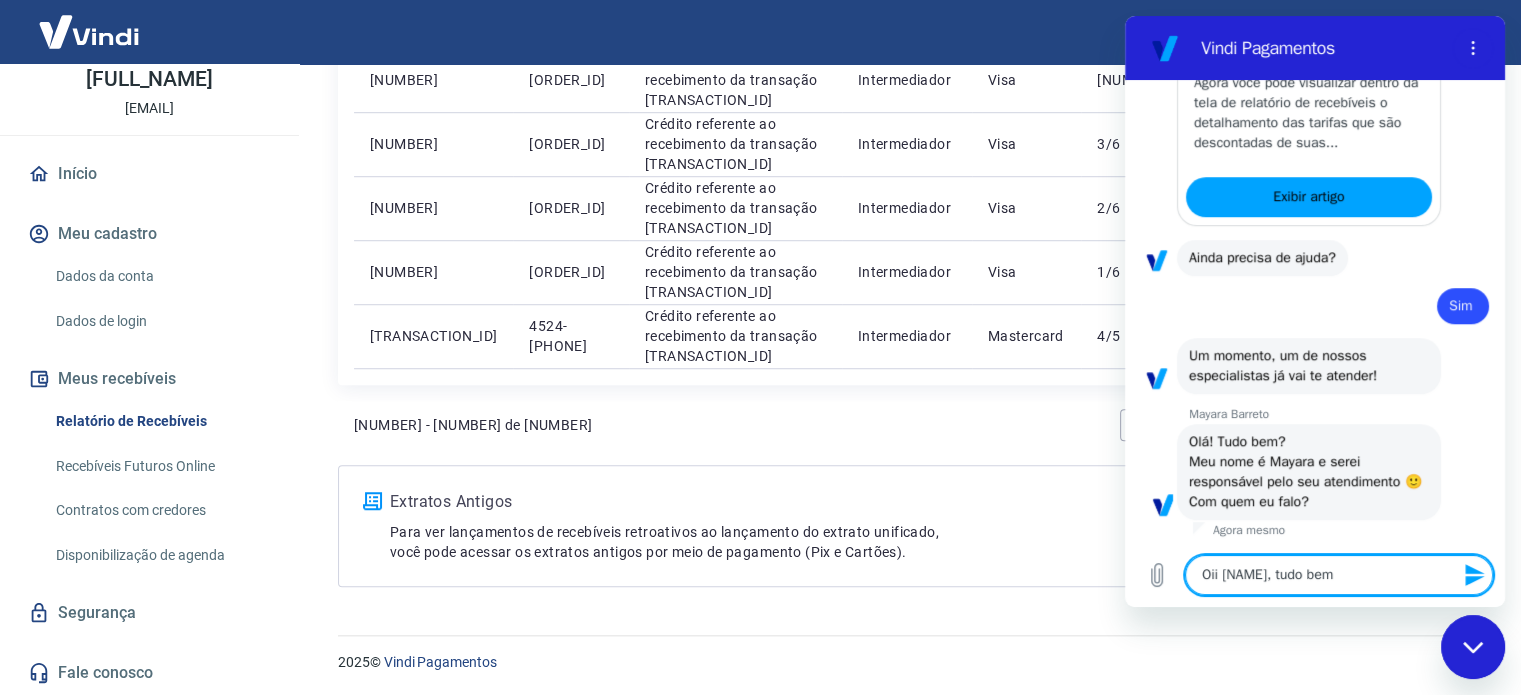 type on "Oii [NAME], tudo bem?" 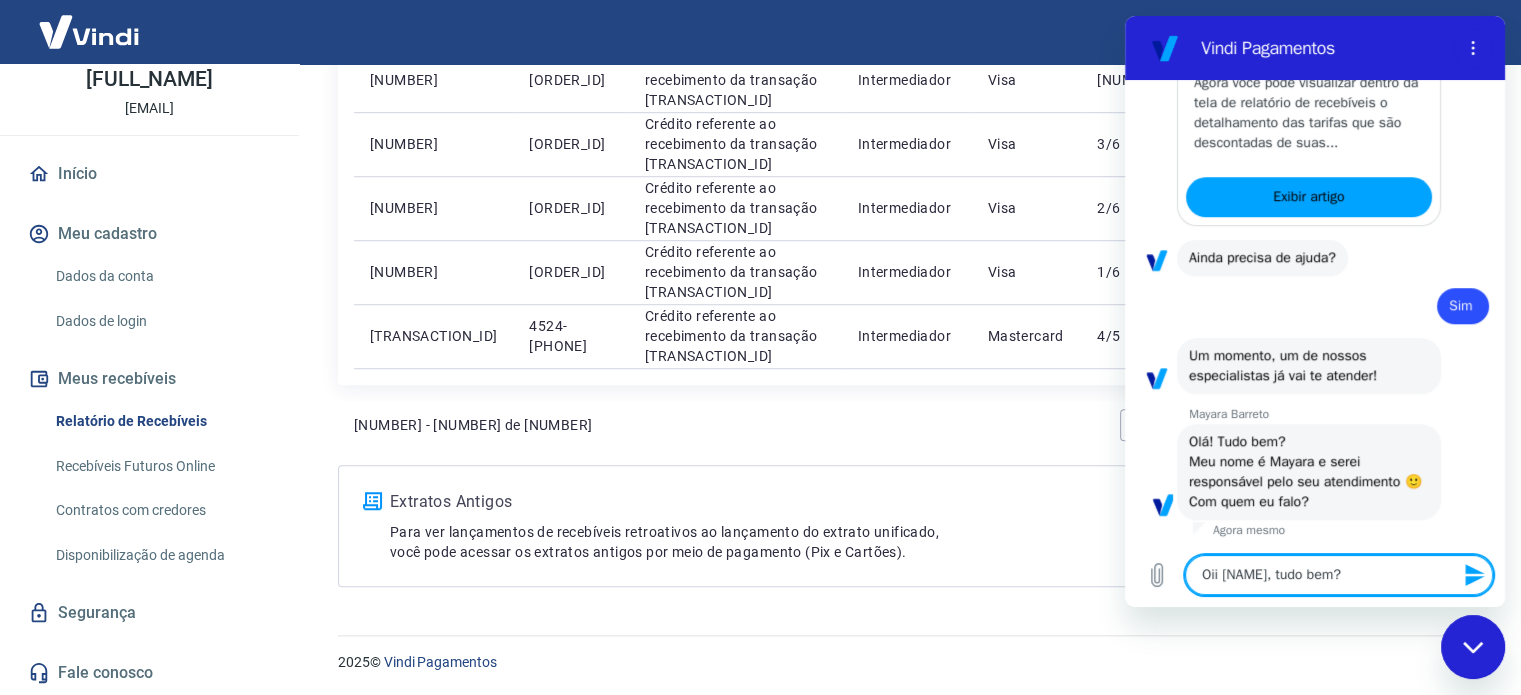 type on "Oii [NAME], tudo bem?" 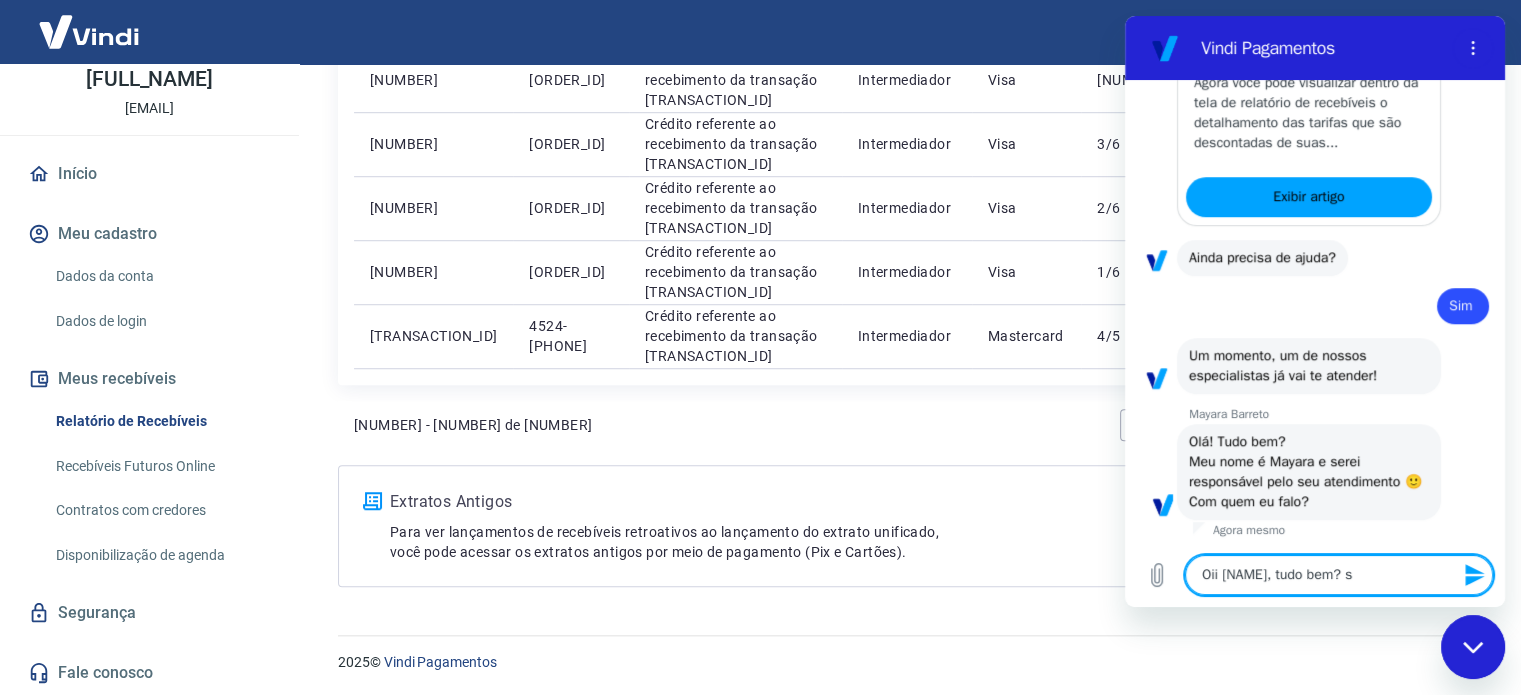 type on "Oii [NAME], tudo bem? so" 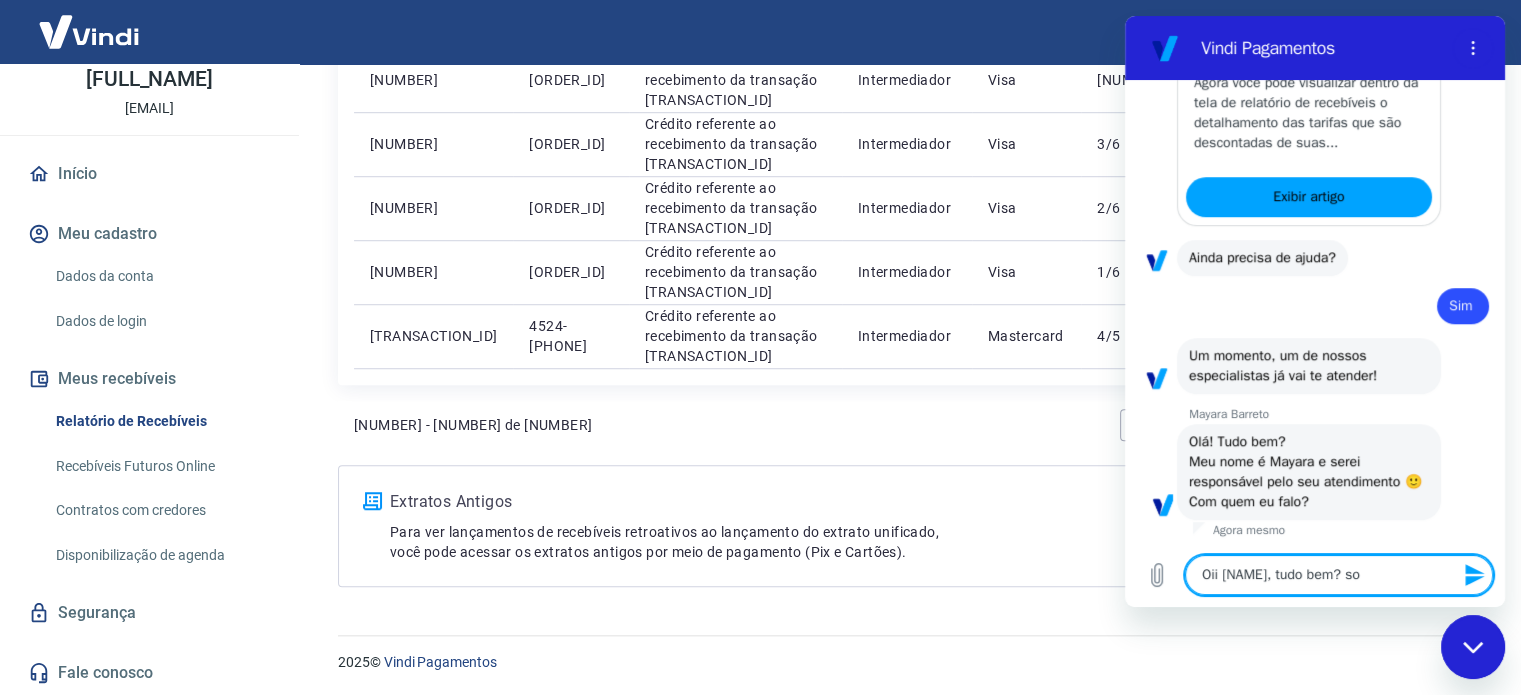 type on "x" 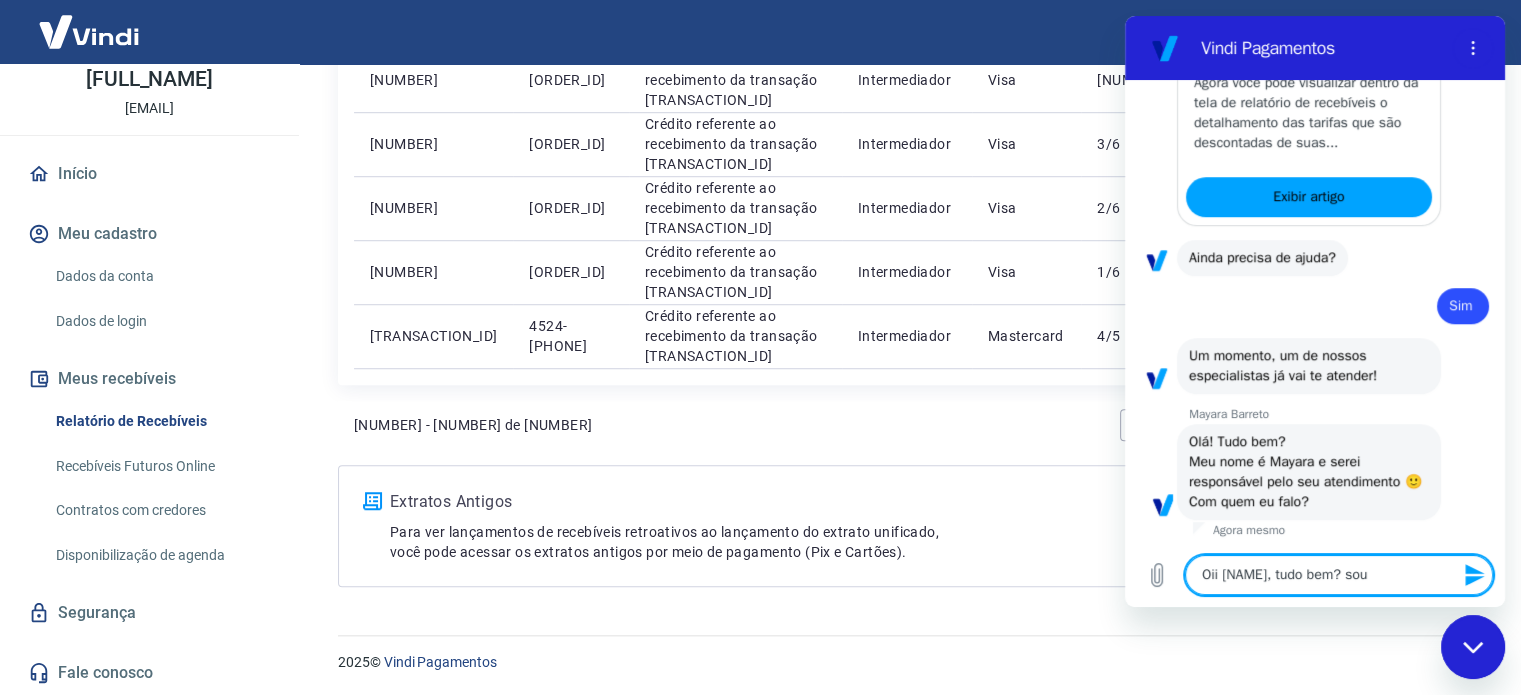 type on "Oii [NAME], tudo bem? sou" 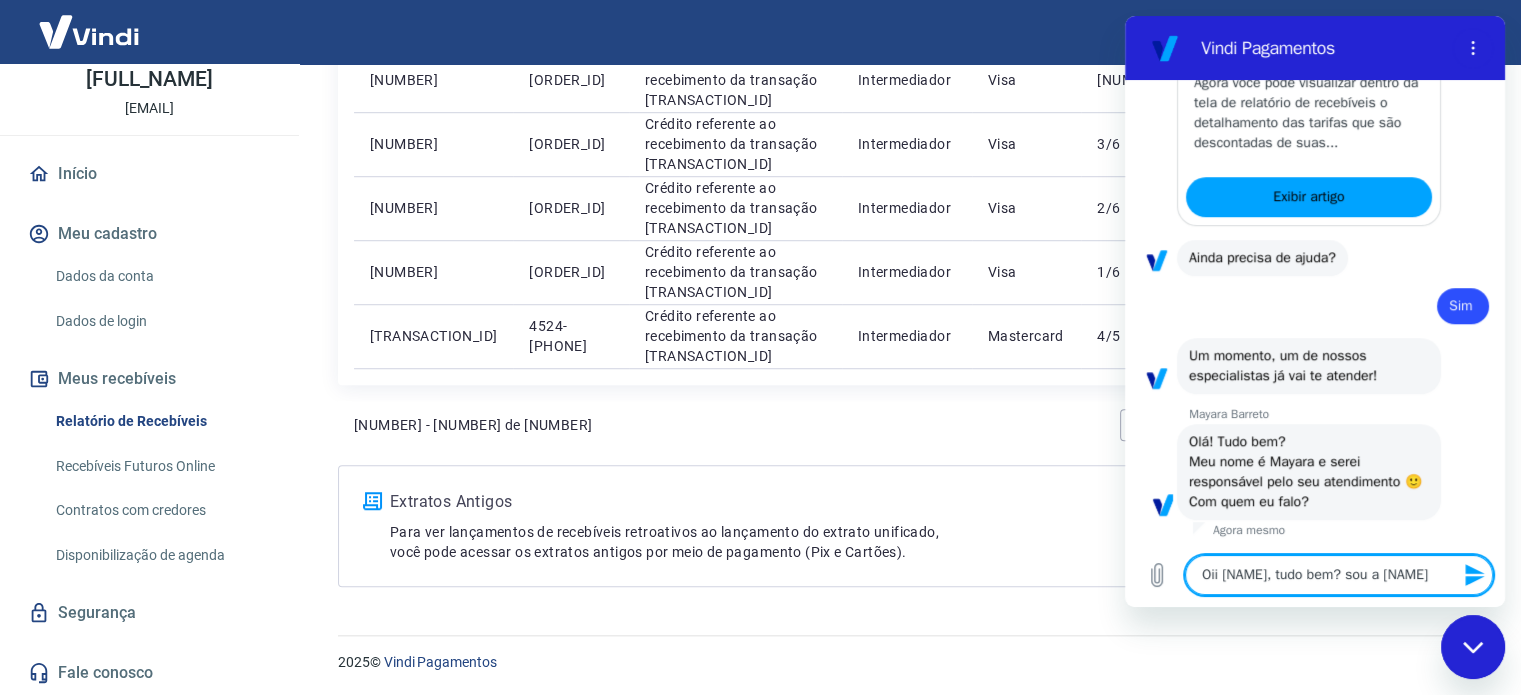 type on "Oii [NAME], tudo bem? sou" 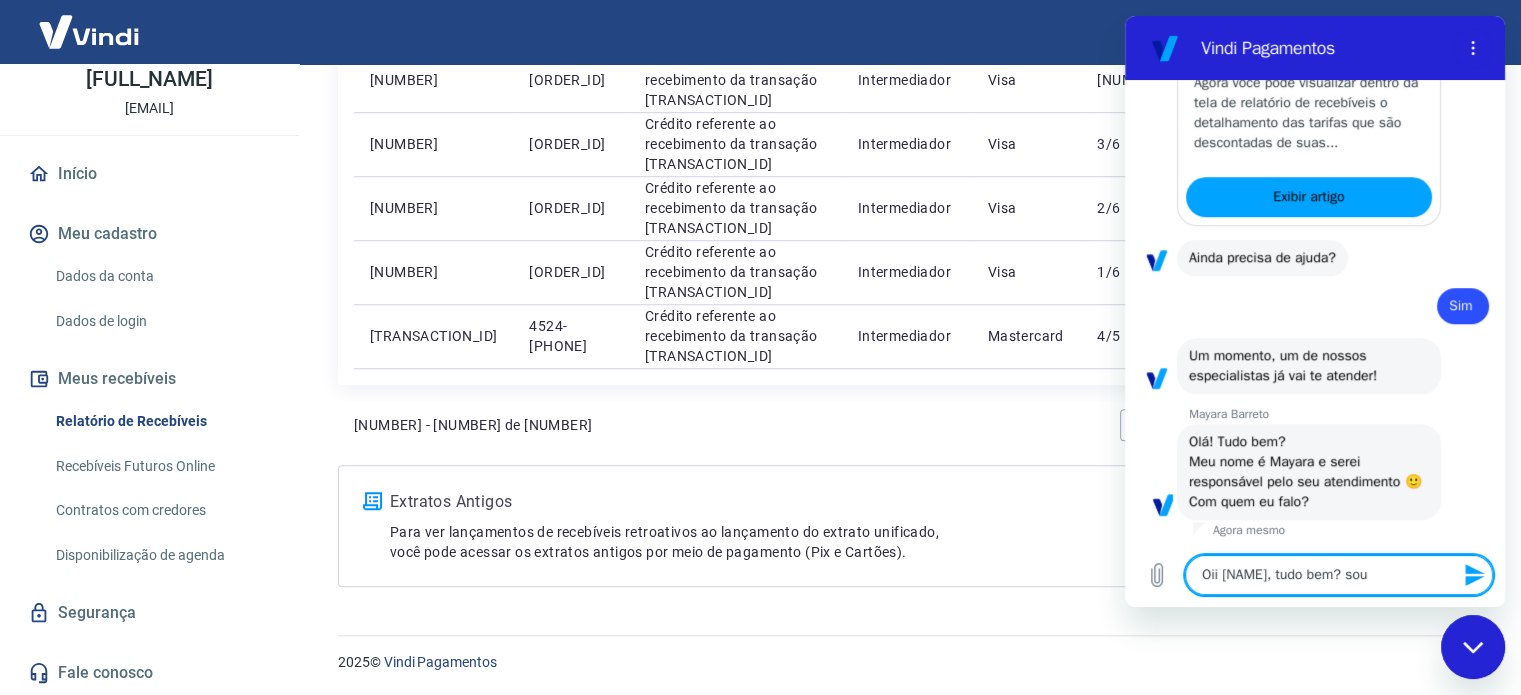 type on "Oii [NAME], tudo bem? sou" 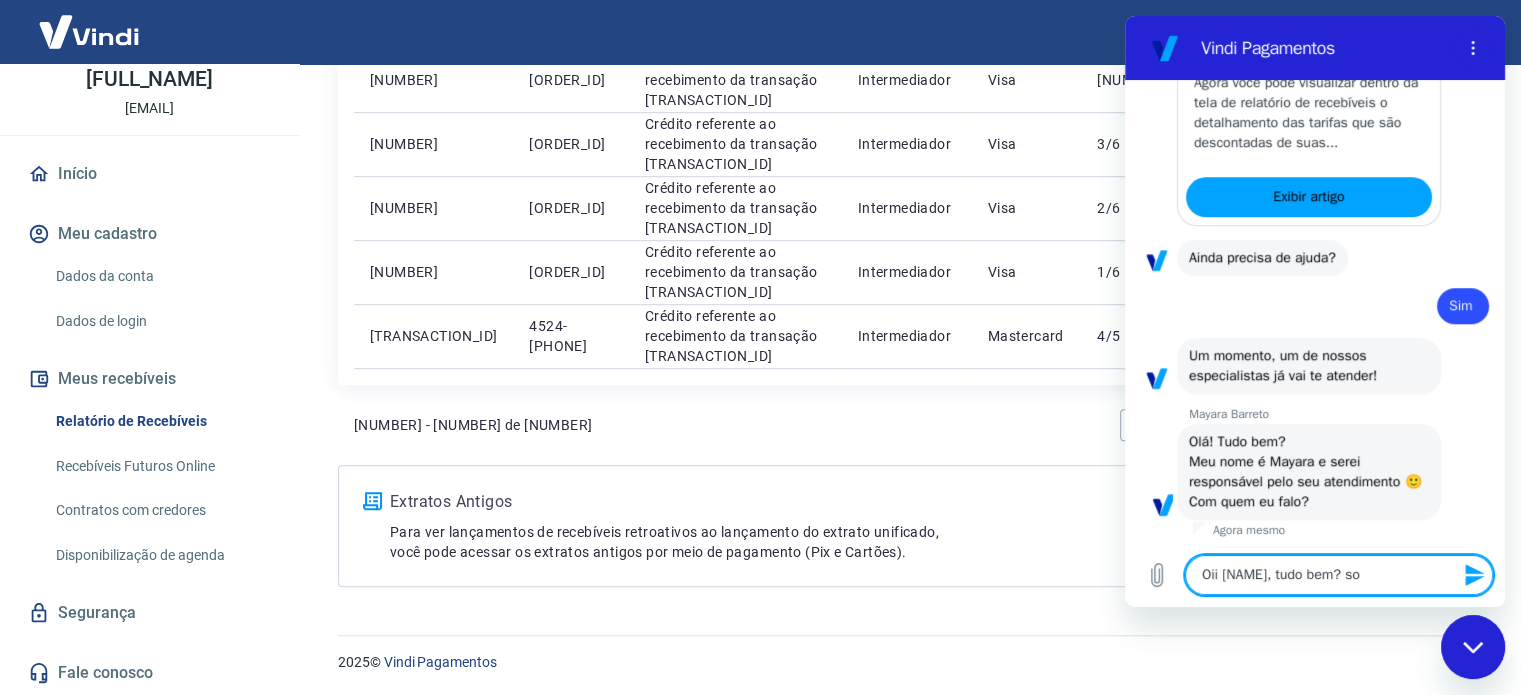 type on "Oii [NAME], tudo bem? s" 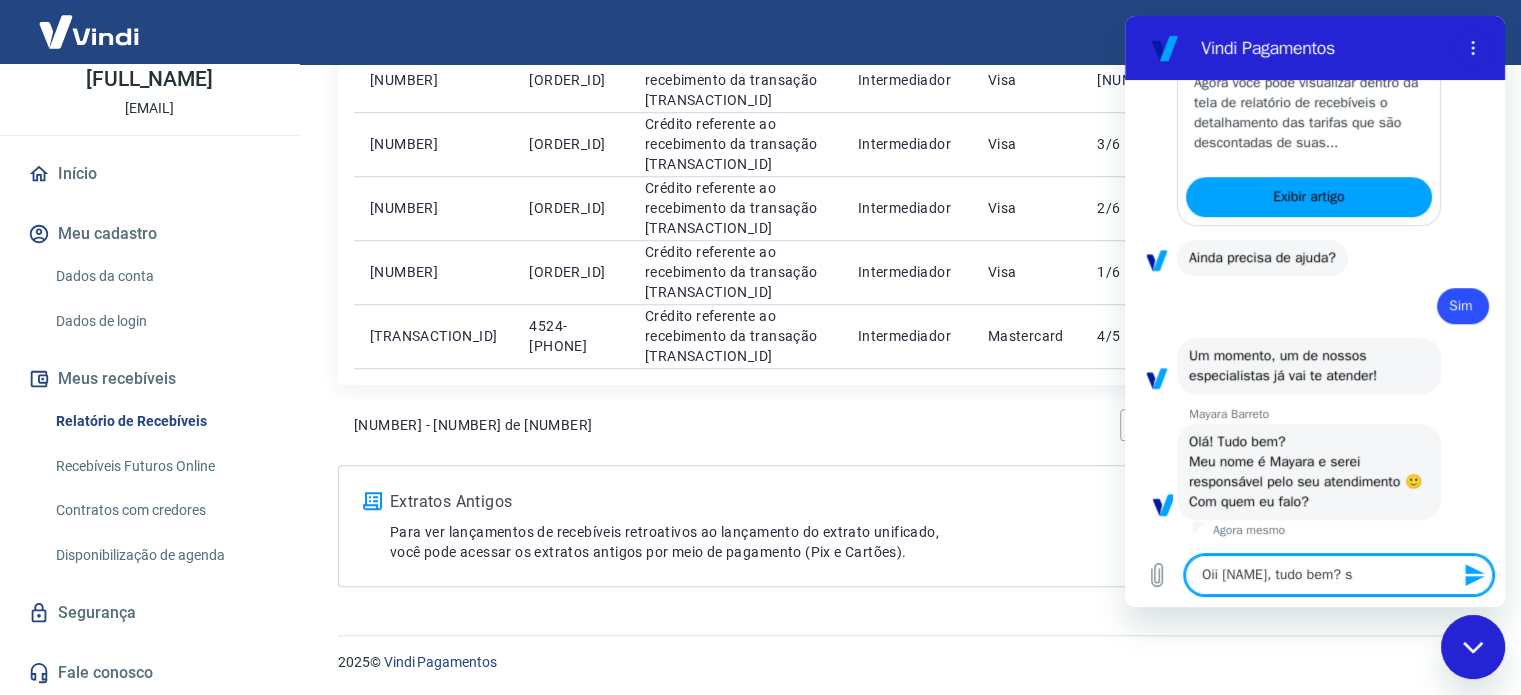 type on "Oii [NAME], tudo bem?" 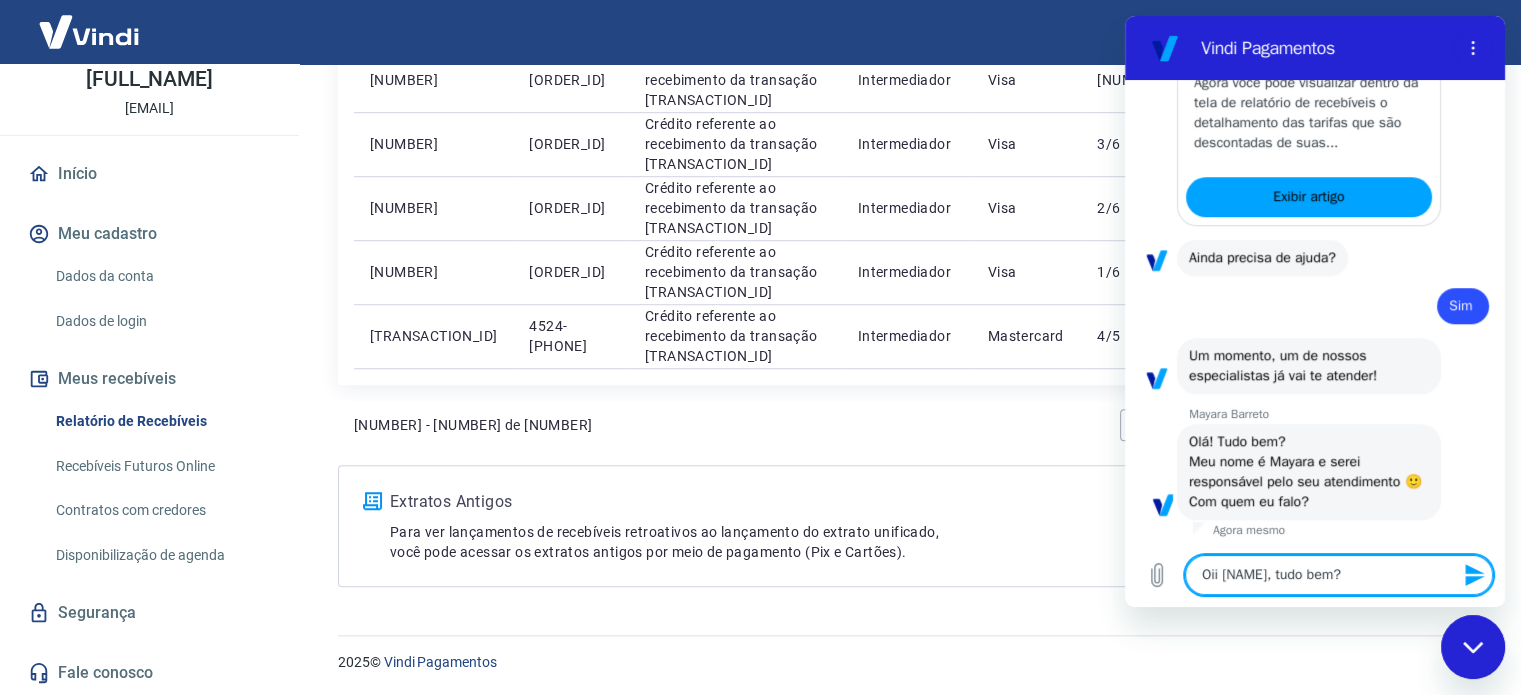 type on "Oii [NAME], tudo bem? S" 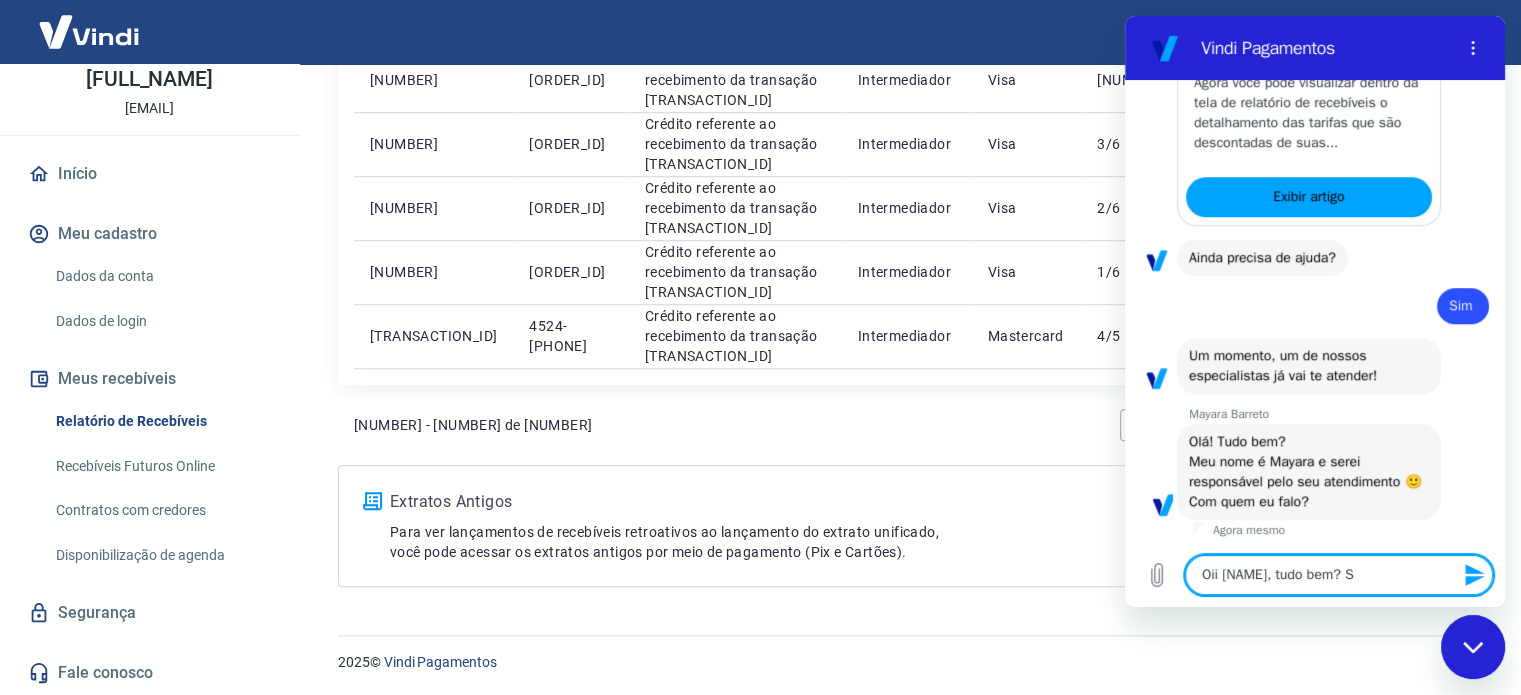 type on "Oii [NAME], tudo bem? So" 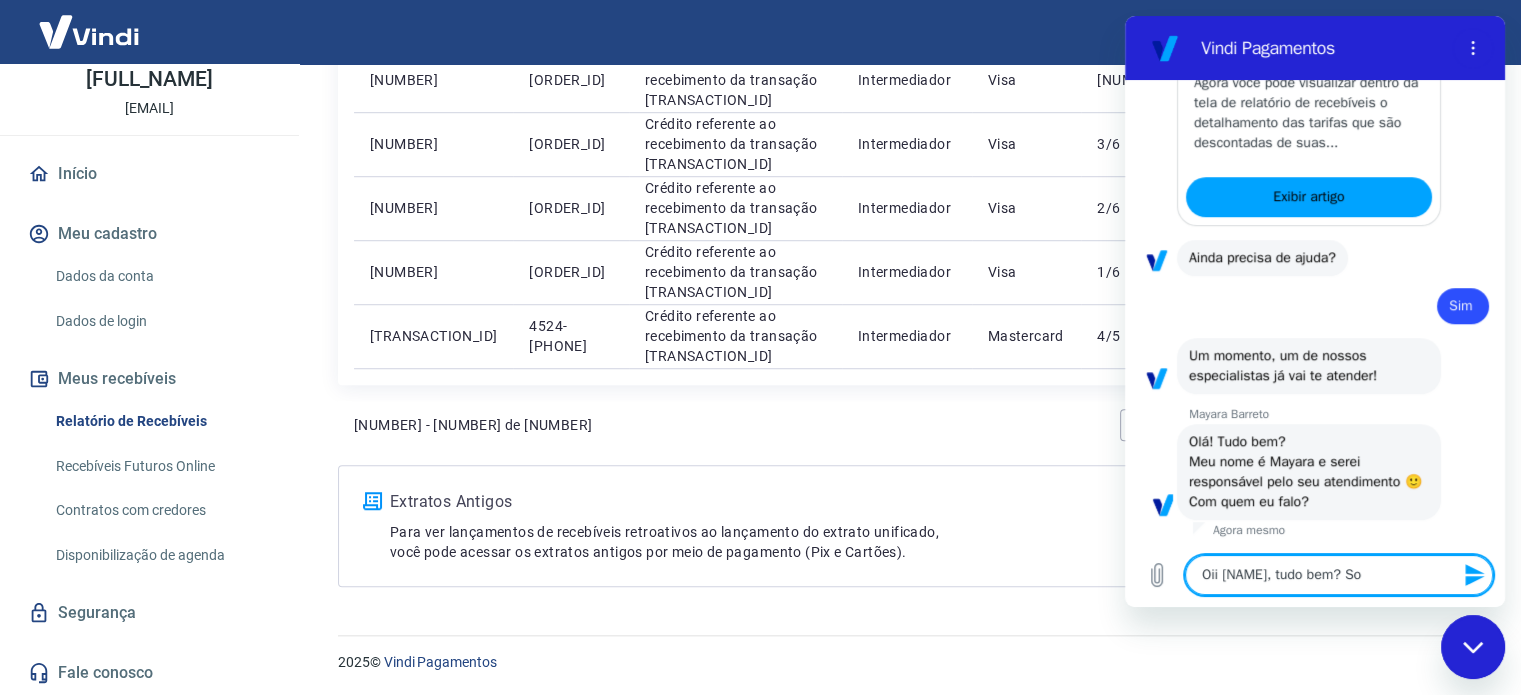type on "Oii [NAME], tudo bem? Sou" 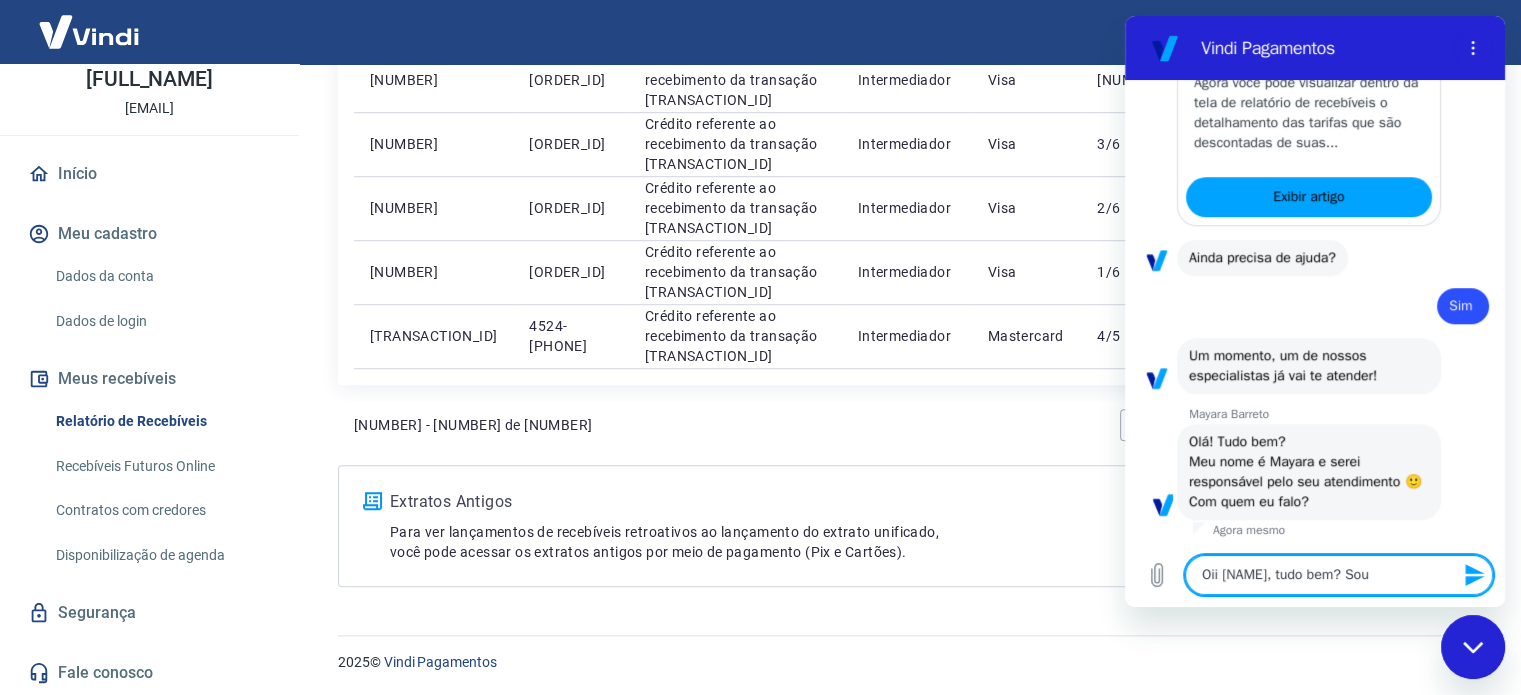 type on "Oii [NAME], tudo bem? Sou" 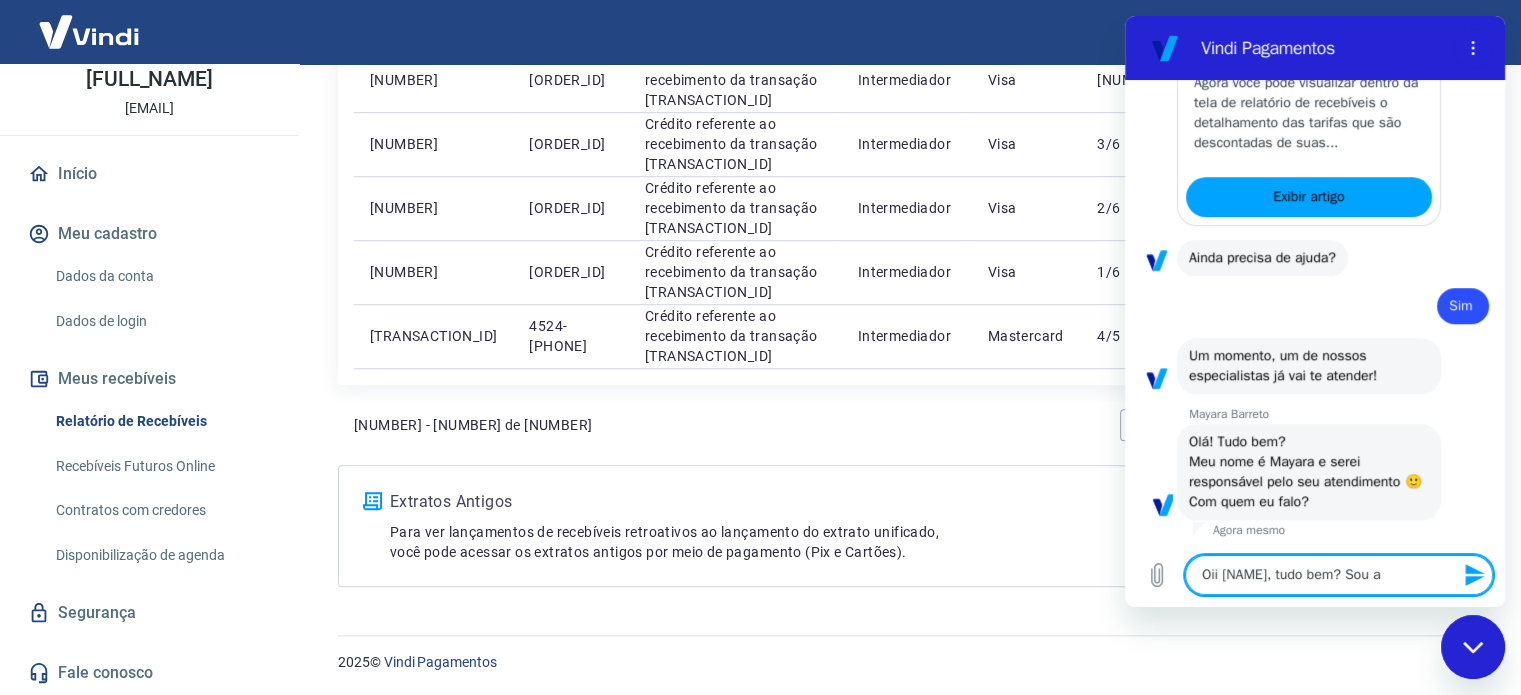 type on "Oii [NAME], tudo bem? Sou a" 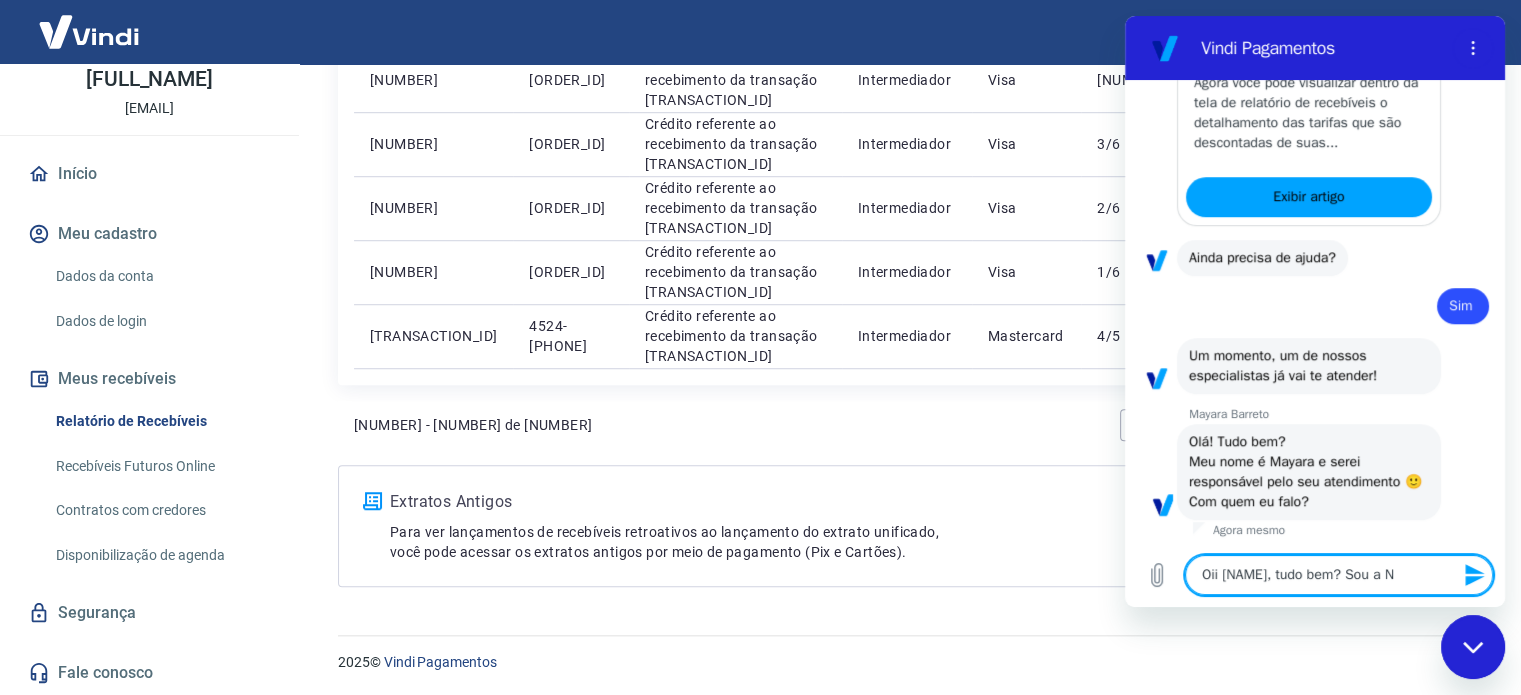 type on "Oii [FIRST], tudo bem? Sou a Na" 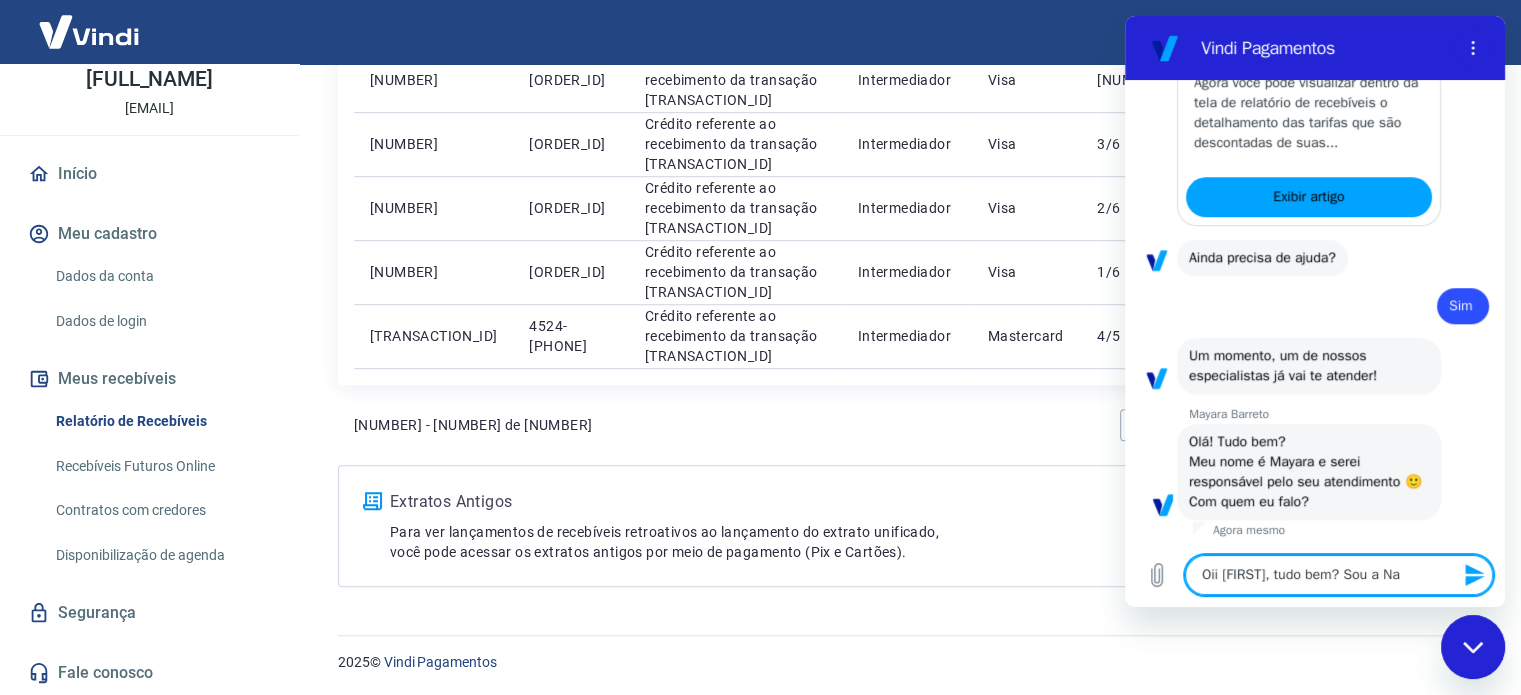 type on "Oii [NAME], tudo bem? Sou a Nat" 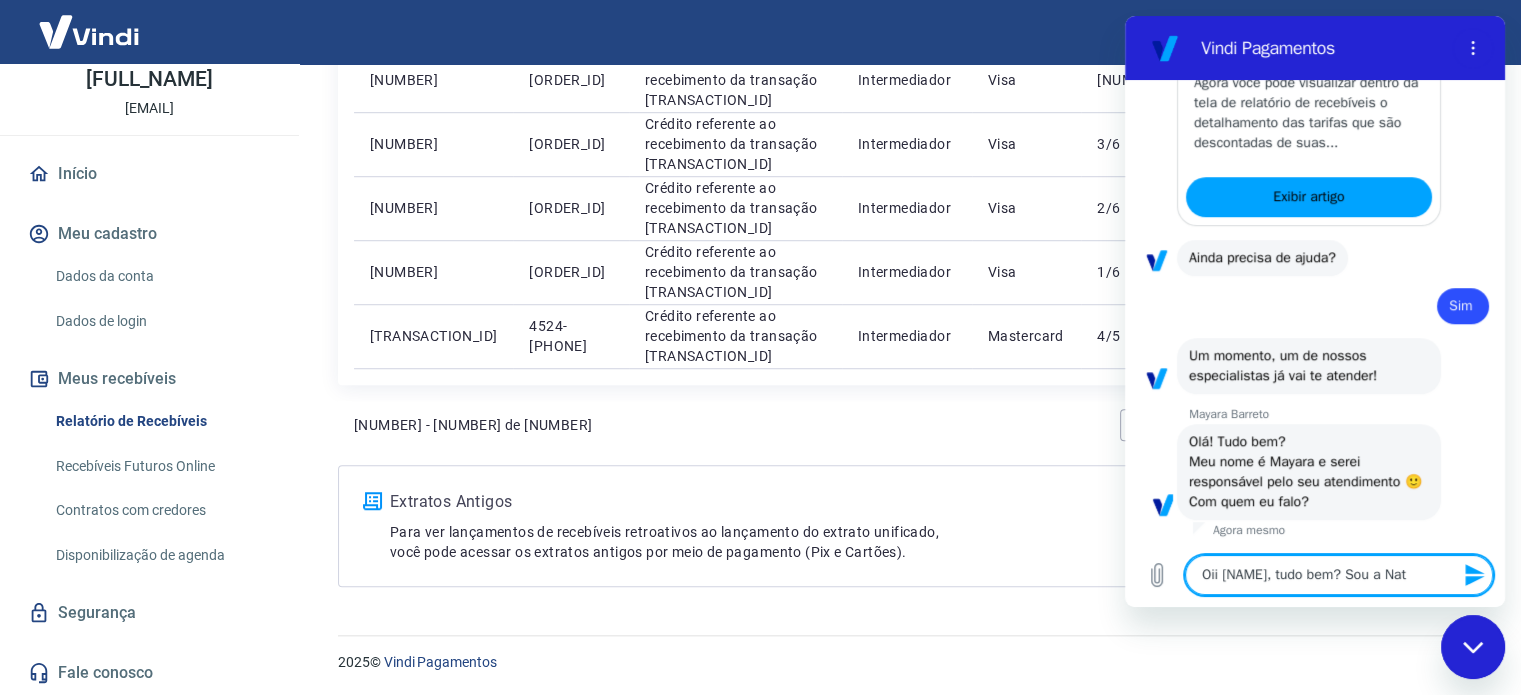 type on "Oii [NAME], tudo bem? Sou a [NAME]" 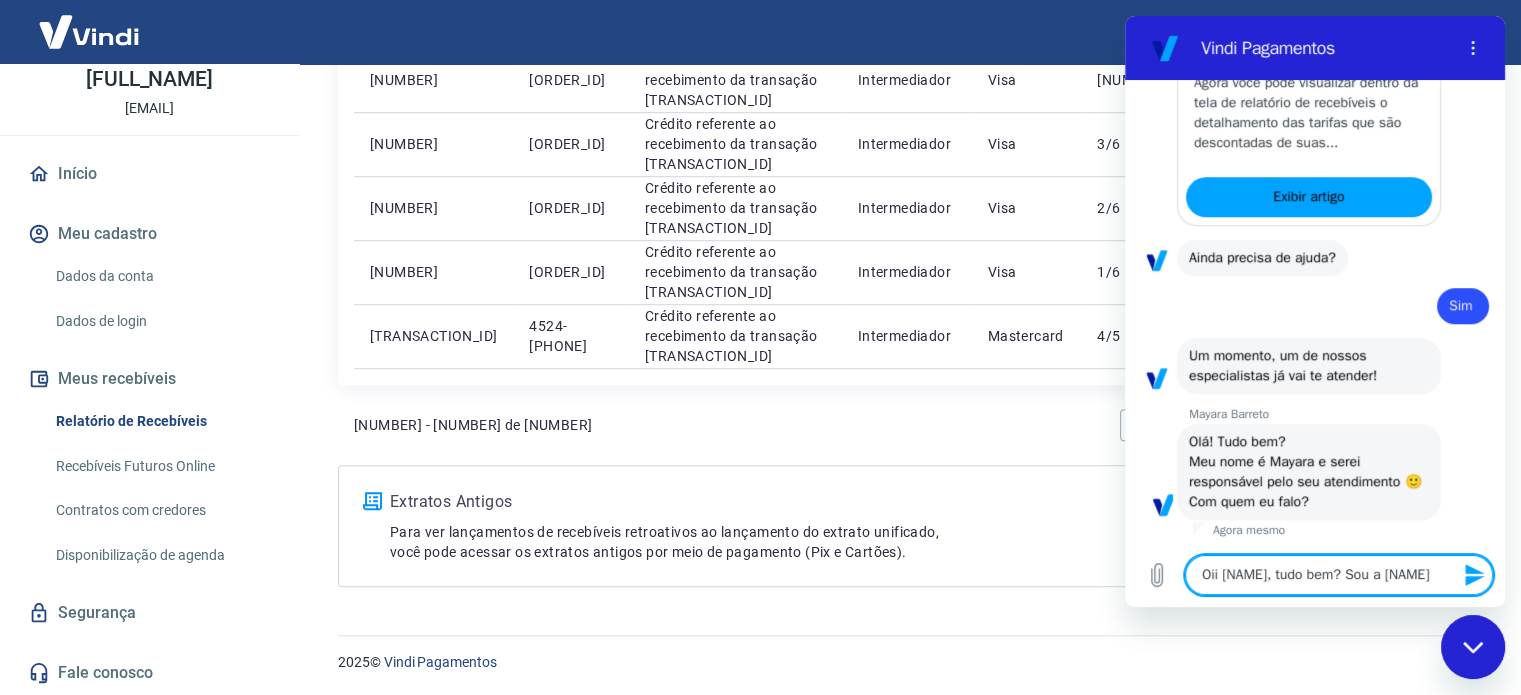 type on "Oii [NAME], tudo bem? Sou a Natál" 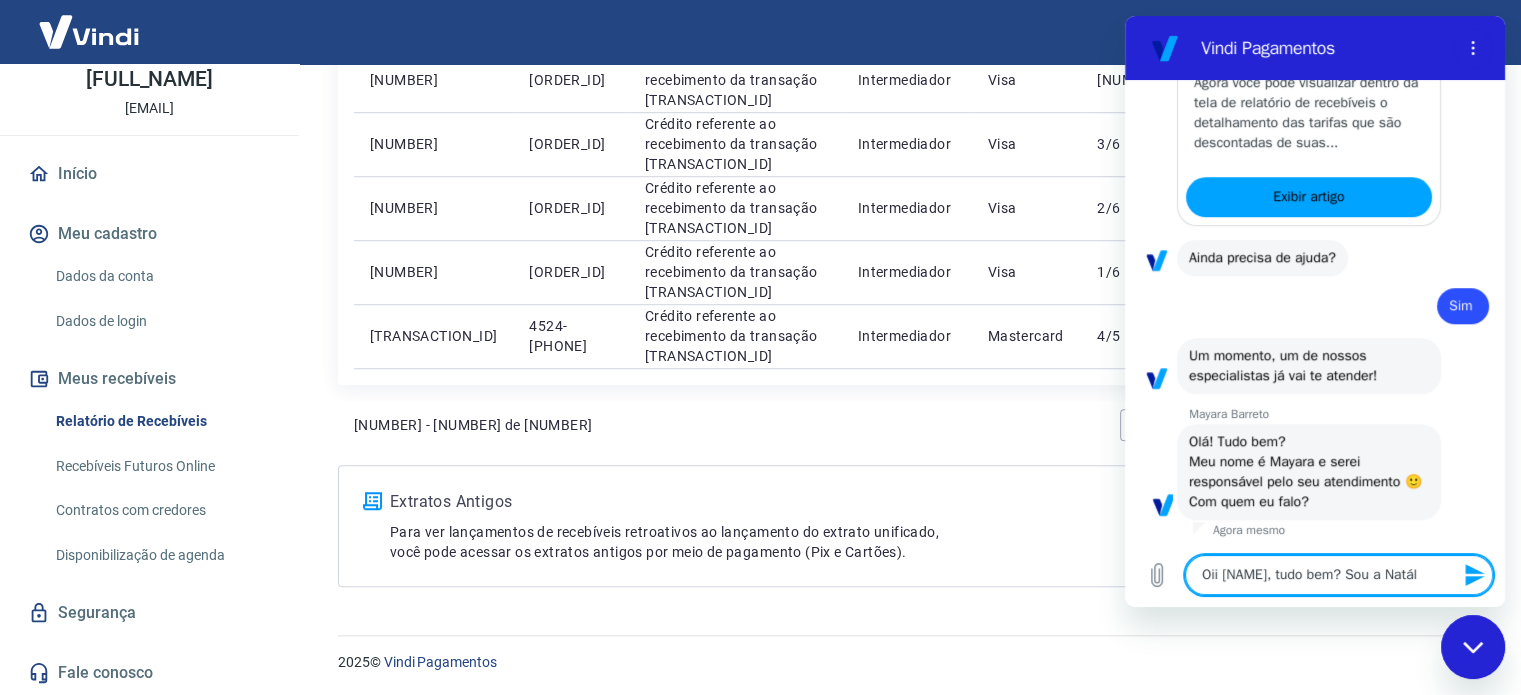 type on "x" 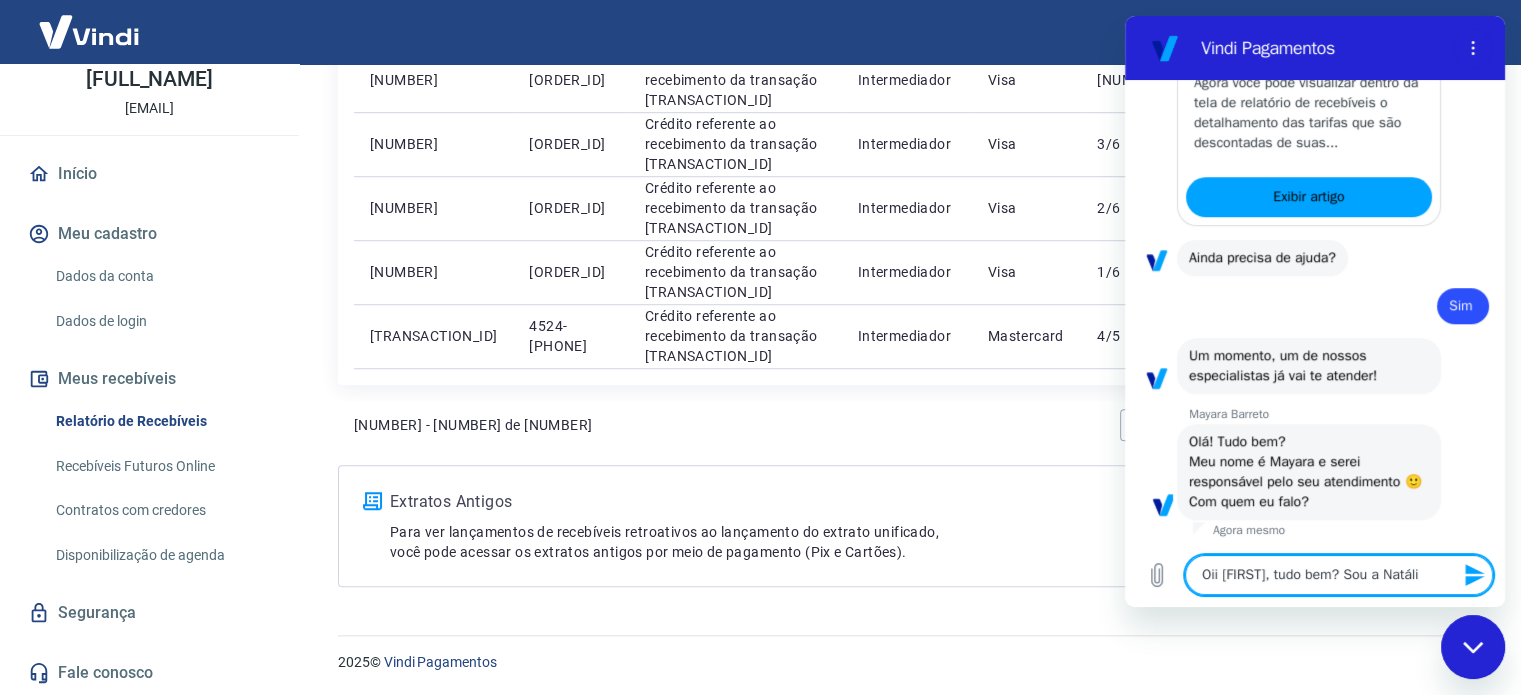type on "Oii [NAME], tudo bem? Sou a Natália" 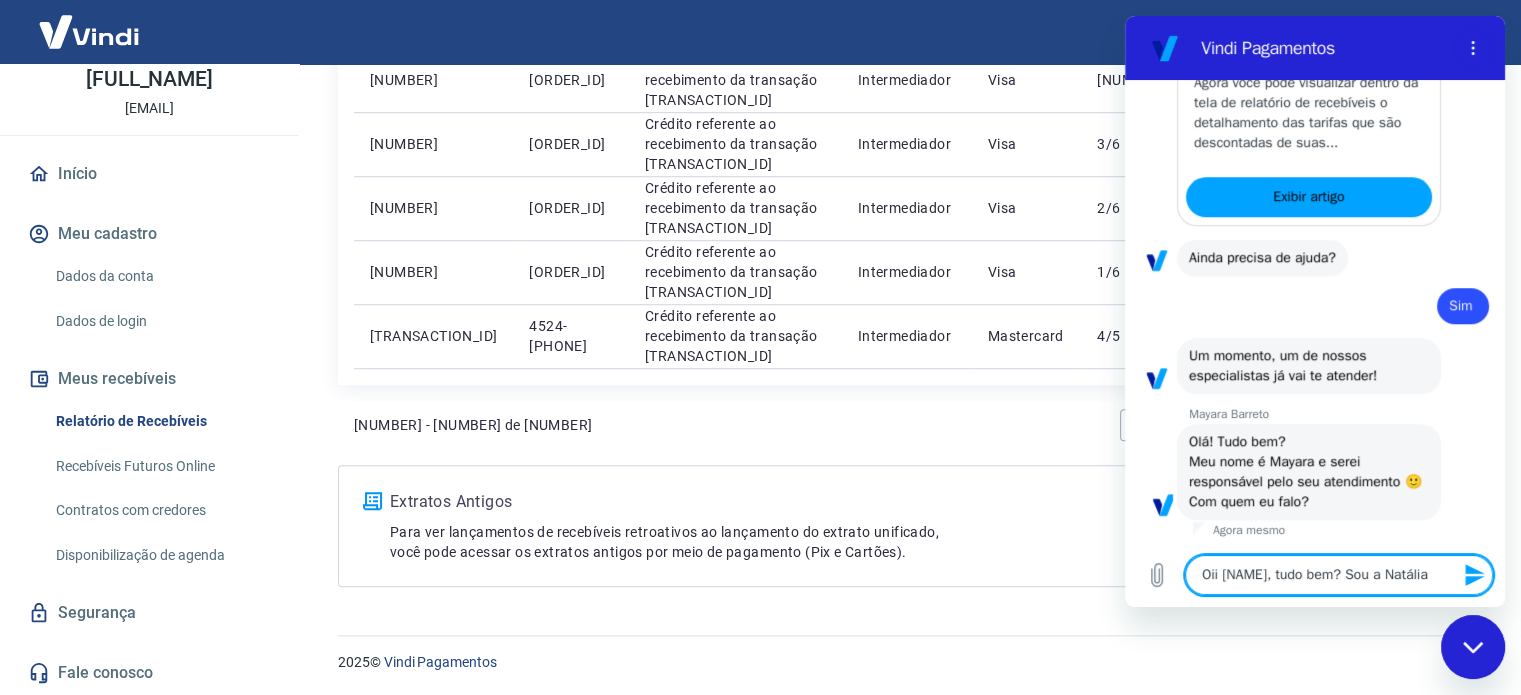 type 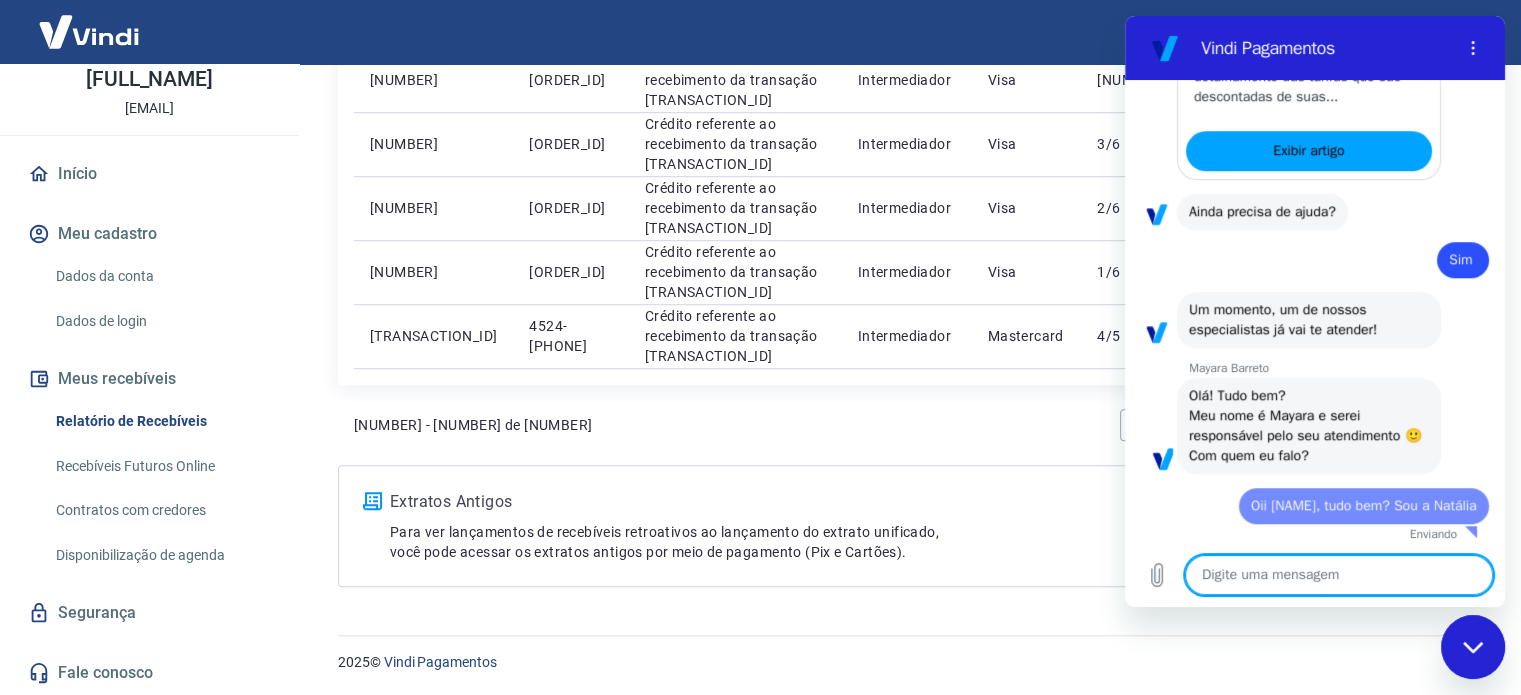 type on "M" 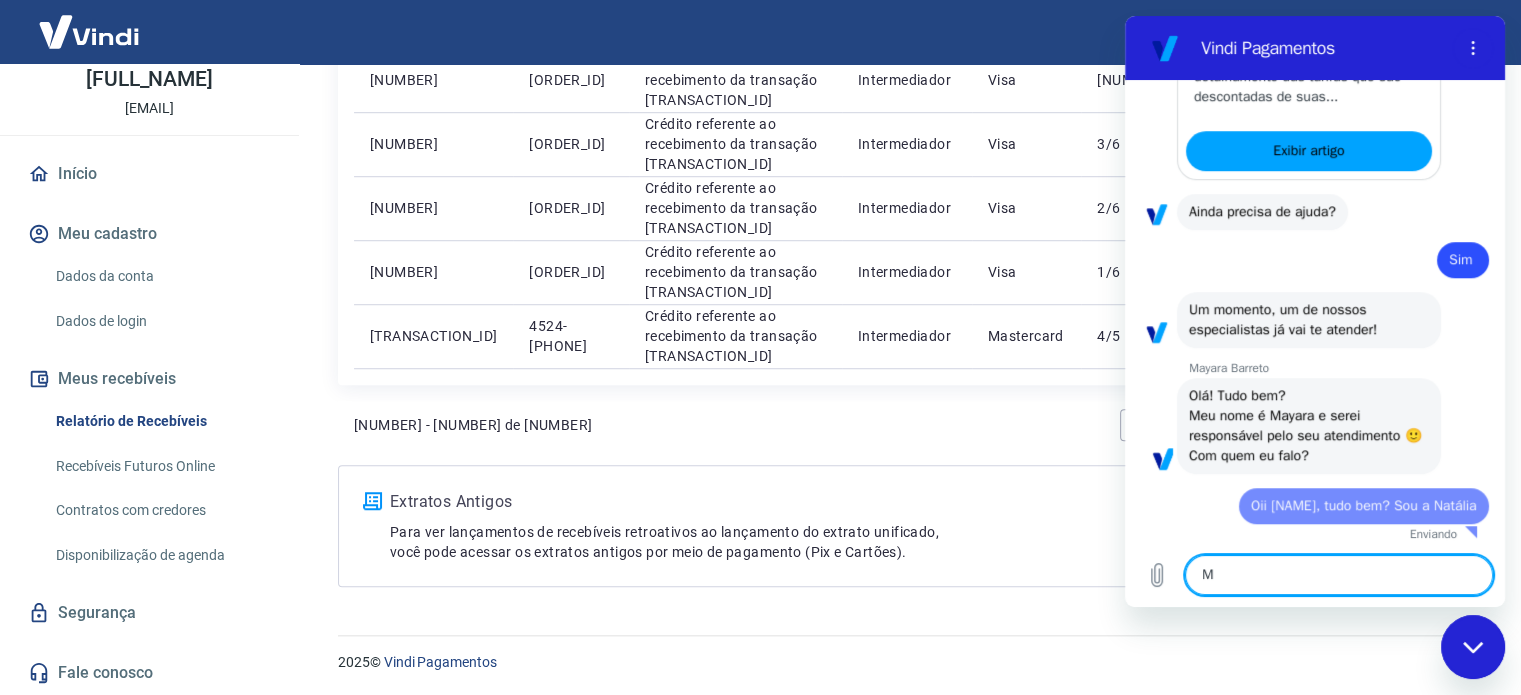 type on "x" 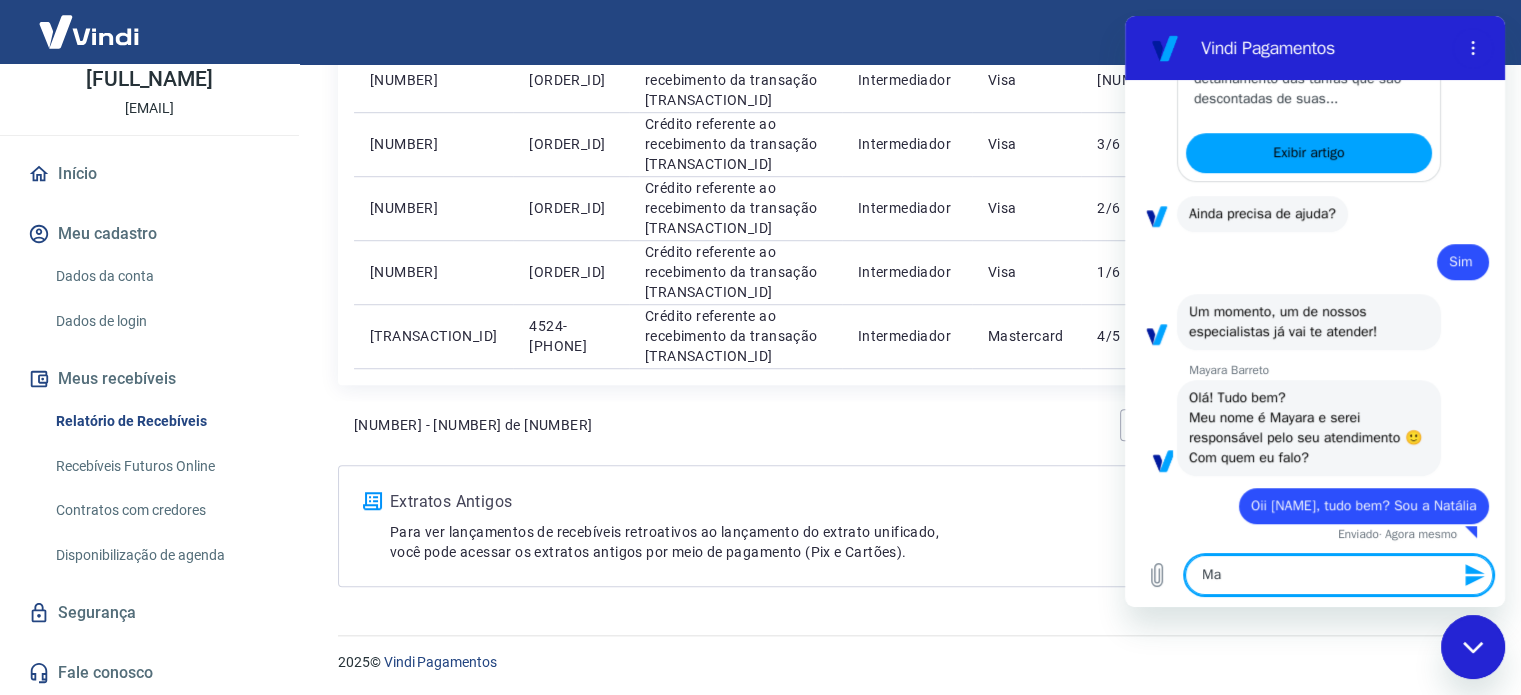 type on "[NAME]" 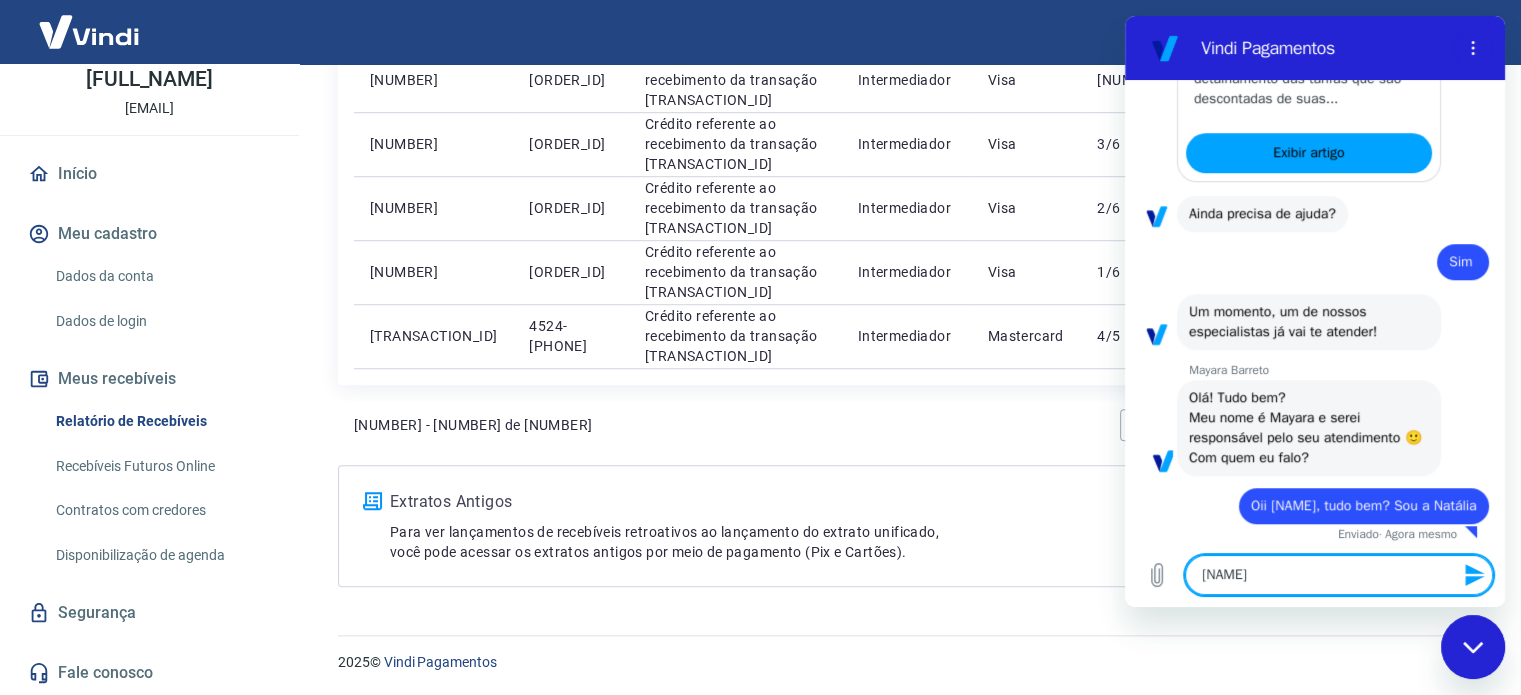 type on "[NAME]" 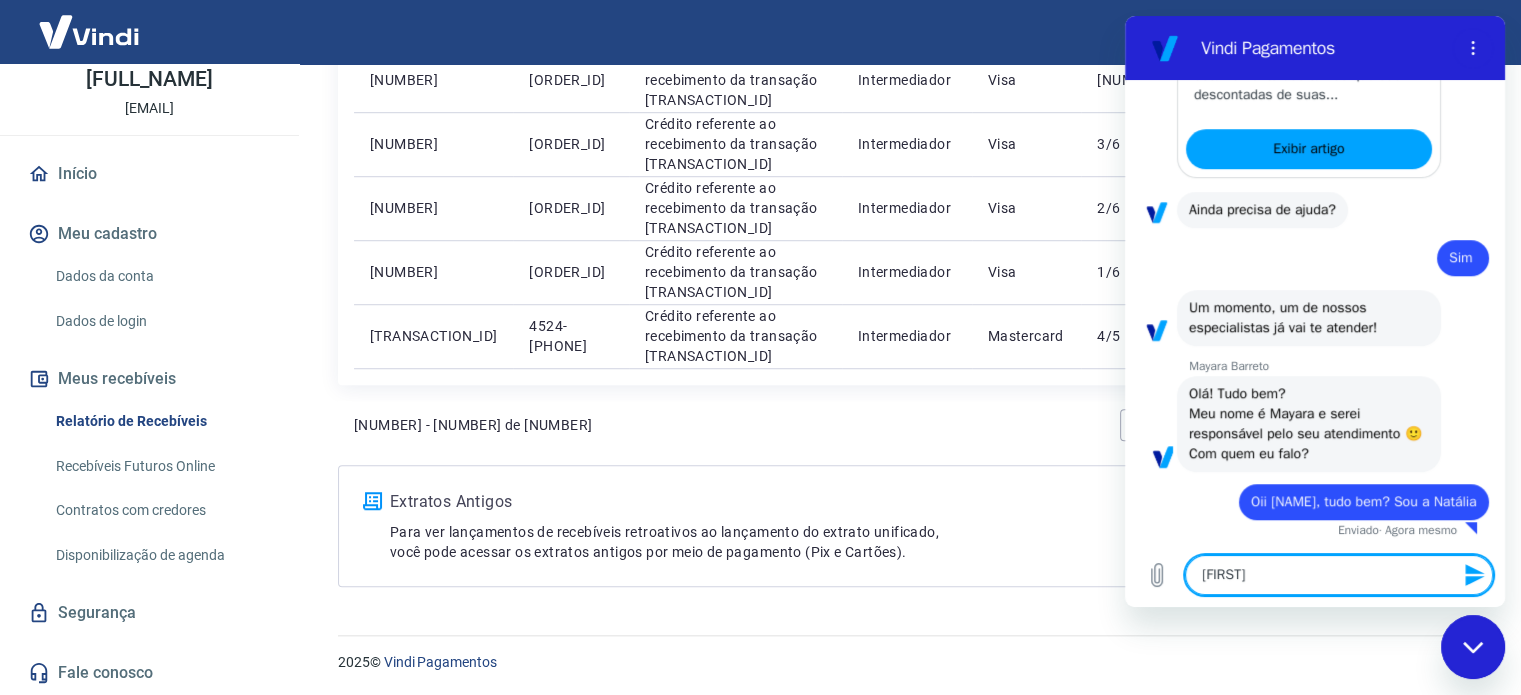 type on "[NAME]," 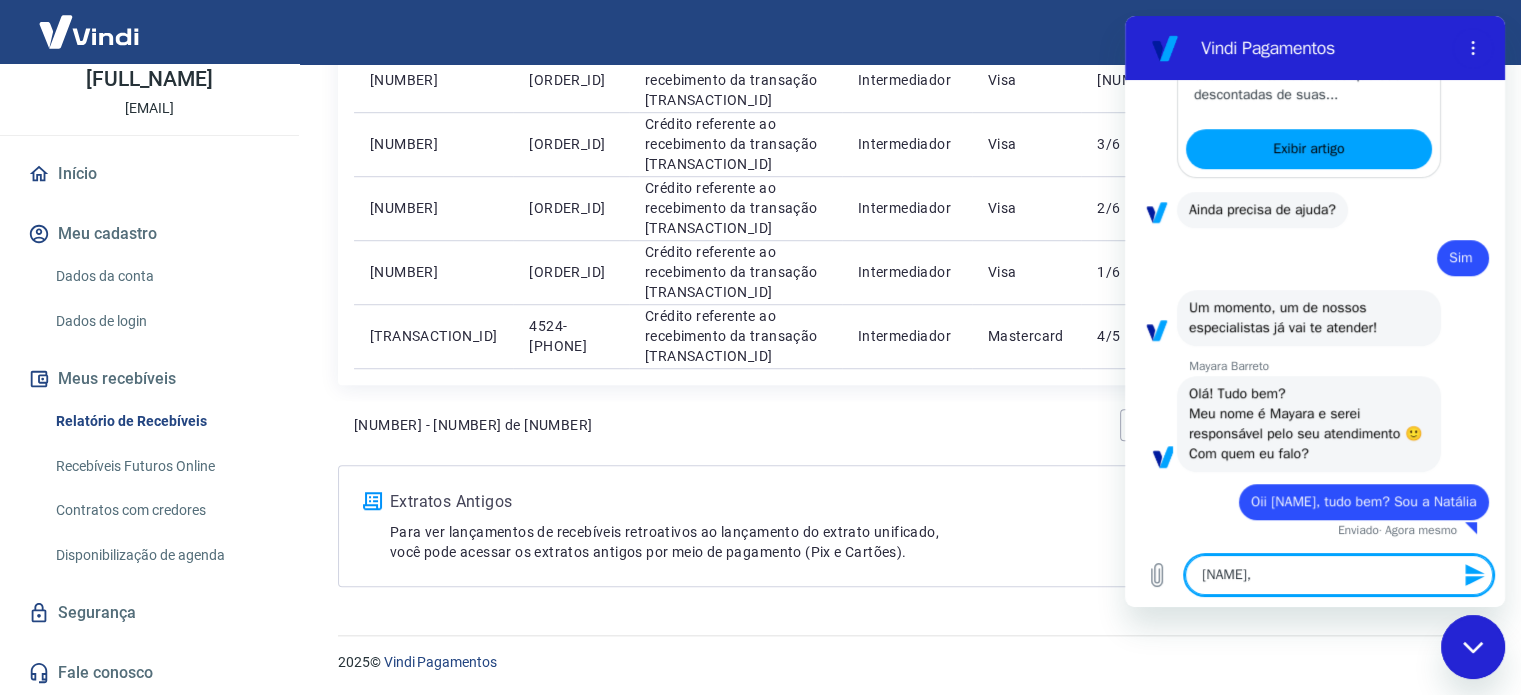 type on "[NAME]," 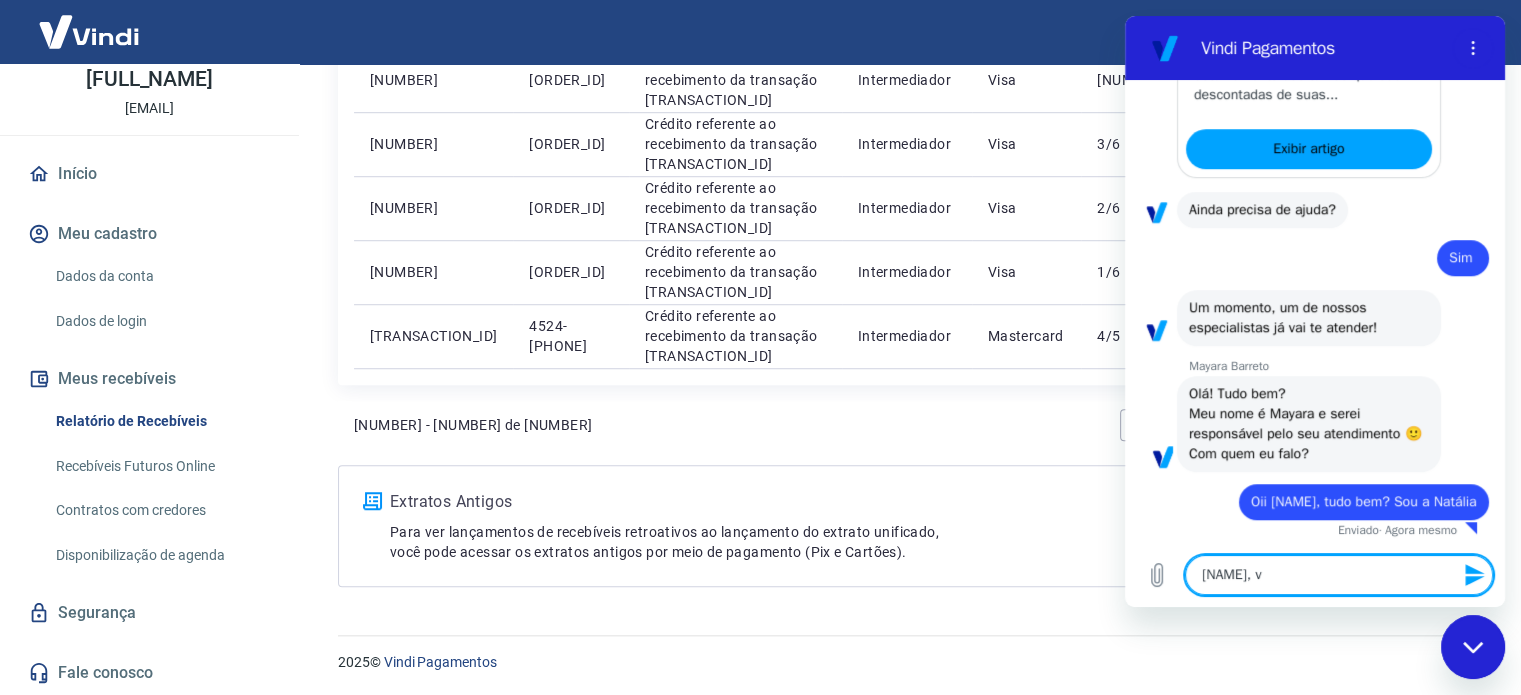 type on "[FIRST], ve" 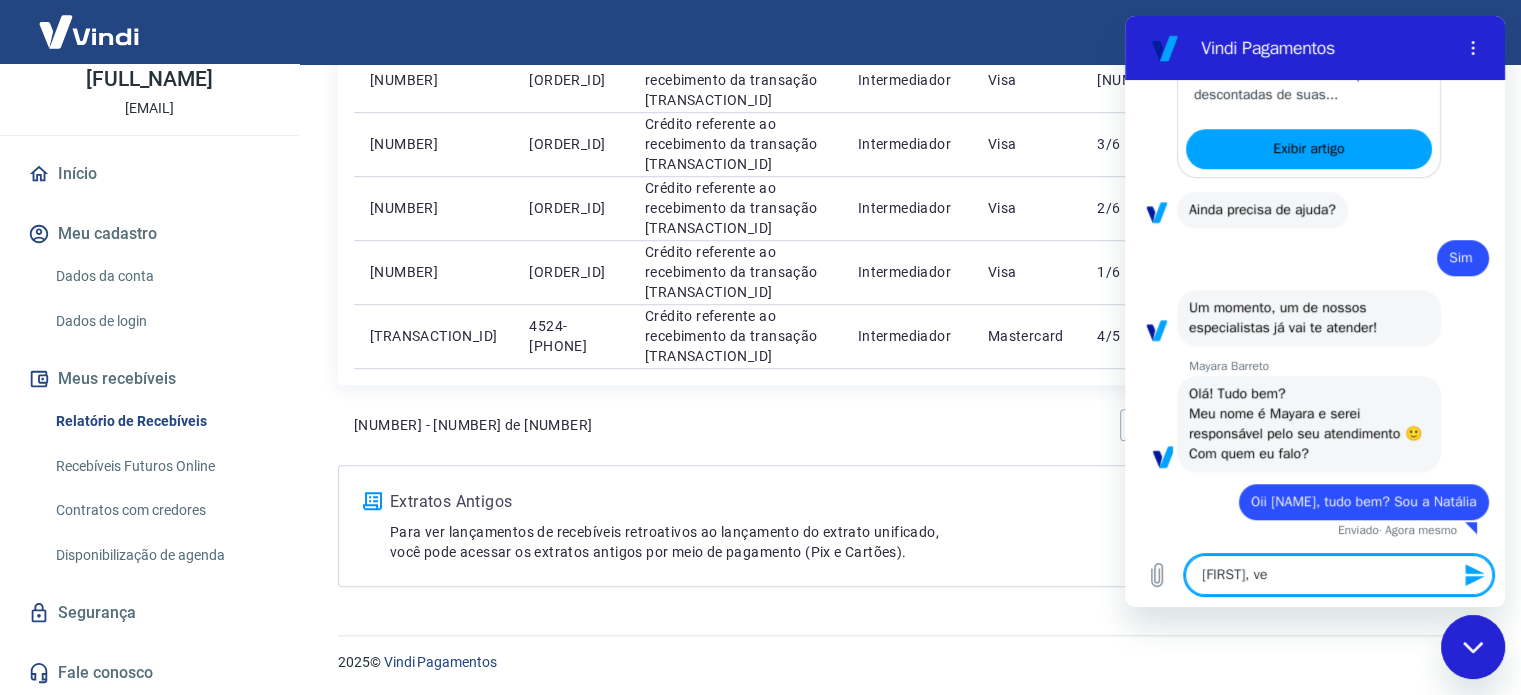 type on "[NAME], vej" 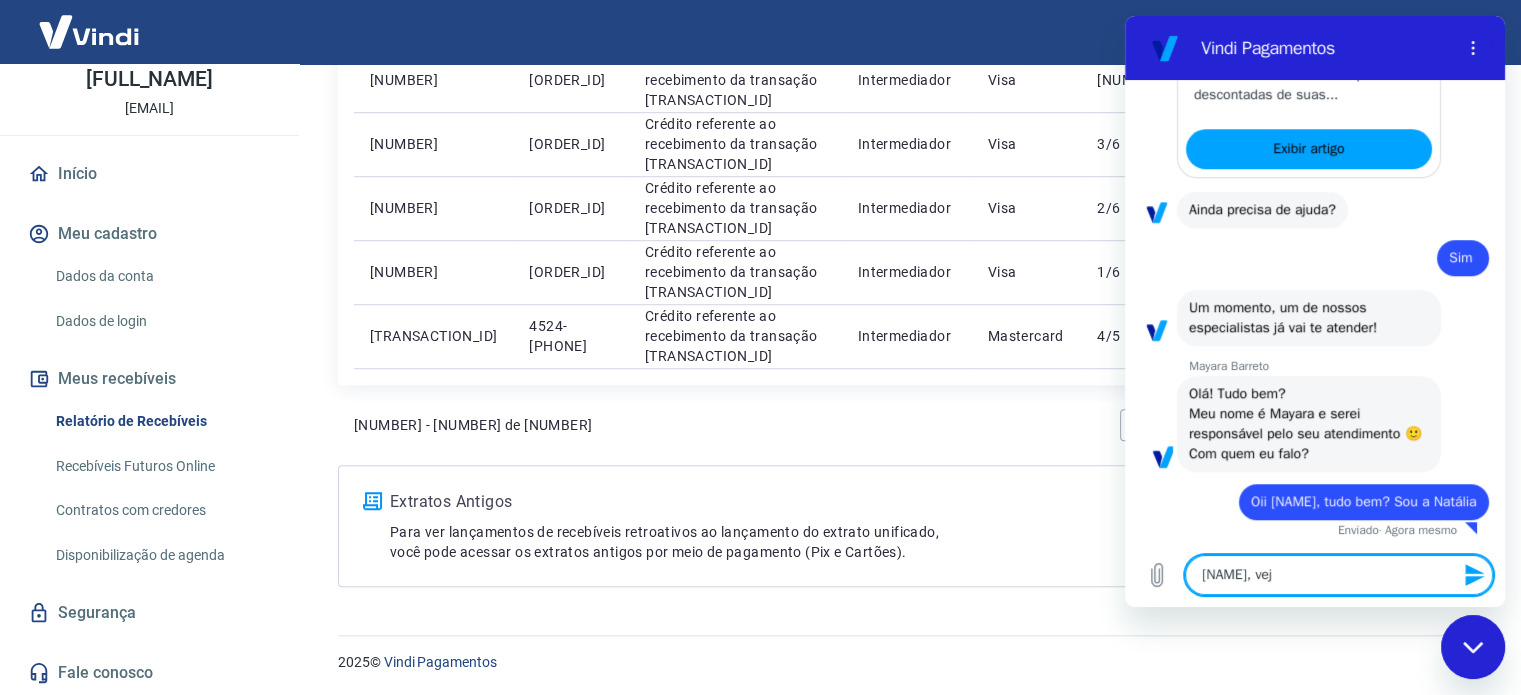 type on "[NAME], veja" 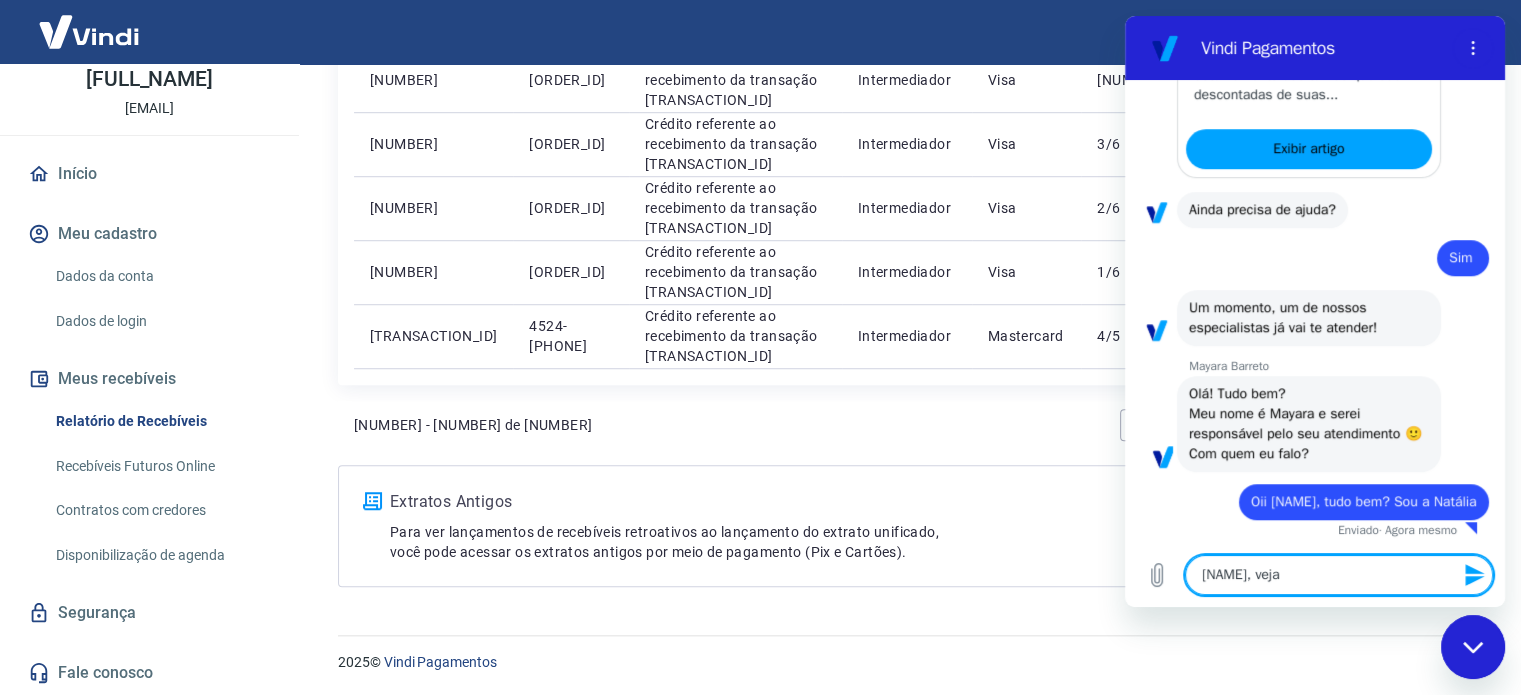 type on "x" 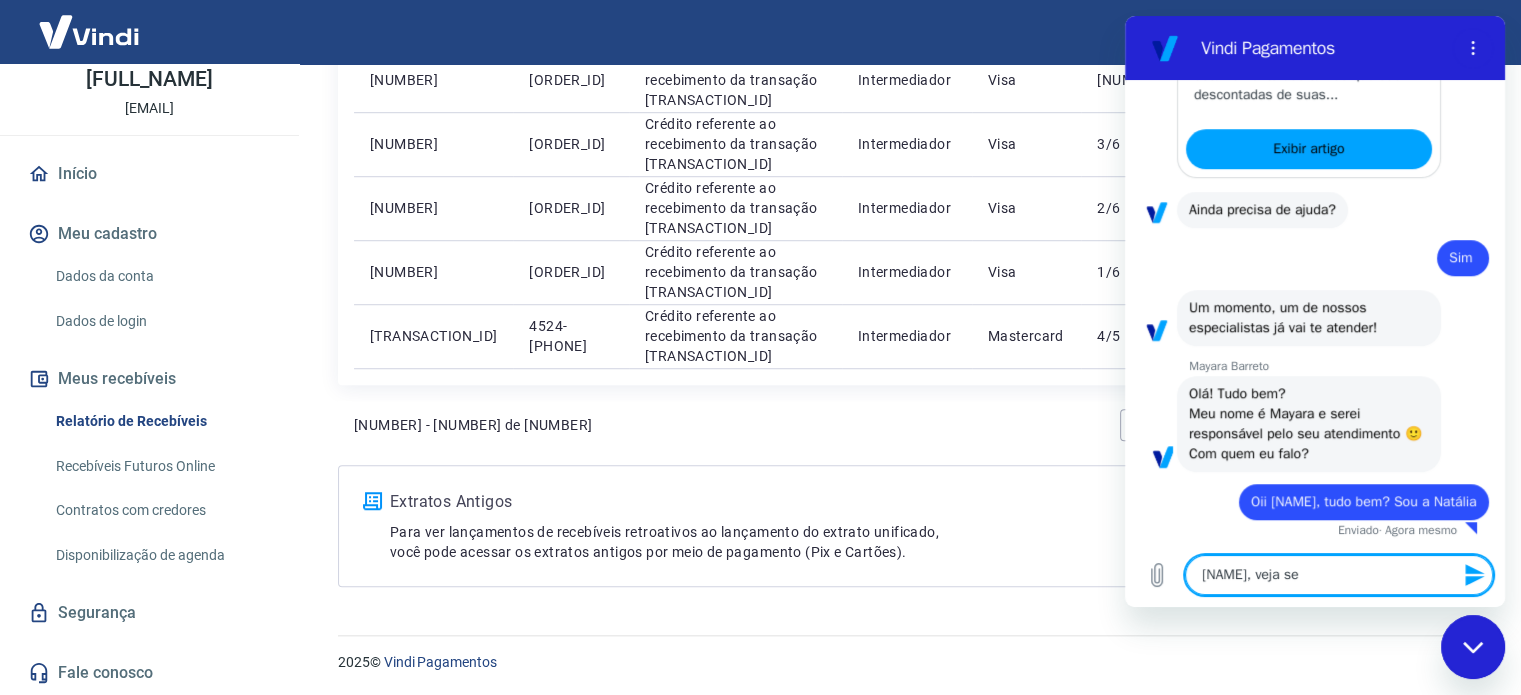 type on "[NAME], veja se" 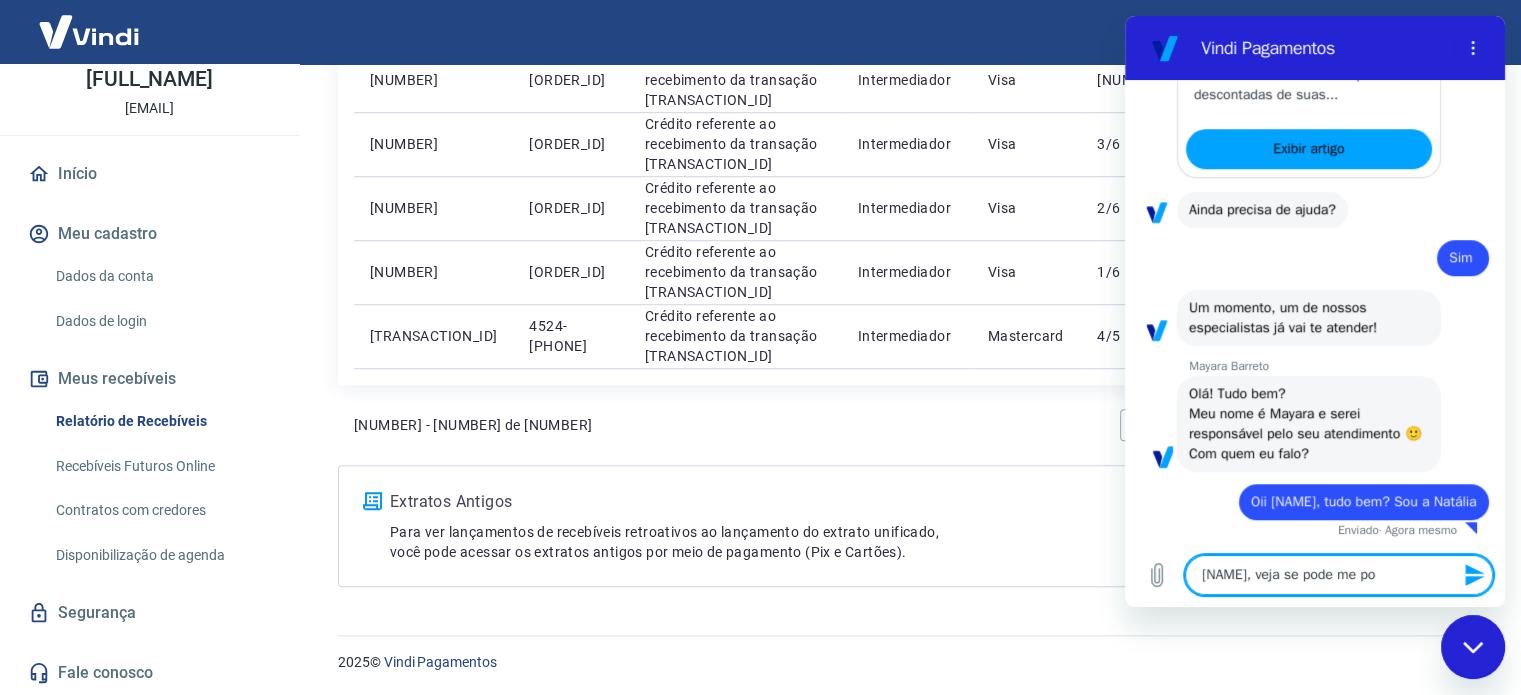 type on "[NAME], veja se pod" 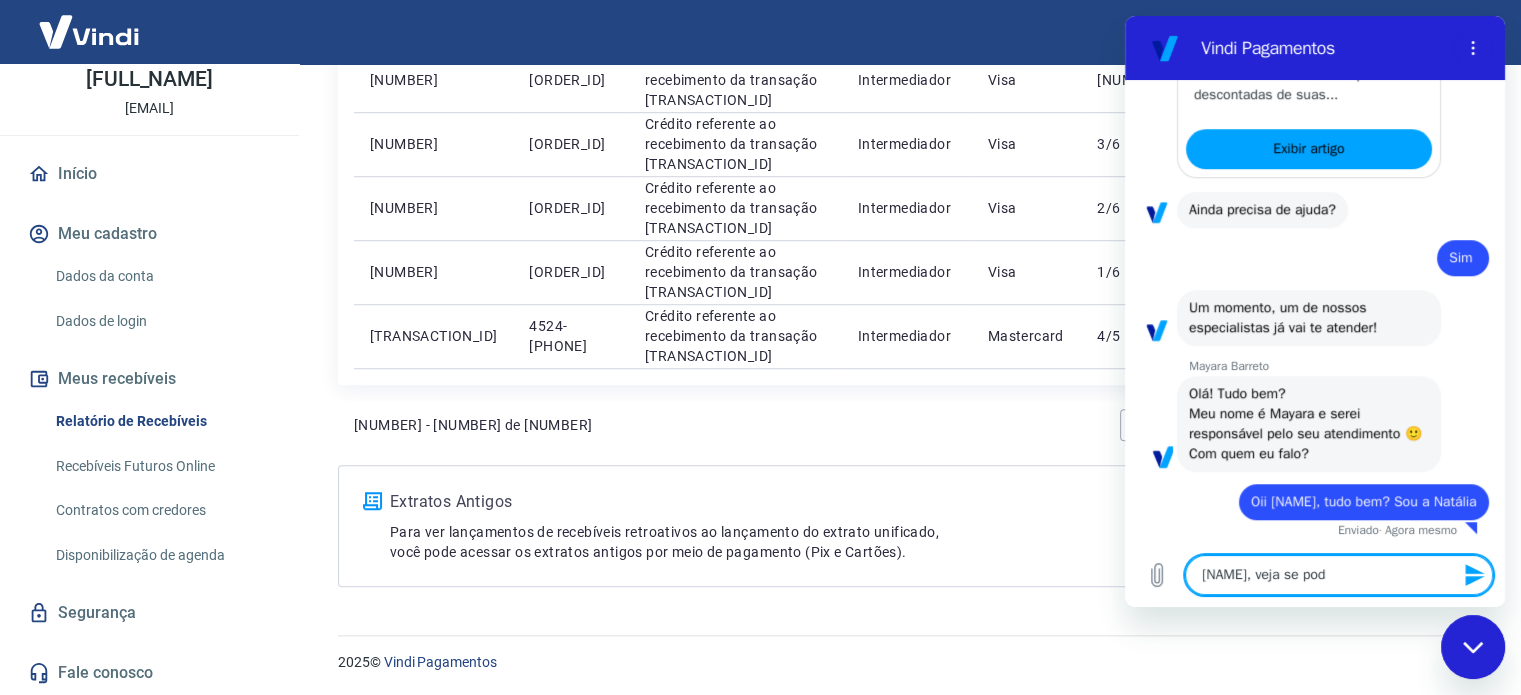 type on "[NAME], veja se pode" 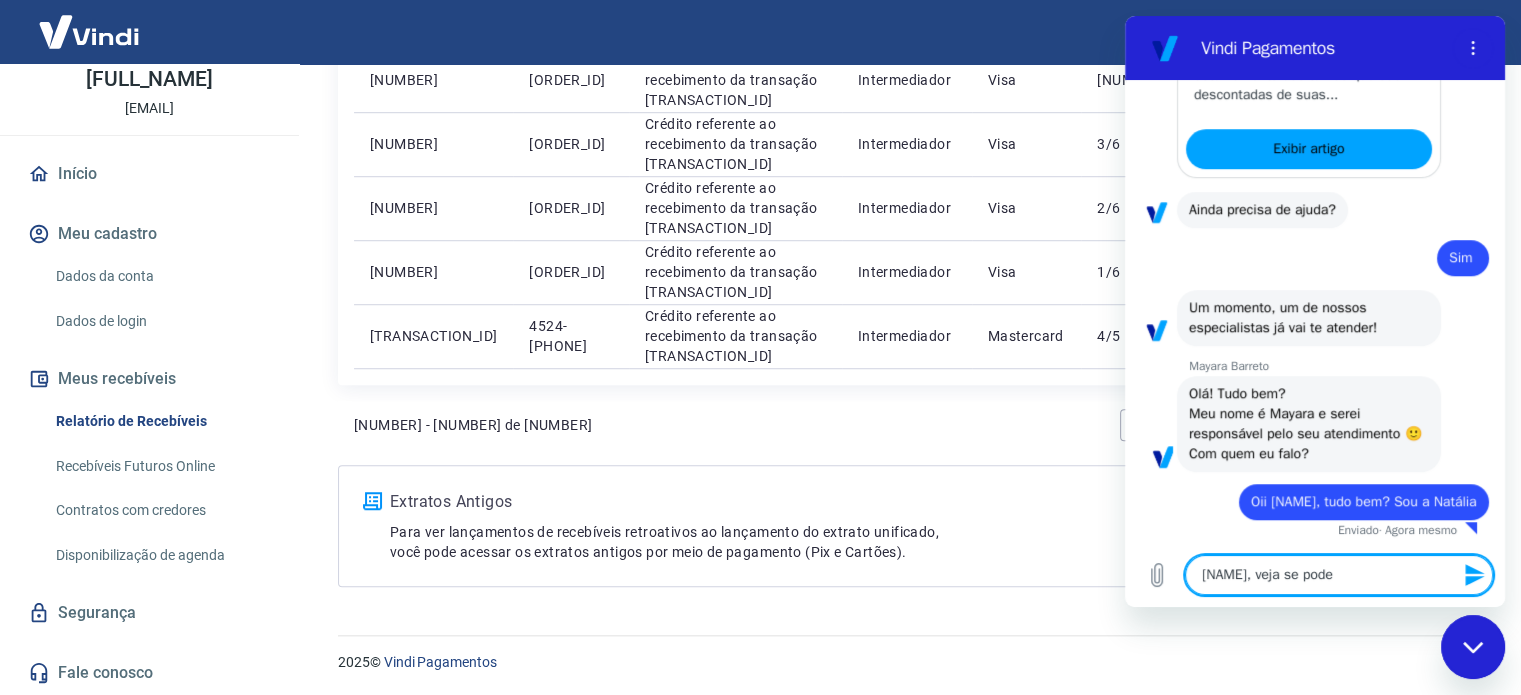 type on "[NAME], veja se pode" 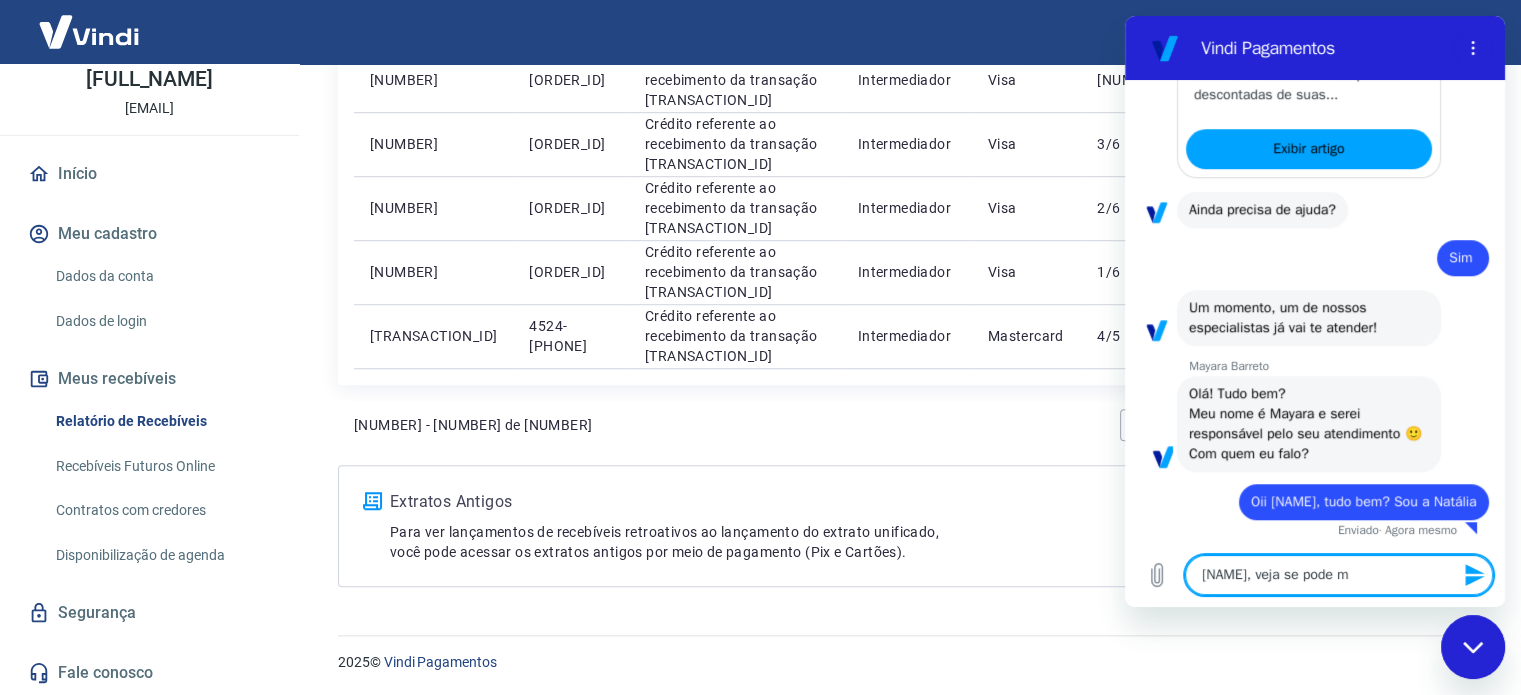 type on "[NAME], veja se pode me" 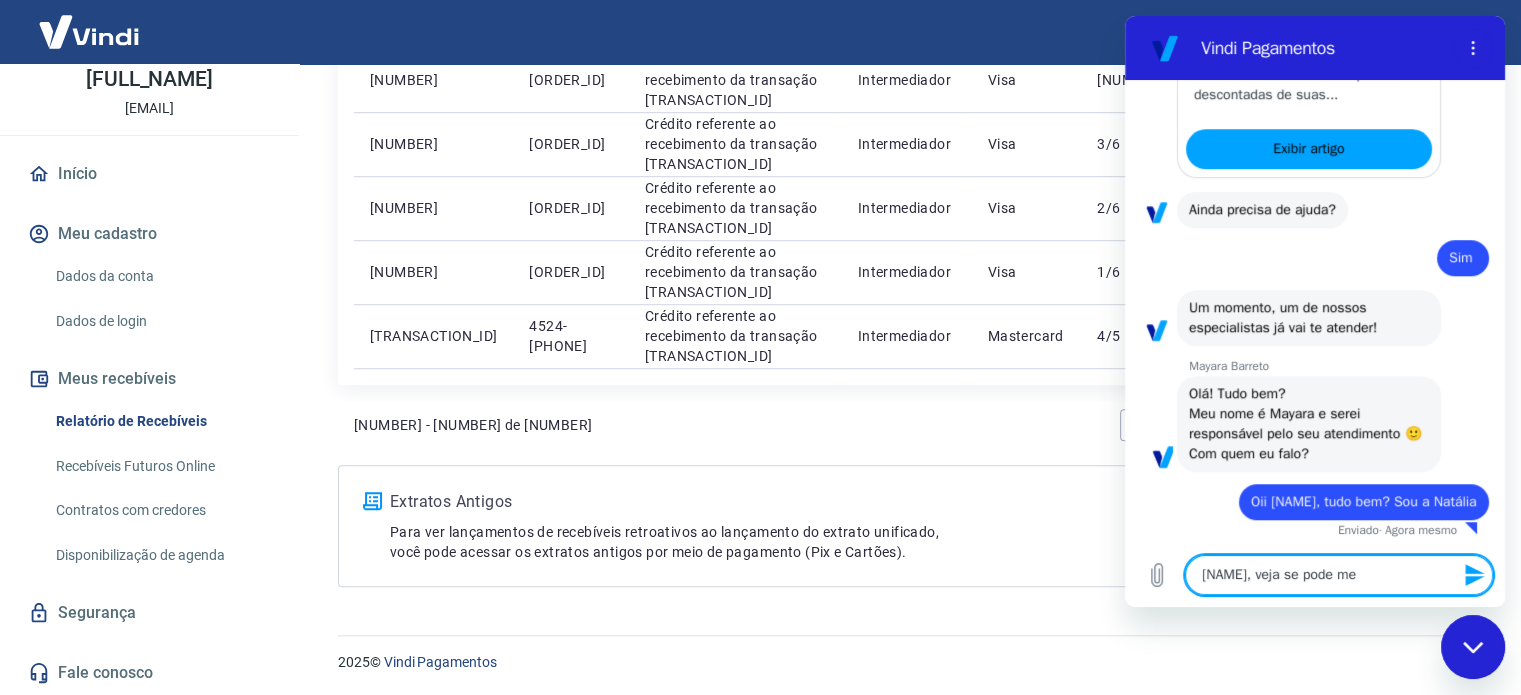 type on "[NAME], veja se pode me" 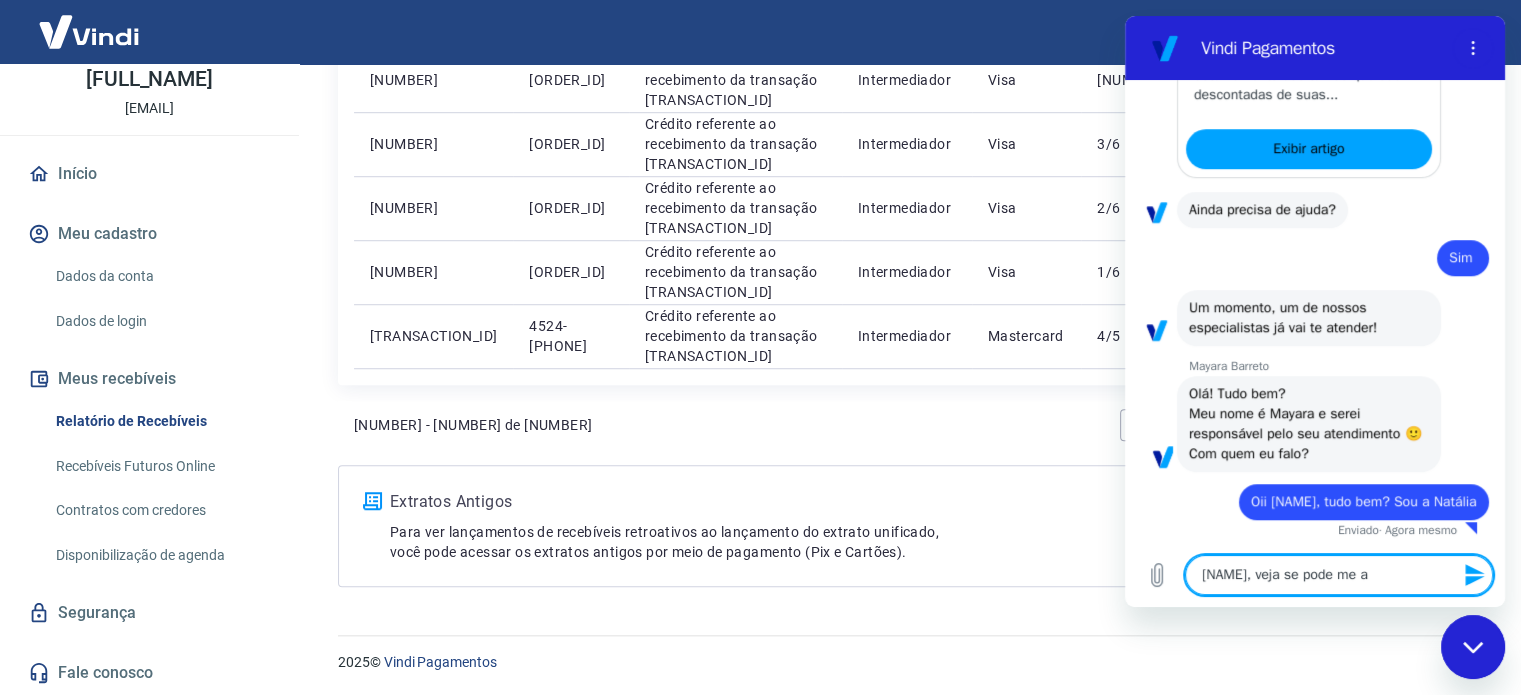 type on "[NAME], veja se pode me aj" 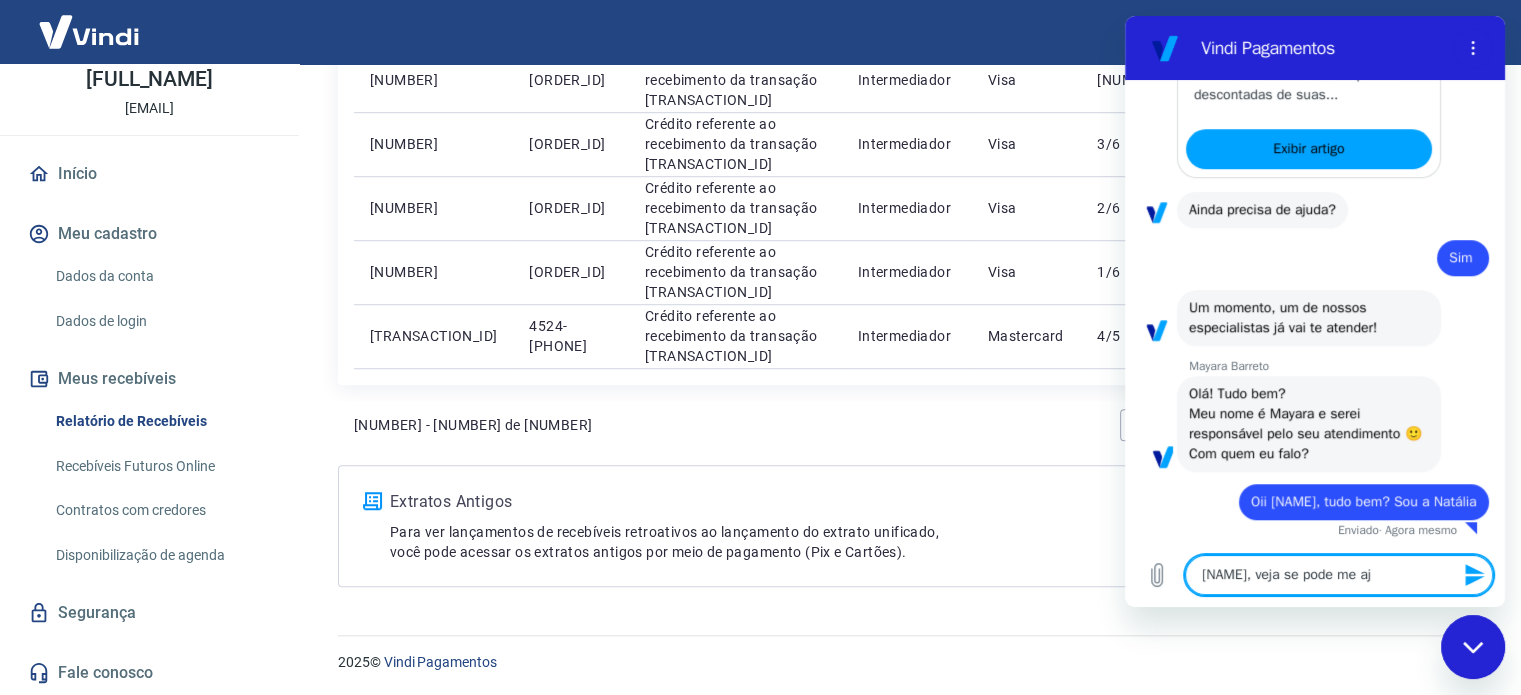type on "[NAME], veja se pode me aju" 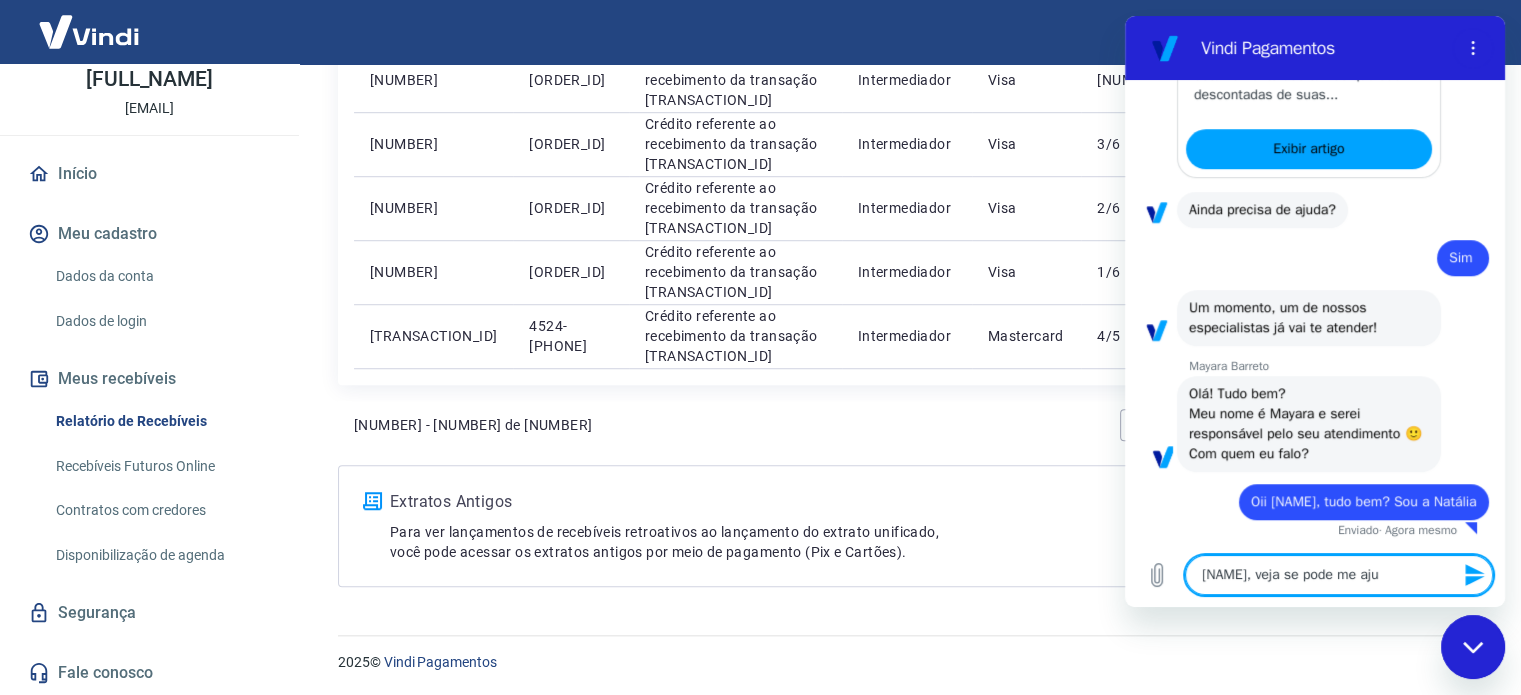 type on "[NAME], veja se pode me ajud" 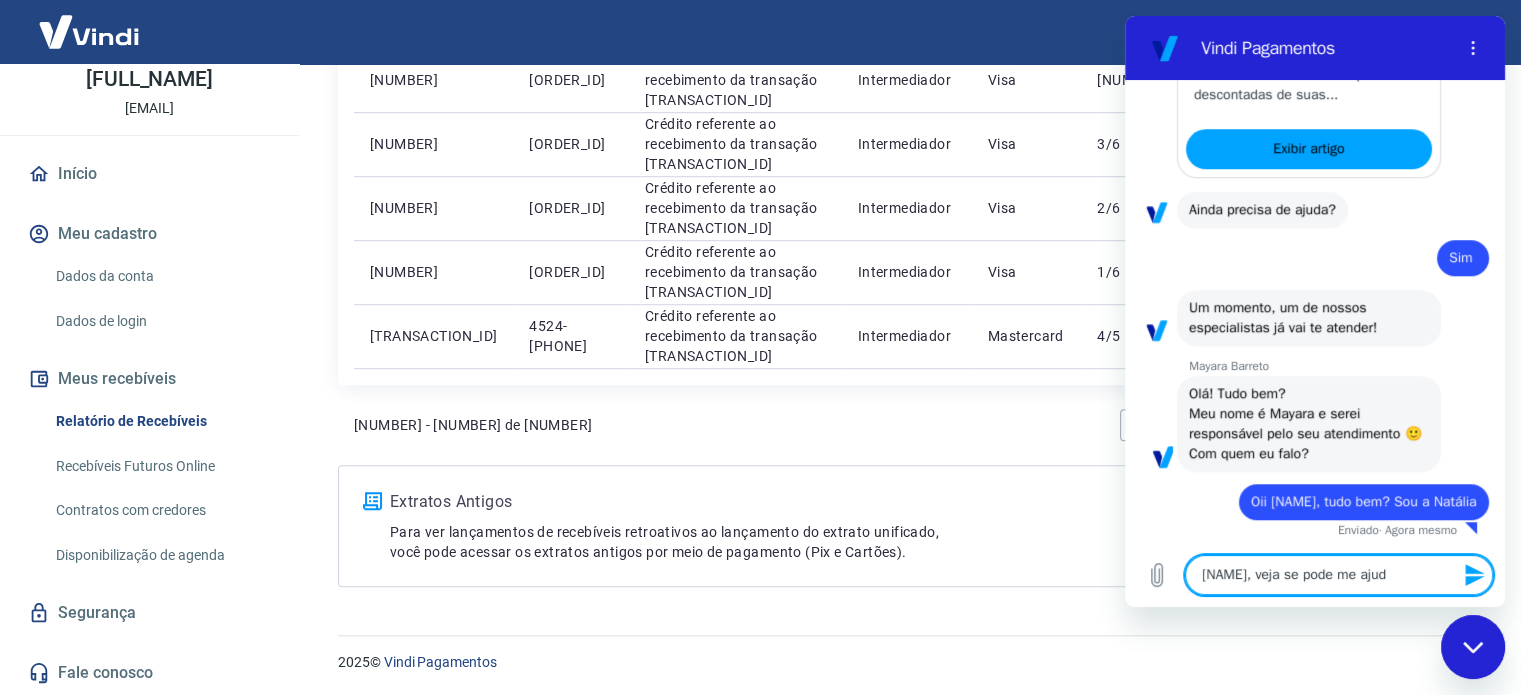 type on "[NAME], veja se pode me ajuda" 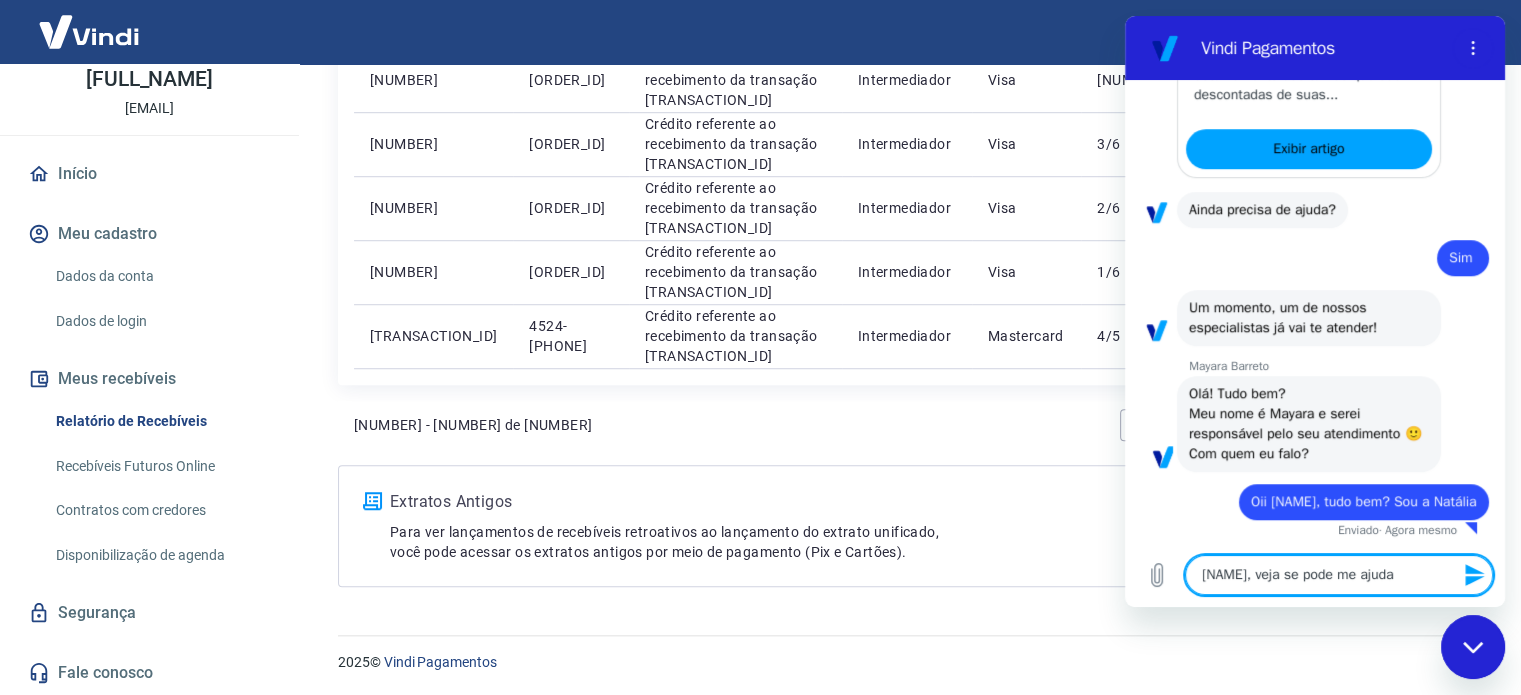 type on "[NAME], veja se pode me ajudar" 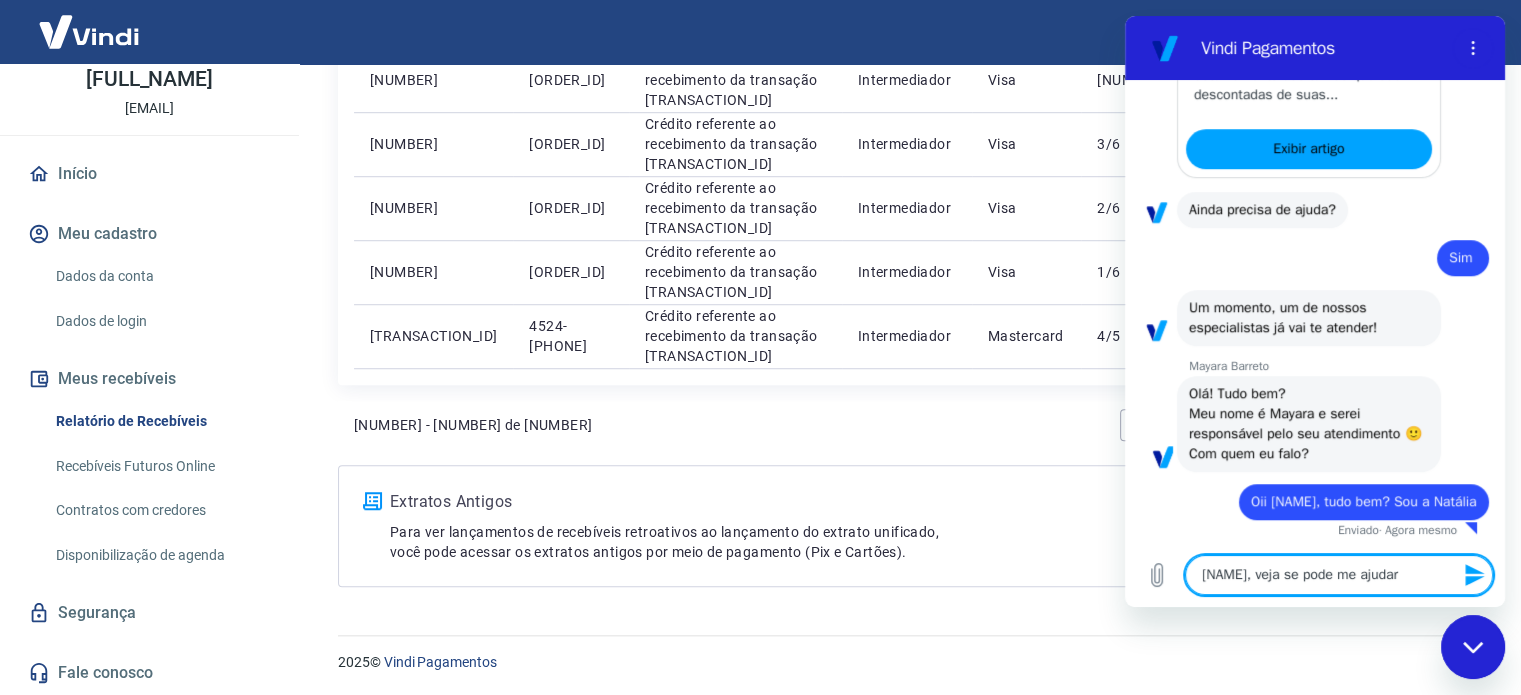 type on "[NAME], veja se pode me ajudar." 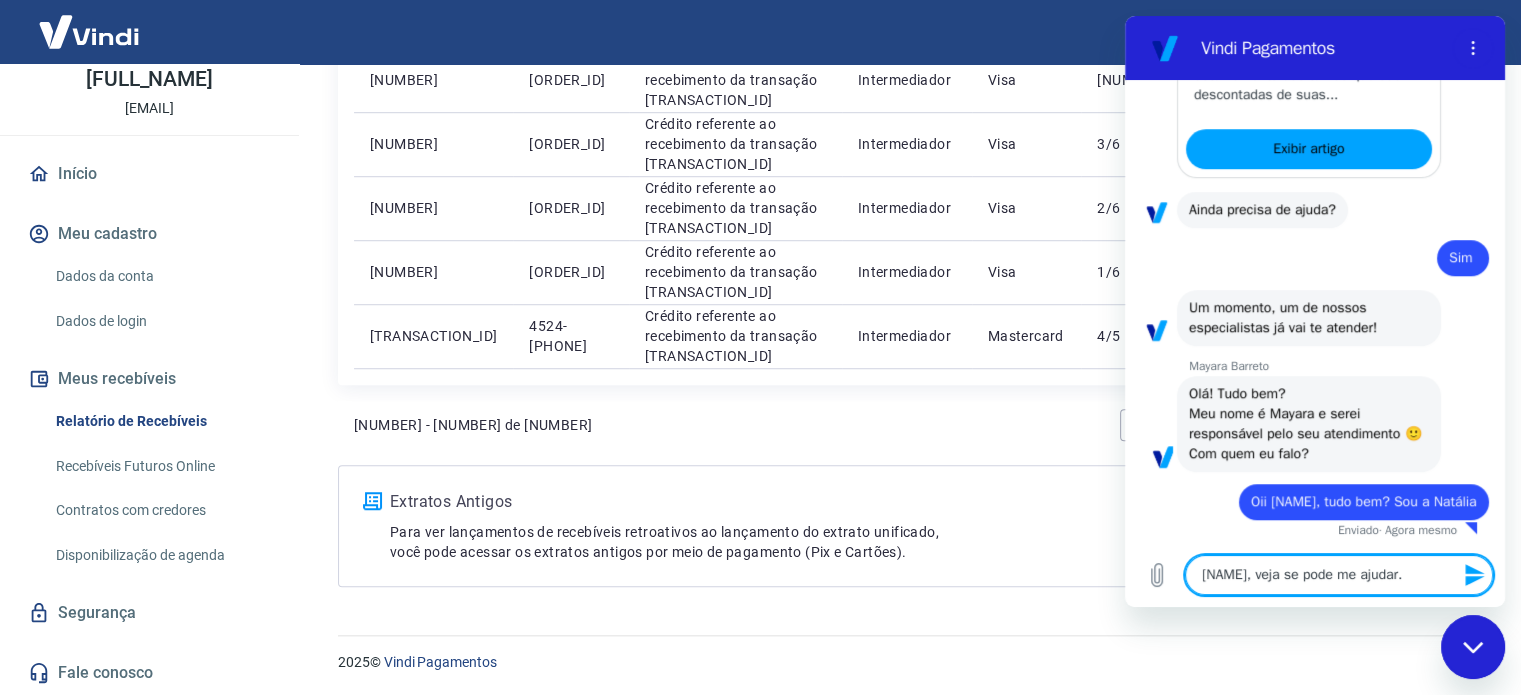 type on "[NAME], veja se pode me ajudar.." 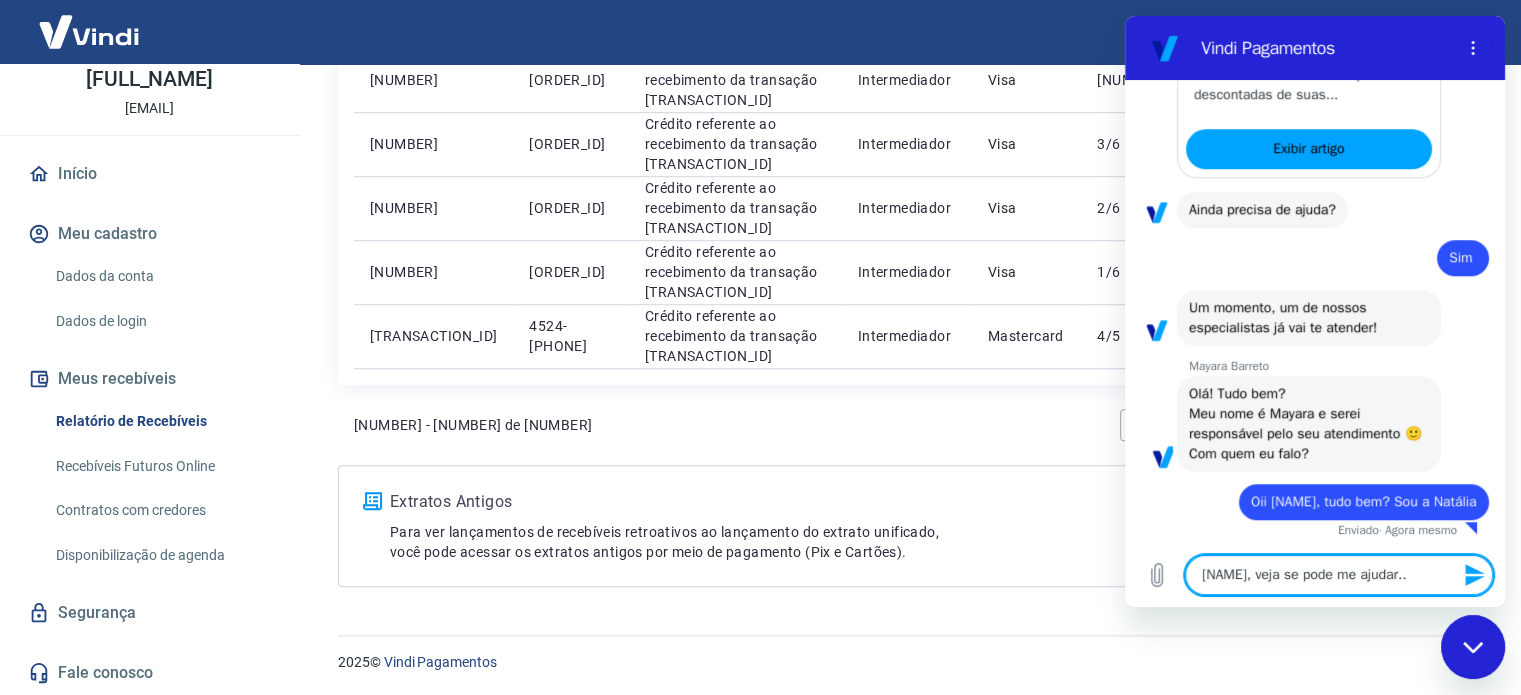 type on "[NAME], veja se pode me ajudar..." 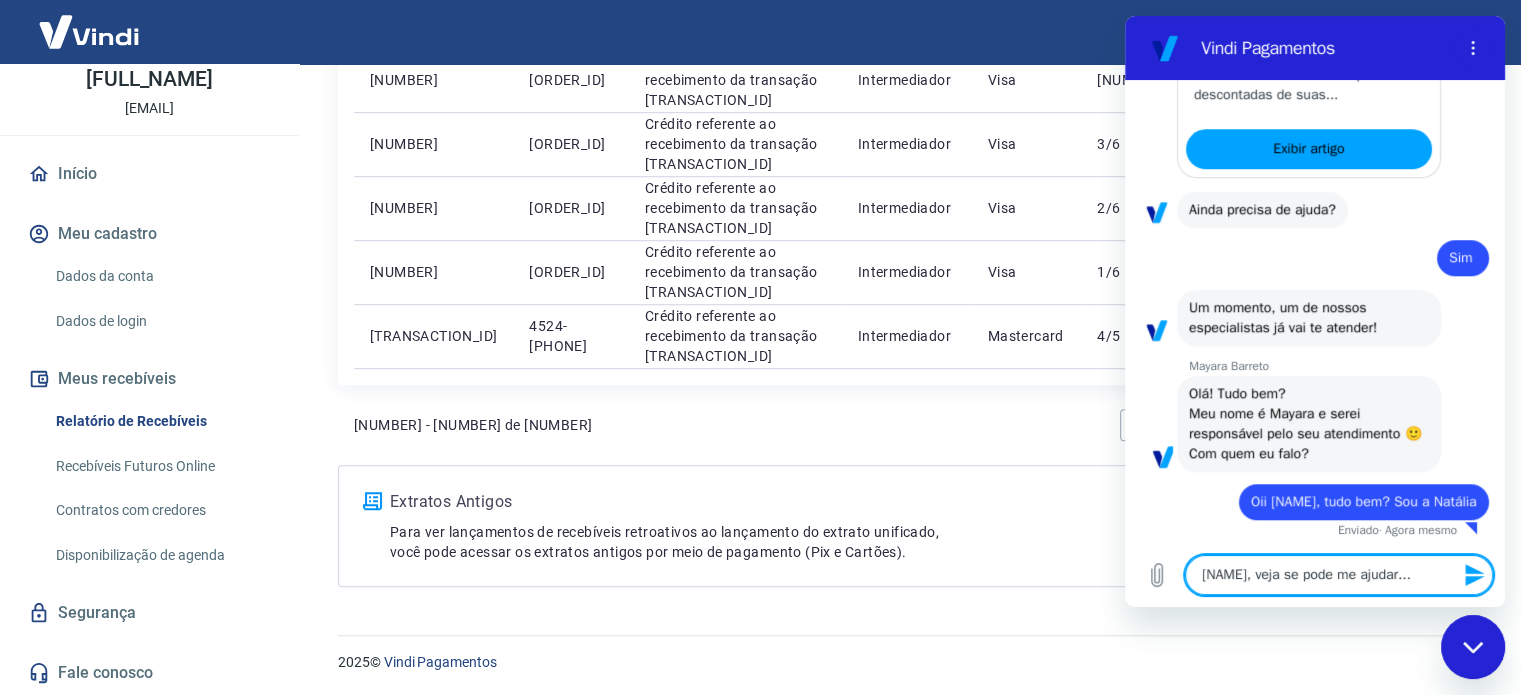 type on "[NAME], veja se pode me ajud" 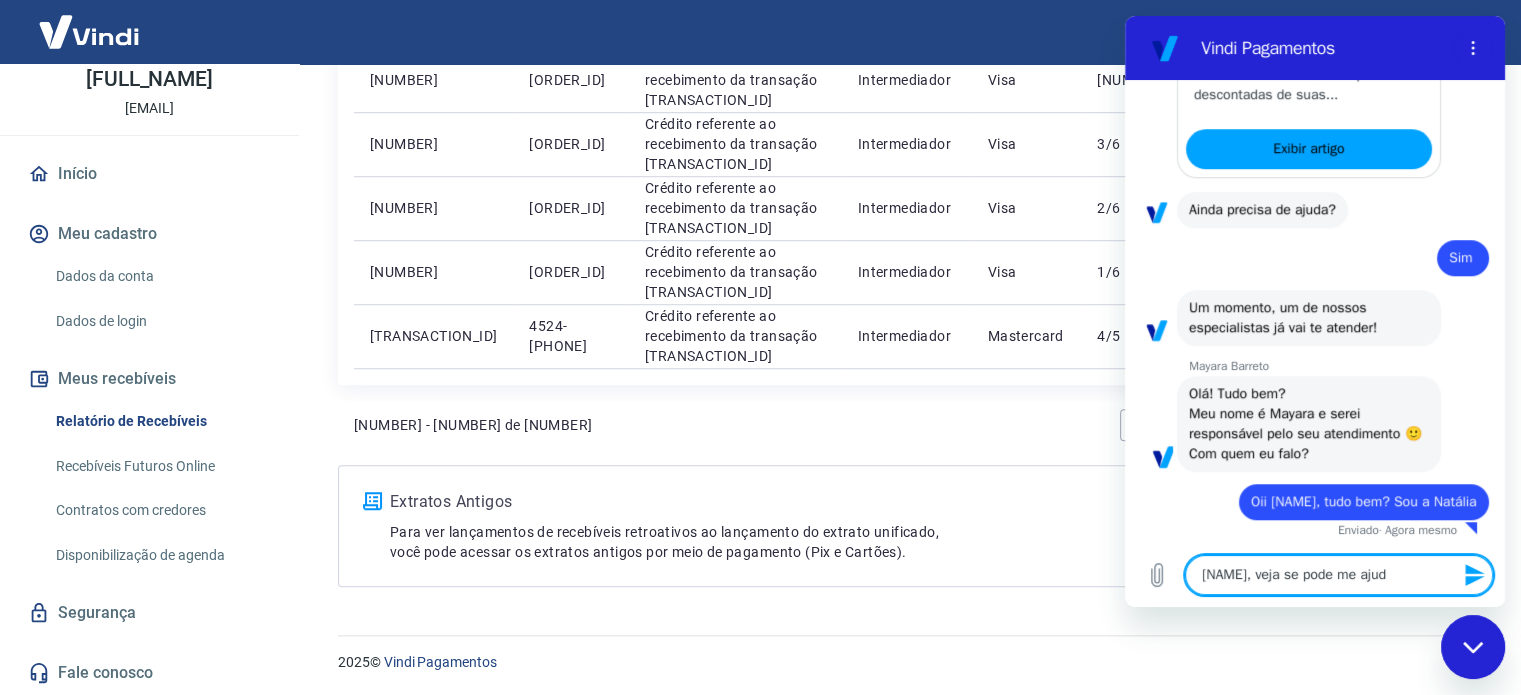 type on "[FIRST], veja se pode me ajudar...pr" 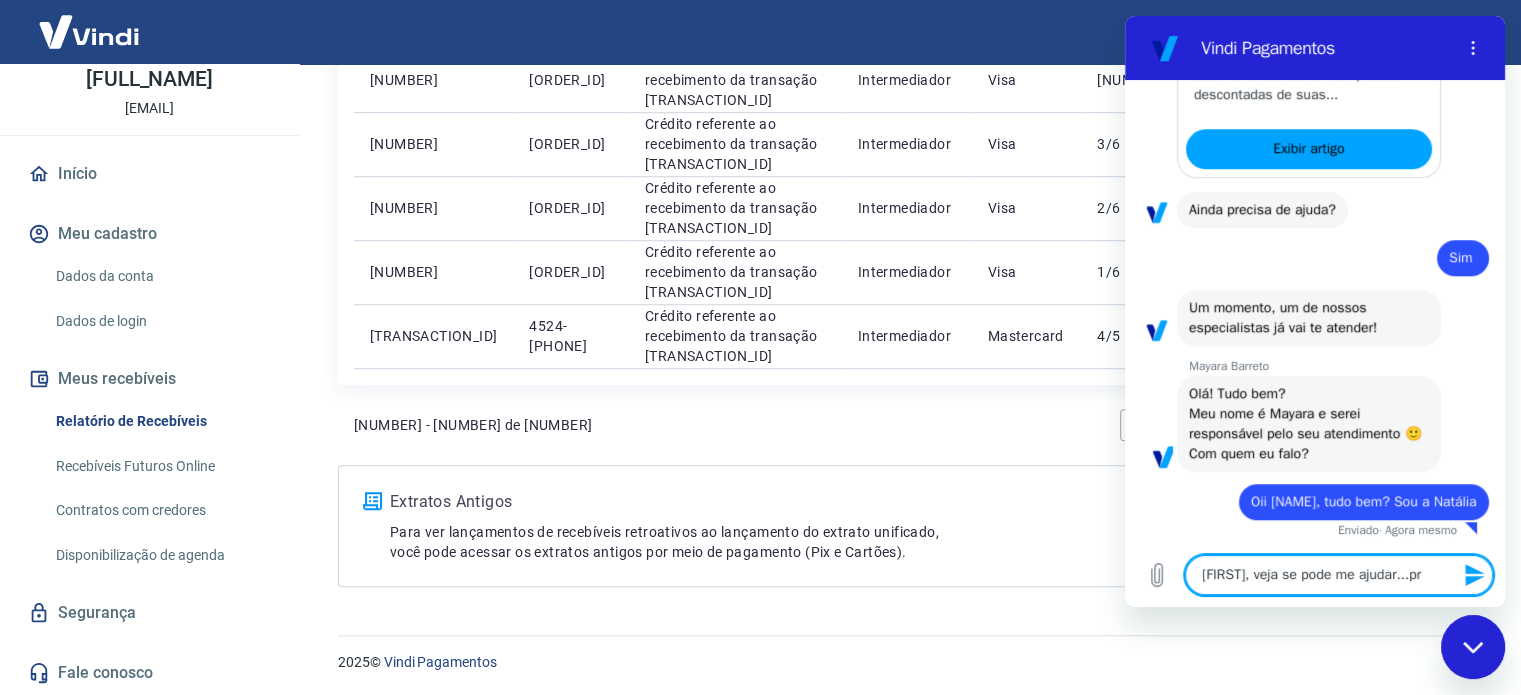 type on "[NAME], veja se pode me ajudar...pre" 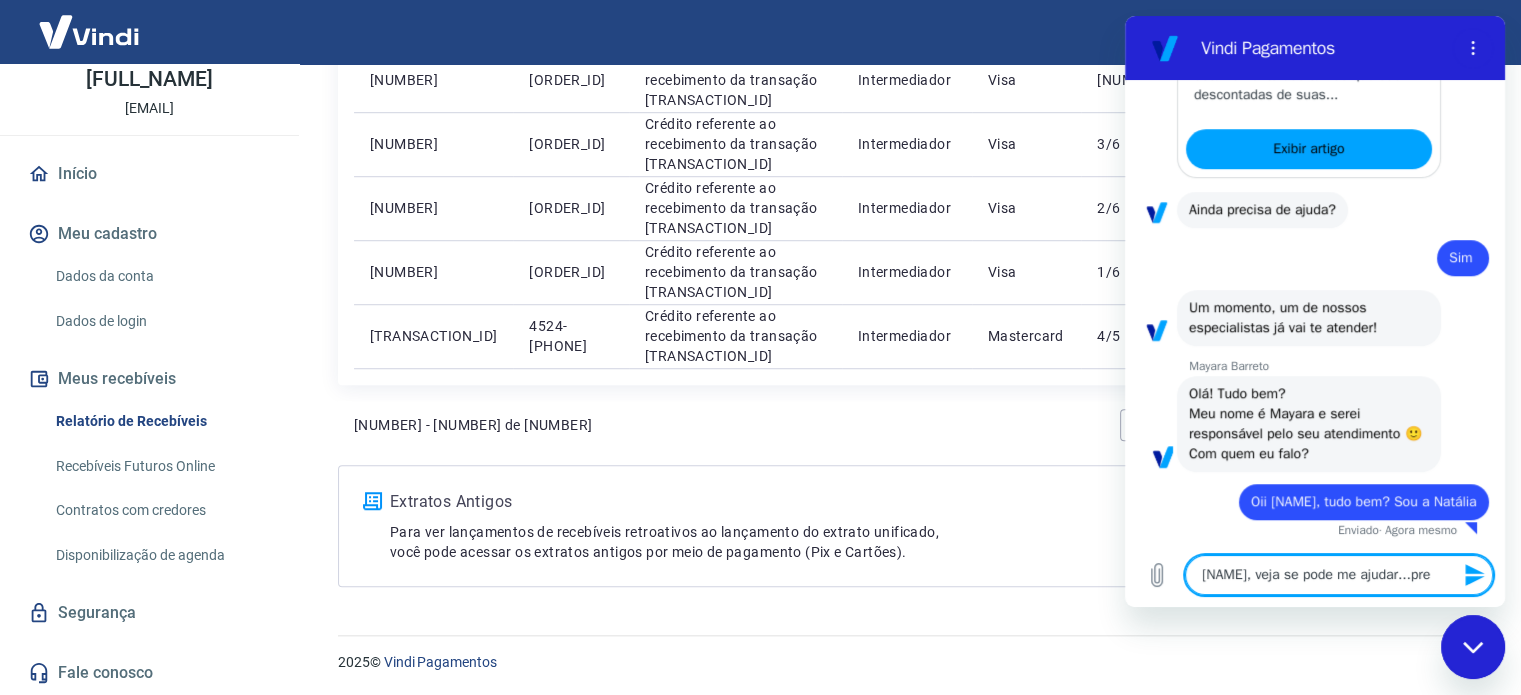 type on "x" 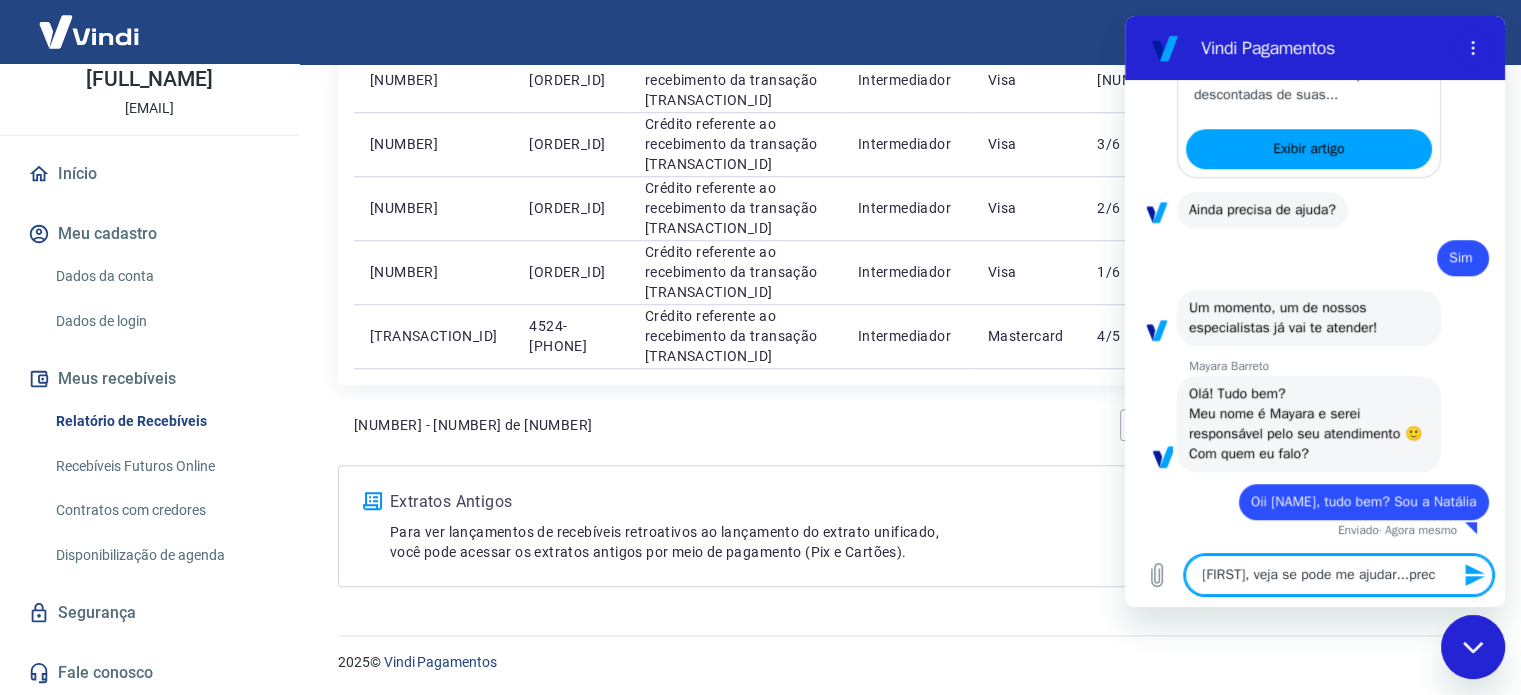 type on "[NAME], veja se pode me aj" 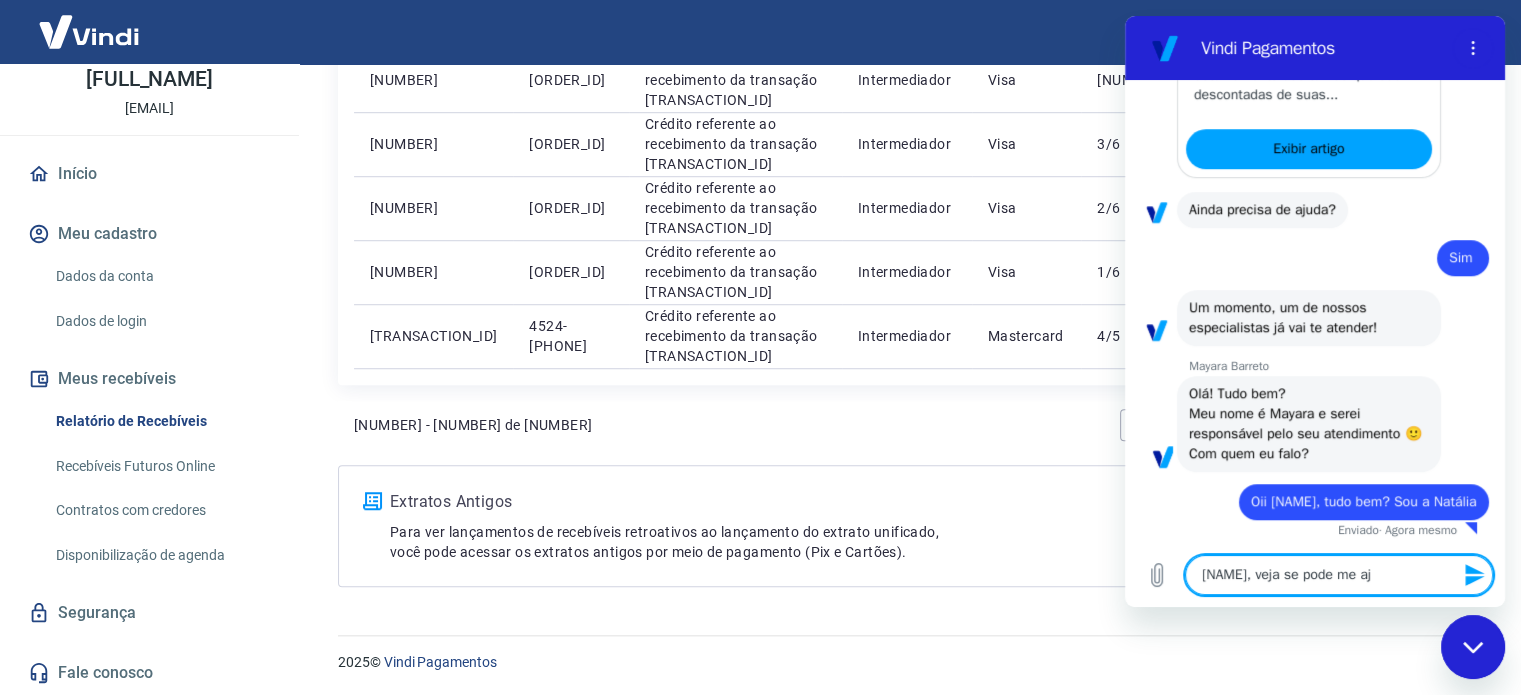 type on "[NAME], veja se pode me ajude...precis" 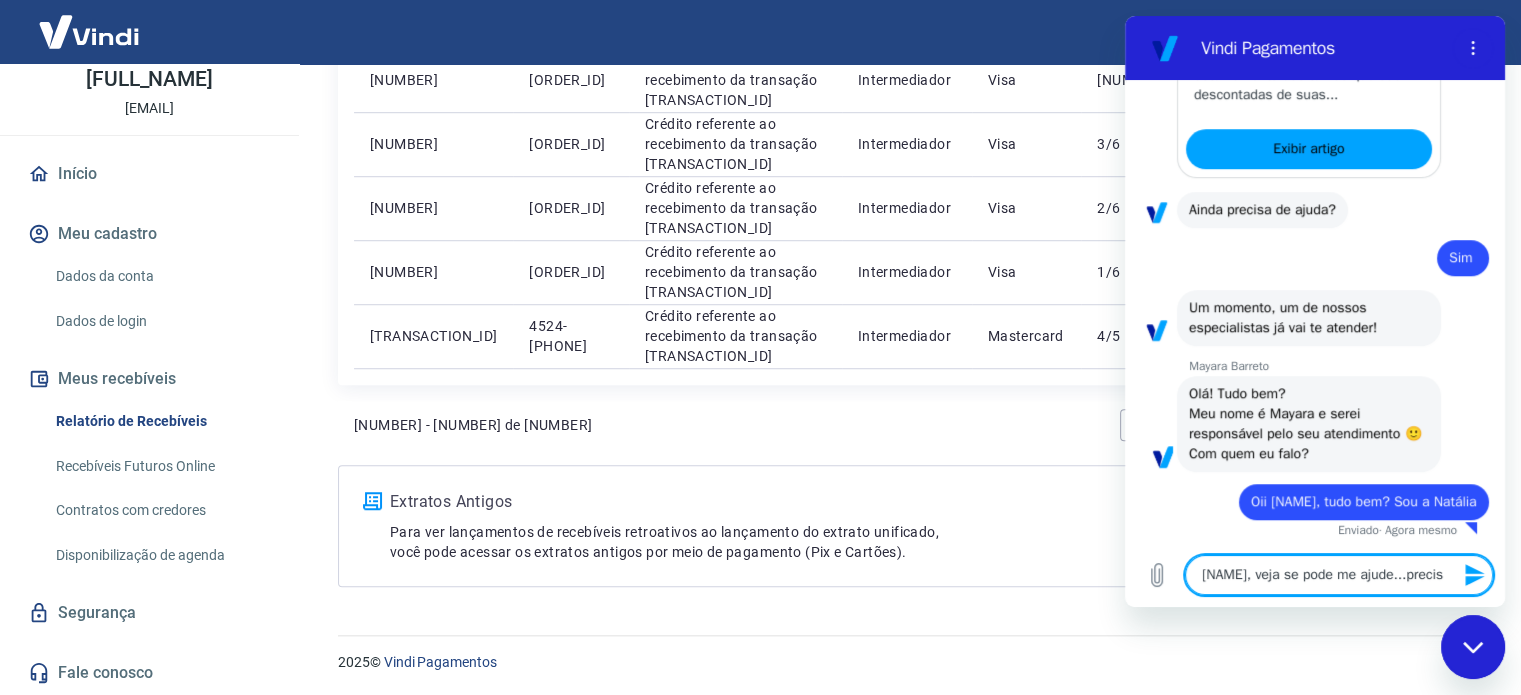 type on "[NAME], veja se pode me ajudar...preciso" 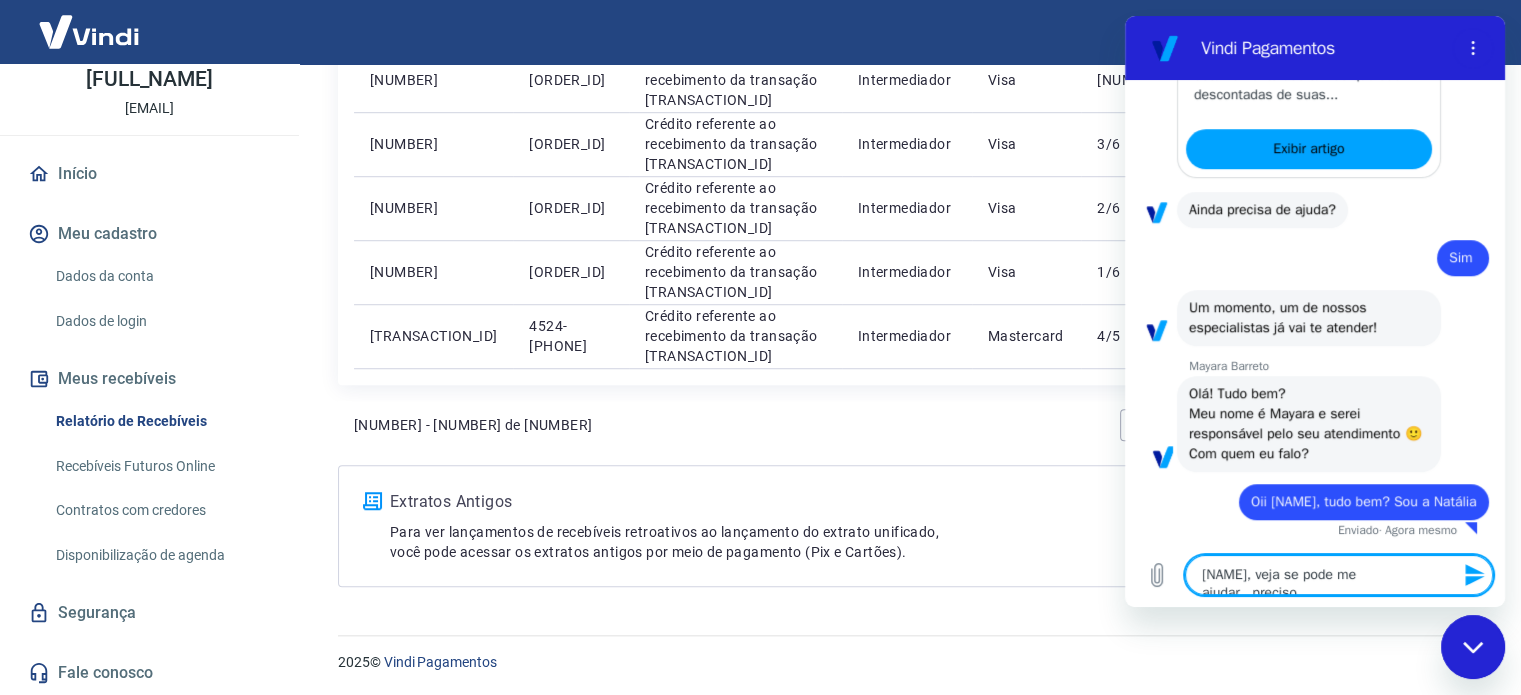 type on "[NAME], veja se pode me ajudar...preciso" 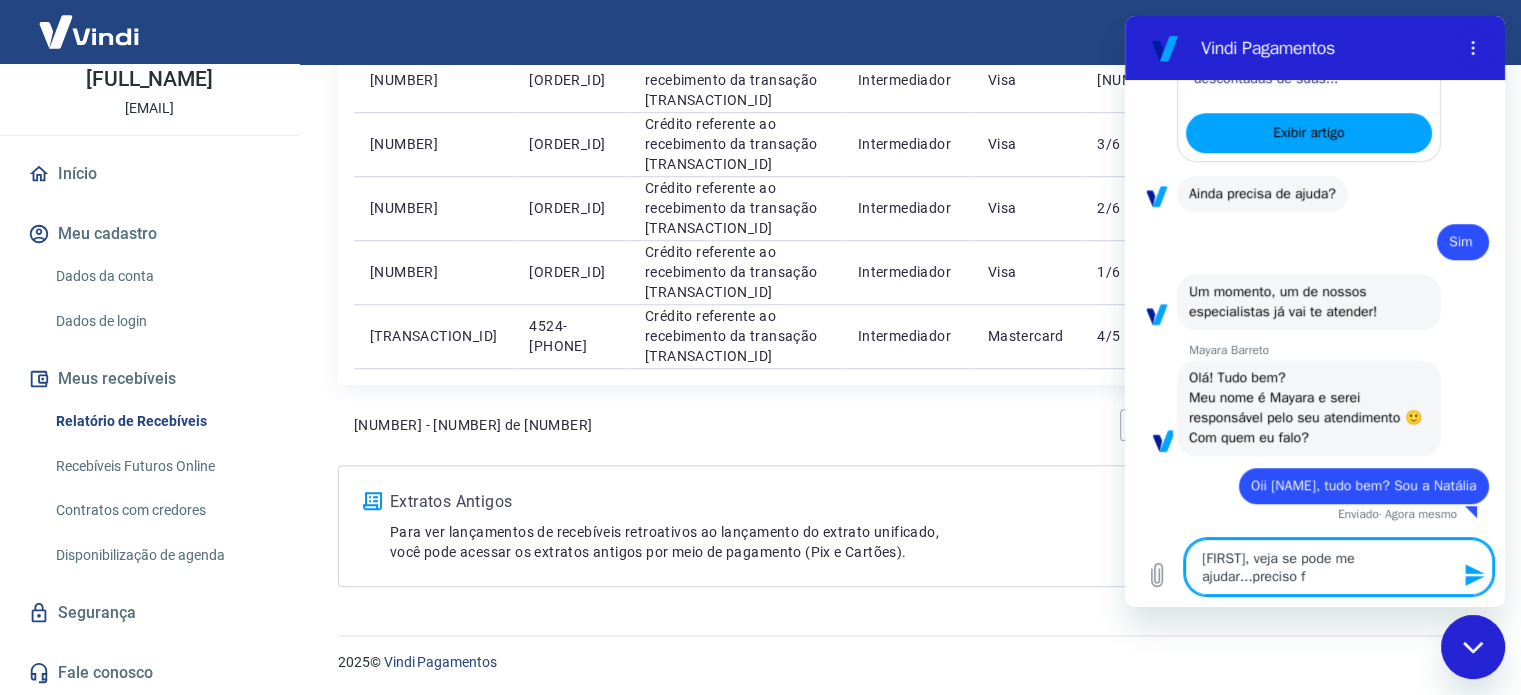 type on "[NAME], veja se pode me ajudar...preciso fa" 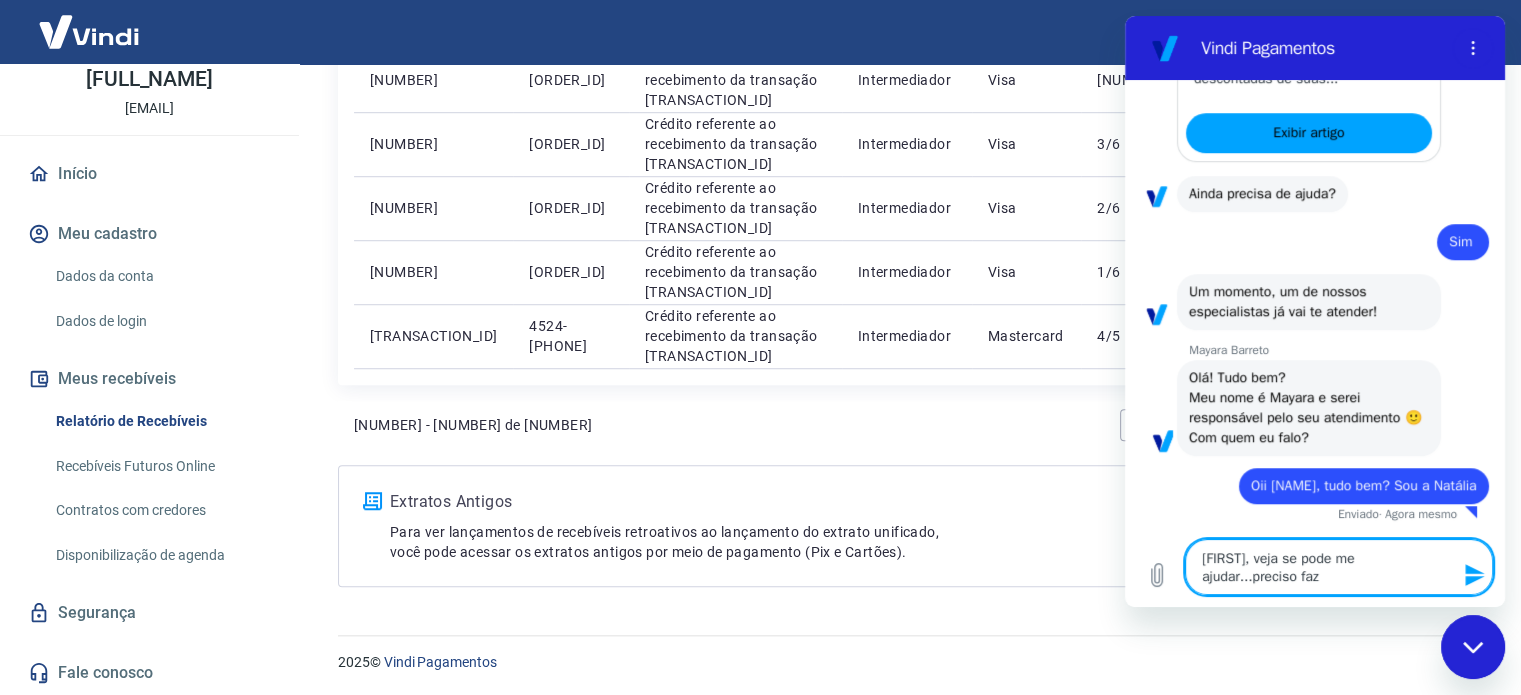 type on "[FIRST], veja se pode me ajudar...preciso faze" 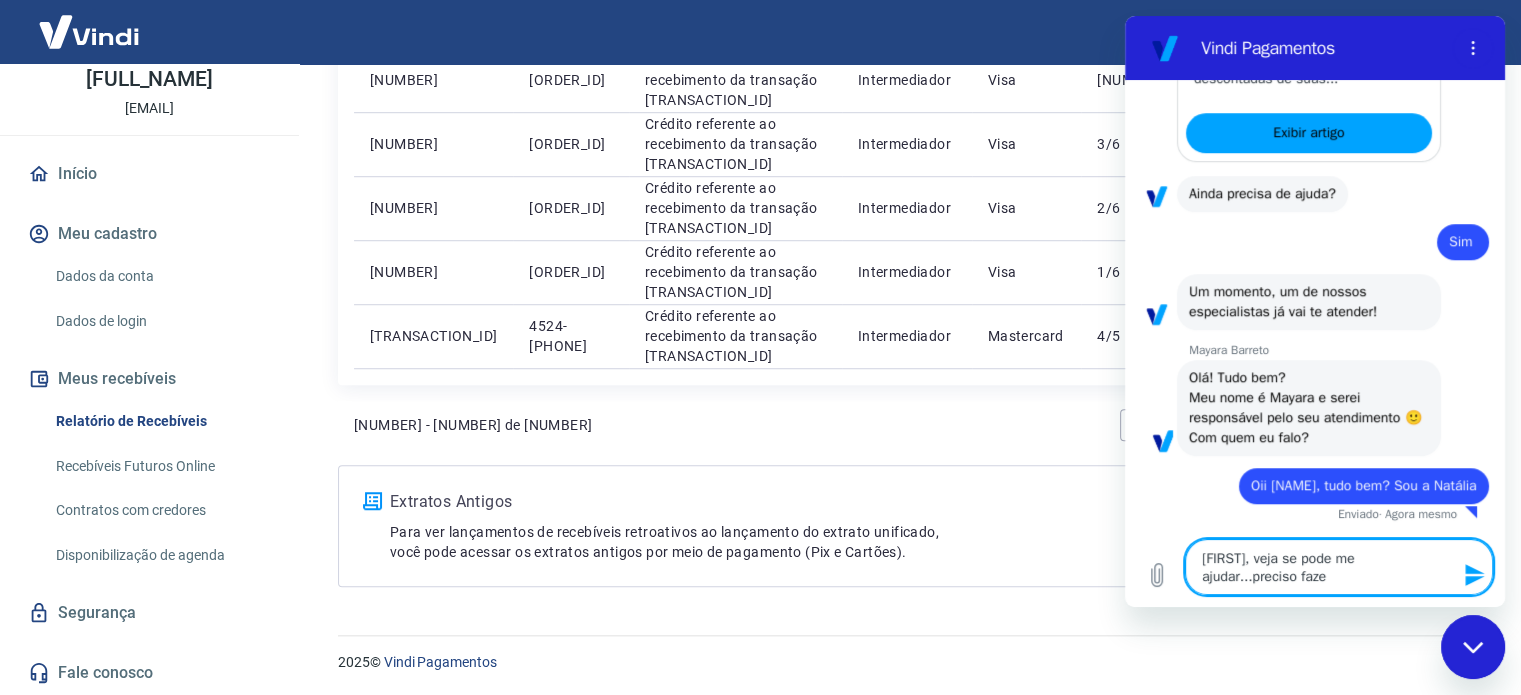 type on "[NAME], veja se pode me ajudar...preciso fazer" 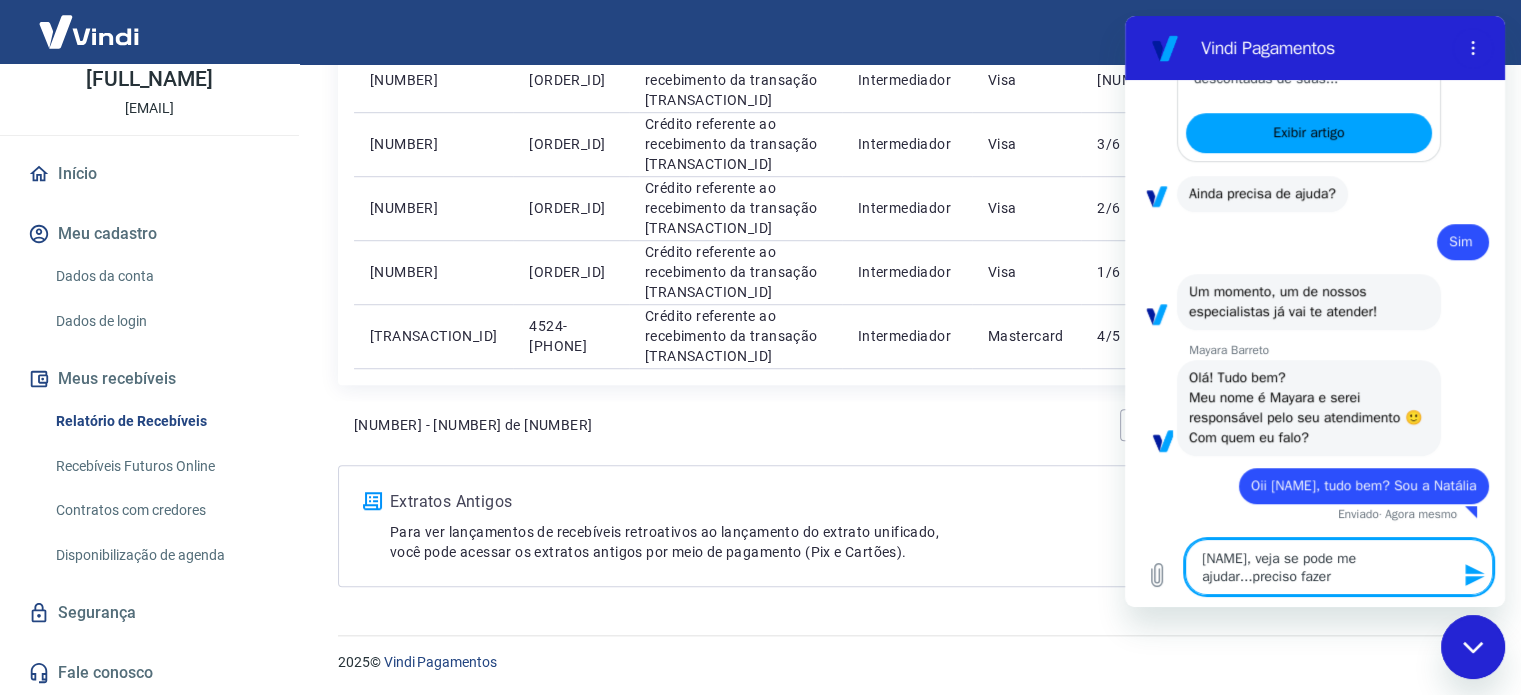 type on "[NAME], veja se pode me ajudar...preciso fazer" 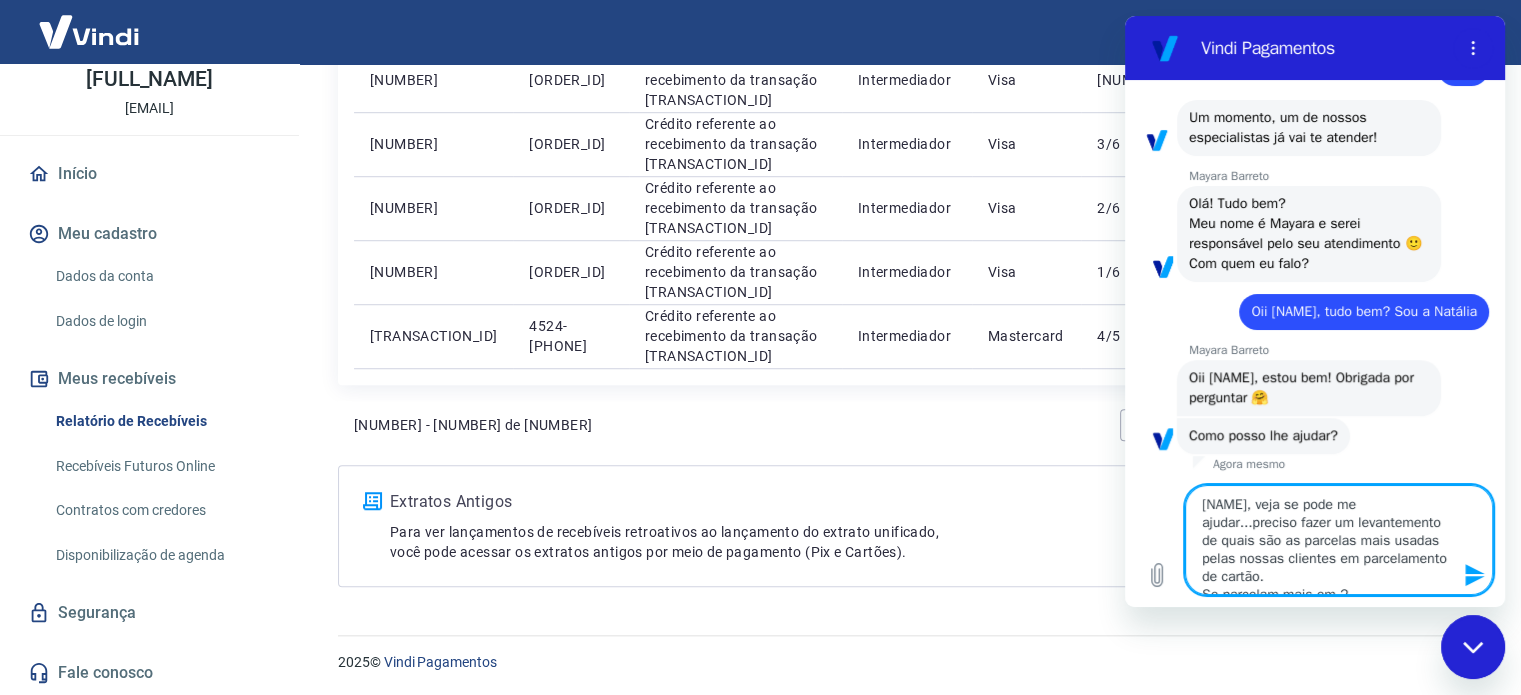 scroll, scrollTop: 1627, scrollLeft: 0, axis: vertical 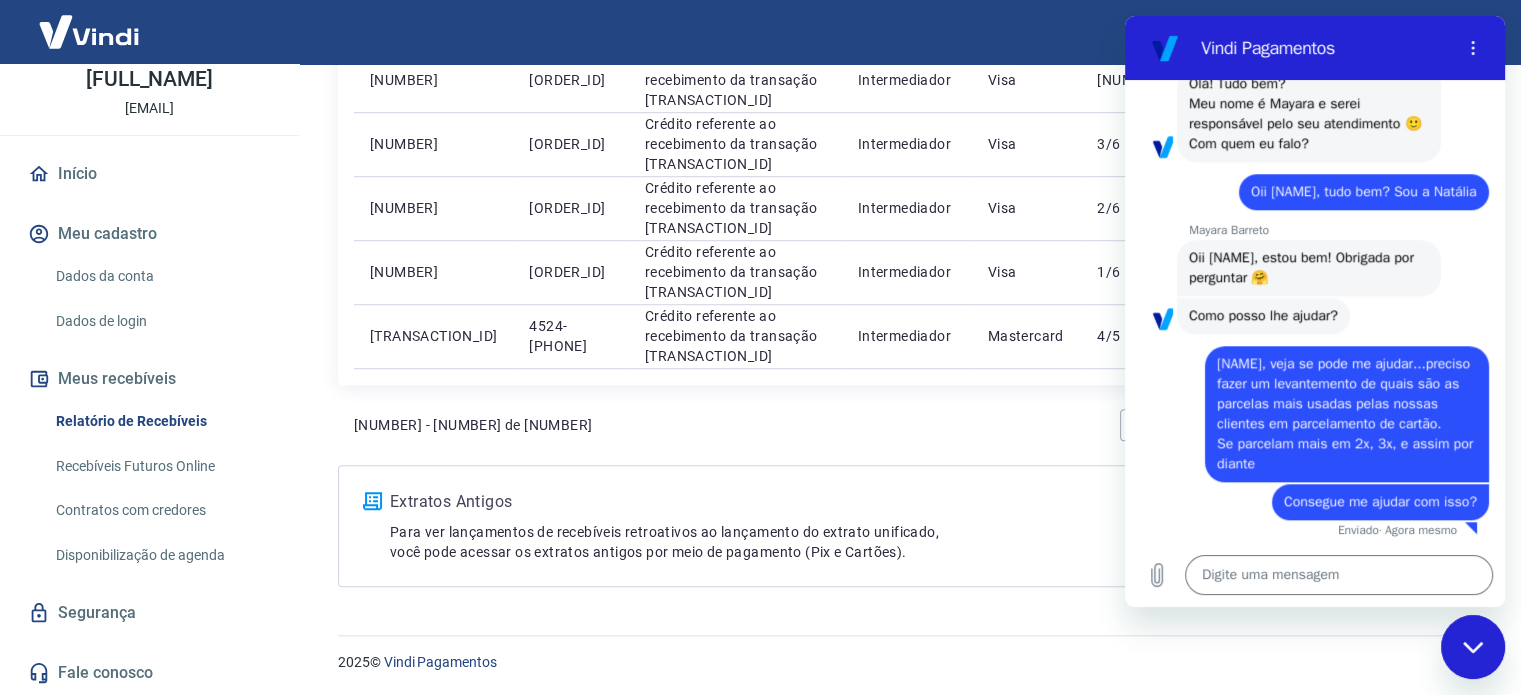 click on "diz:  [NAME], veja se pode me ajudar...preciso fazer um levantemento de quais são as parcelas mais usadas pelas nossas clientes em parcelamento de cartão.
Se parcelam mais em 2x, 3x, e assim por diante" at bounding box center [1307, 408] 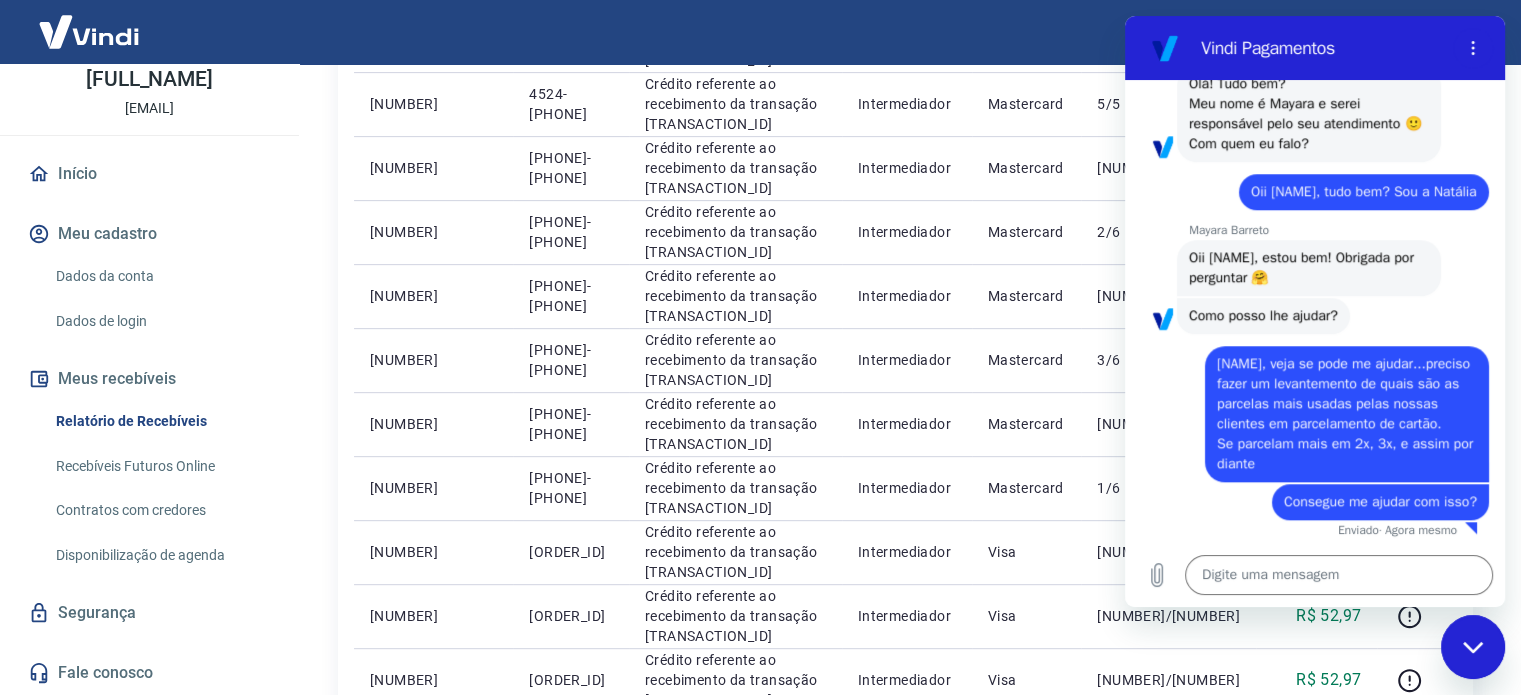 scroll, scrollTop: 185, scrollLeft: 0, axis: vertical 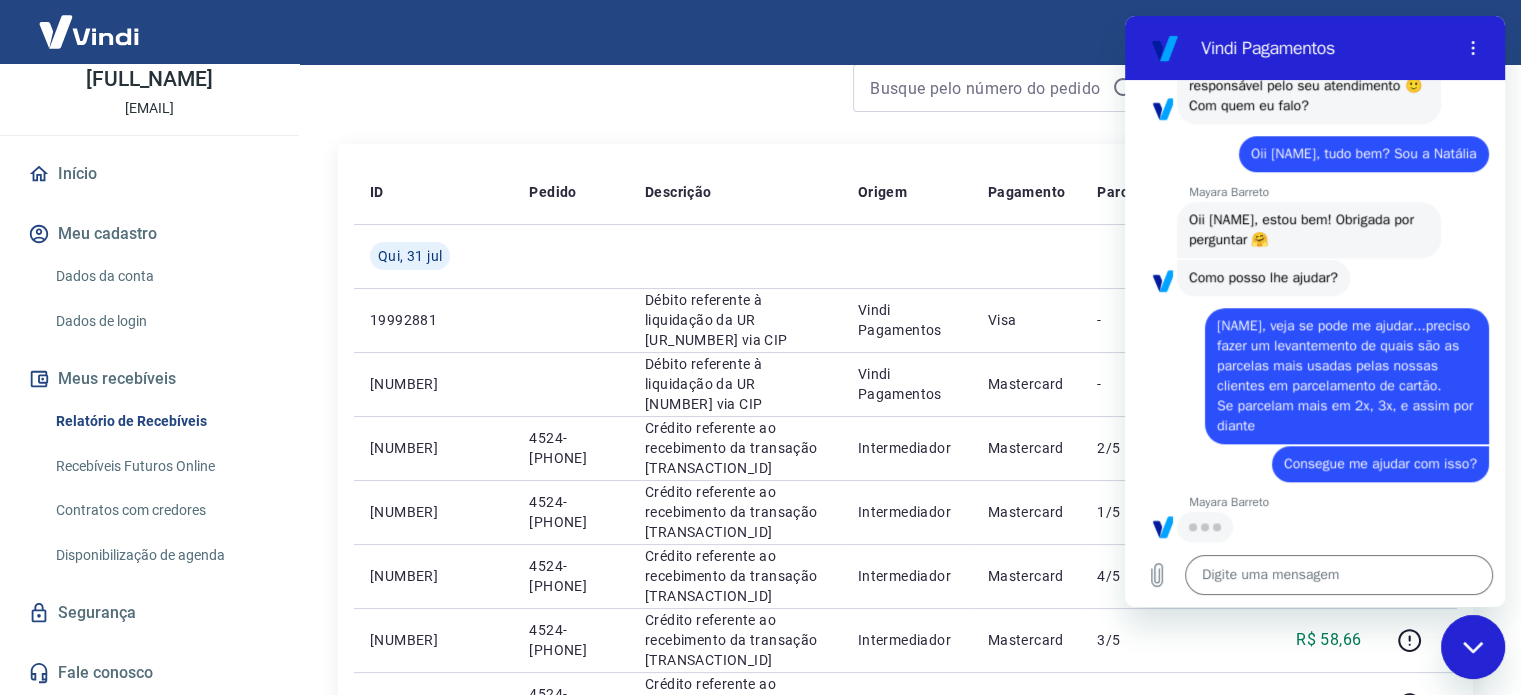 click on "diz:  [NAME], veja se pode me ajudar...preciso fazer um levantemento de quais são as parcelas mais usadas pelas nossas clientes em parcelamento de cartão.
Se parcelam mais em 2x, 3x, e assim por diante" at bounding box center (1307, 370) 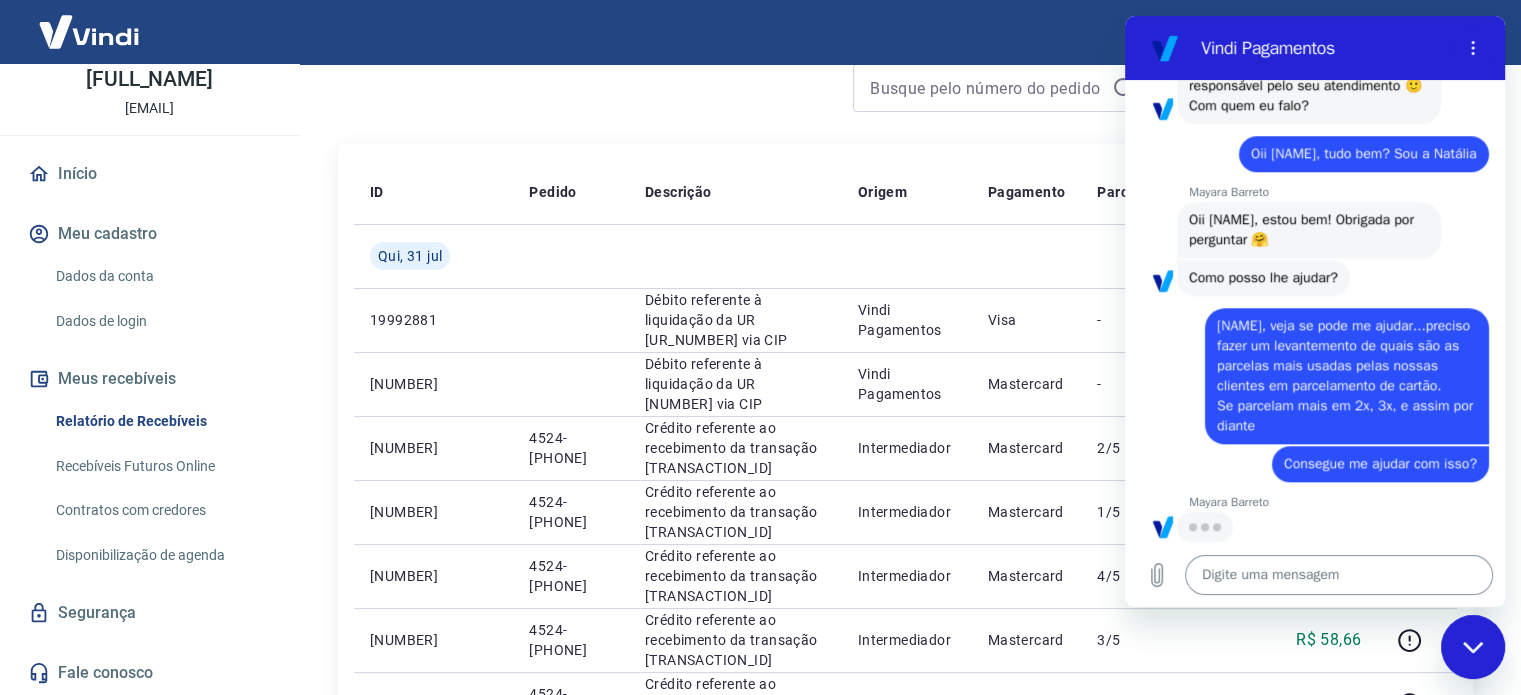 click at bounding box center (1339, 575) 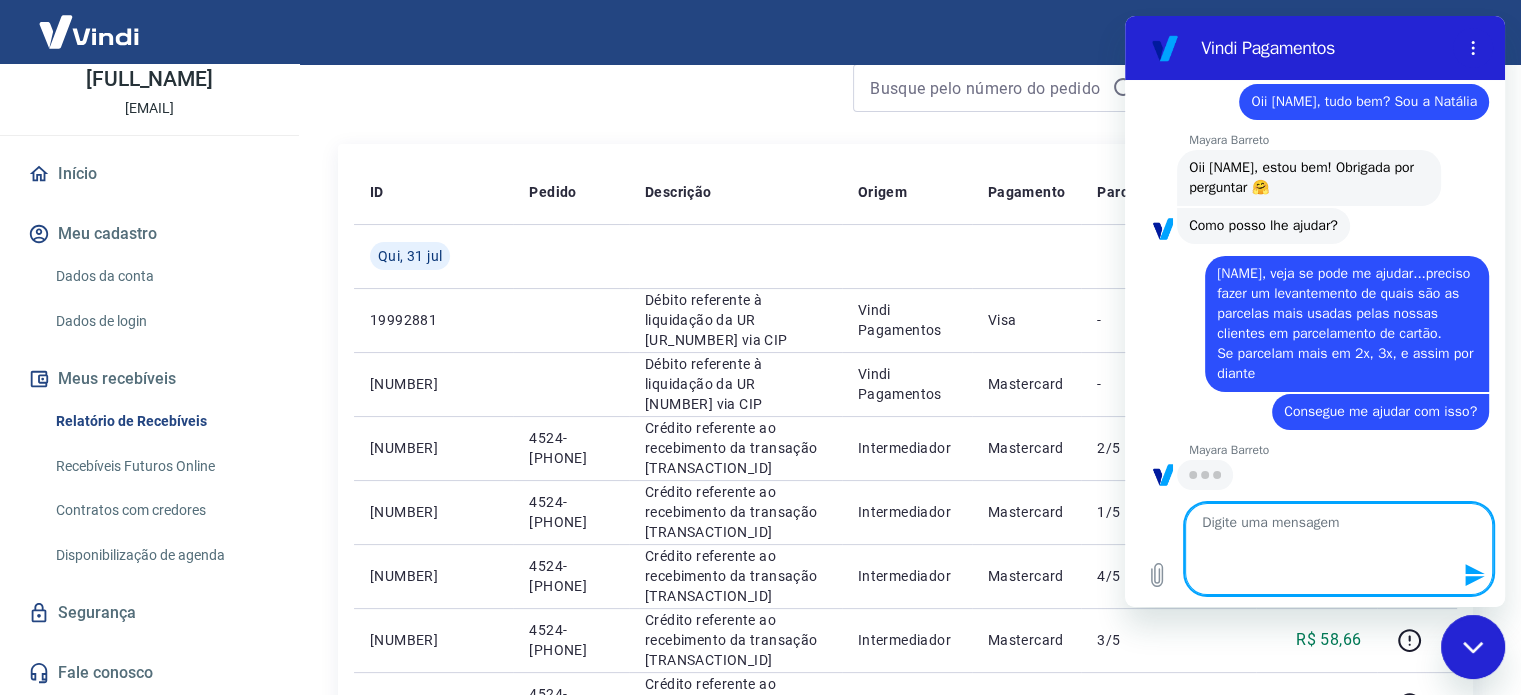 scroll, scrollTop: 1899, scrollLeft: 0, axis: vertical 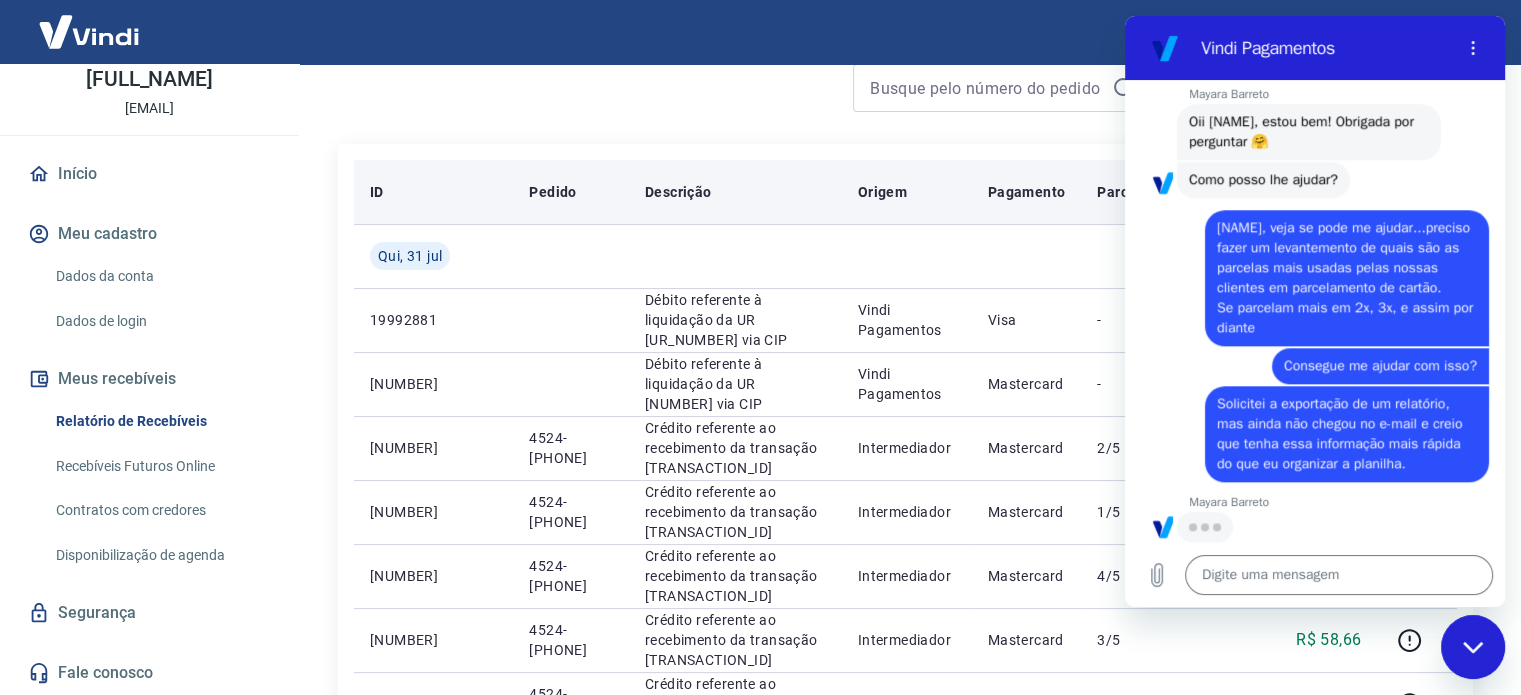 click on "Pagamento" at bounding box center [1027, 192] 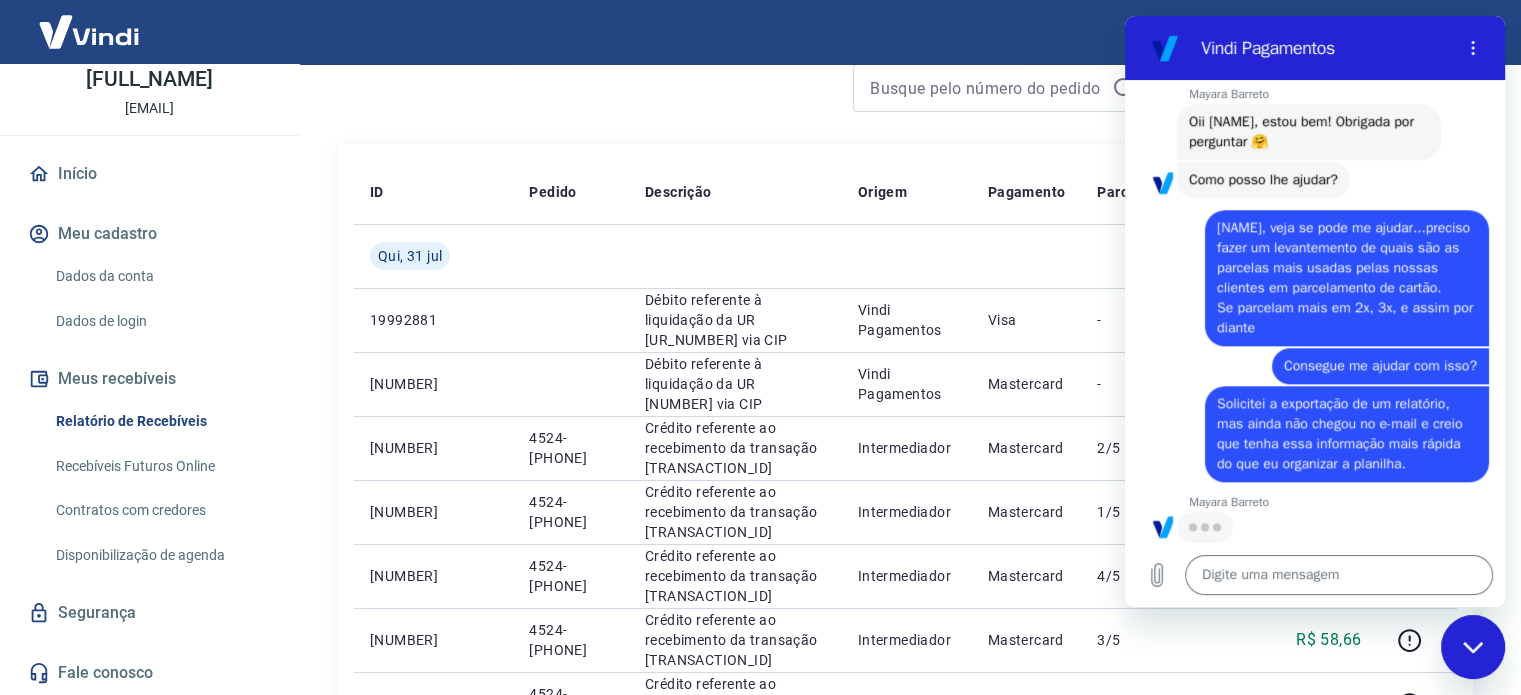 click on "ID Pedido Descrição Origem Pagamento Parcelas Valor Líq. Tarifas Qui, 31 jul 19992881 Débito referente à liquidação da UR 15584022 via CIP Vindi Pagamentos Visa - -R$ 1.122,95 19991815 Débito referente à liquidação da UR 15582855 via CIP Vindi Pagamentos Mastercard - -R$ 2.665,30 220352233 4524-127392 Crédito referente ao recebimento da transação 220352233 Intermediador Mastercard 2/5 R$ 58,66 220352233 4524-127392 Crédito referente ao recebimento da transação 220352233 Intermediador Mastercard 1/5 R$ 58,66 220352233 4524-127392 Crédito referente ao recebimento da transação 220352233 Intermediador Mastercard 4/5 R$ 58,66 220352233 4524-127392 Crédito referente ao recebimento da transação 220352233 Intermediador Mastercard 3/5 R$ 58,66 220352233 4524-127392 Crédito referente ao recebimento da transação 220352233 Intermediador Mastercard 5/5 R$ 58,67 220341683 4524-127384 Crédito referente ao recebimento da transação 220341683 Intermediador Mastercard 6/6 R$ 57,09 220341683" at bounding box center (905, 864) 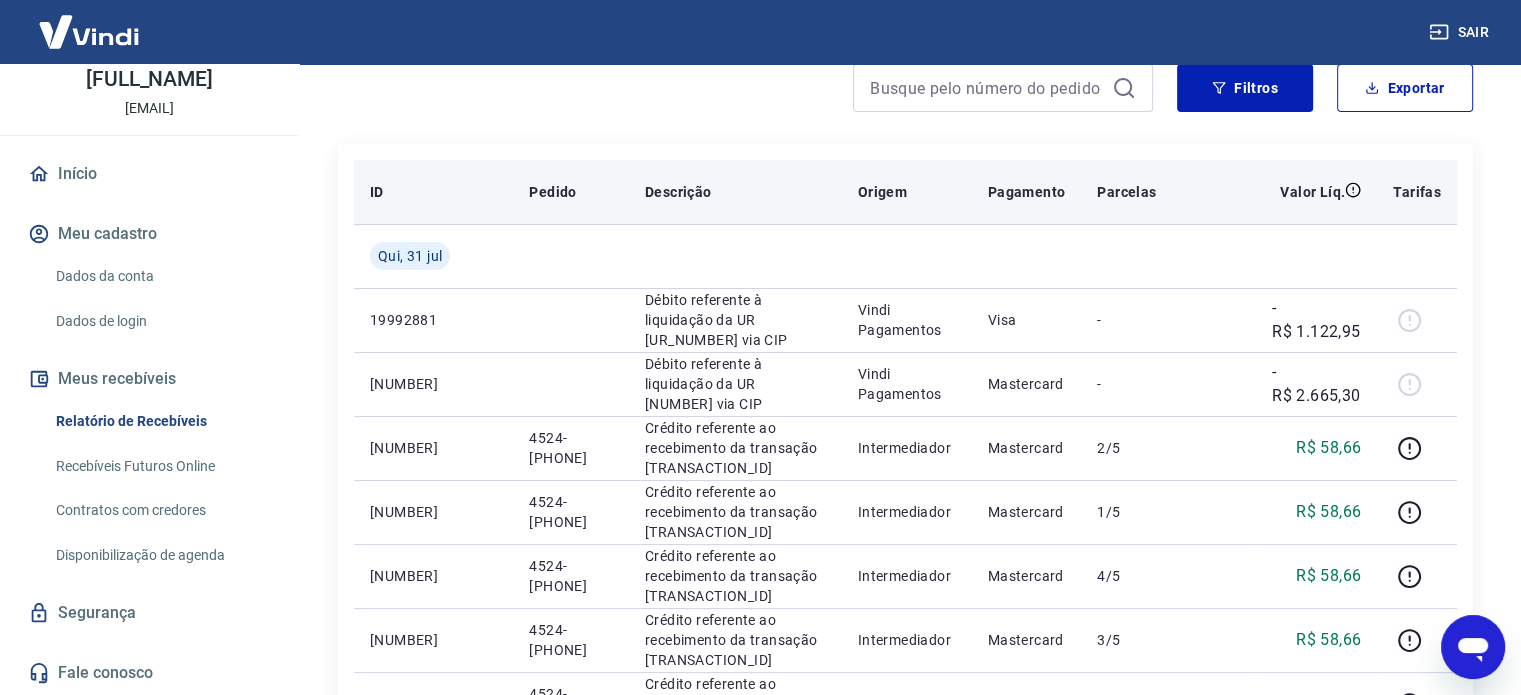 click on "Parcelas" at bounding box center (1126, 192) 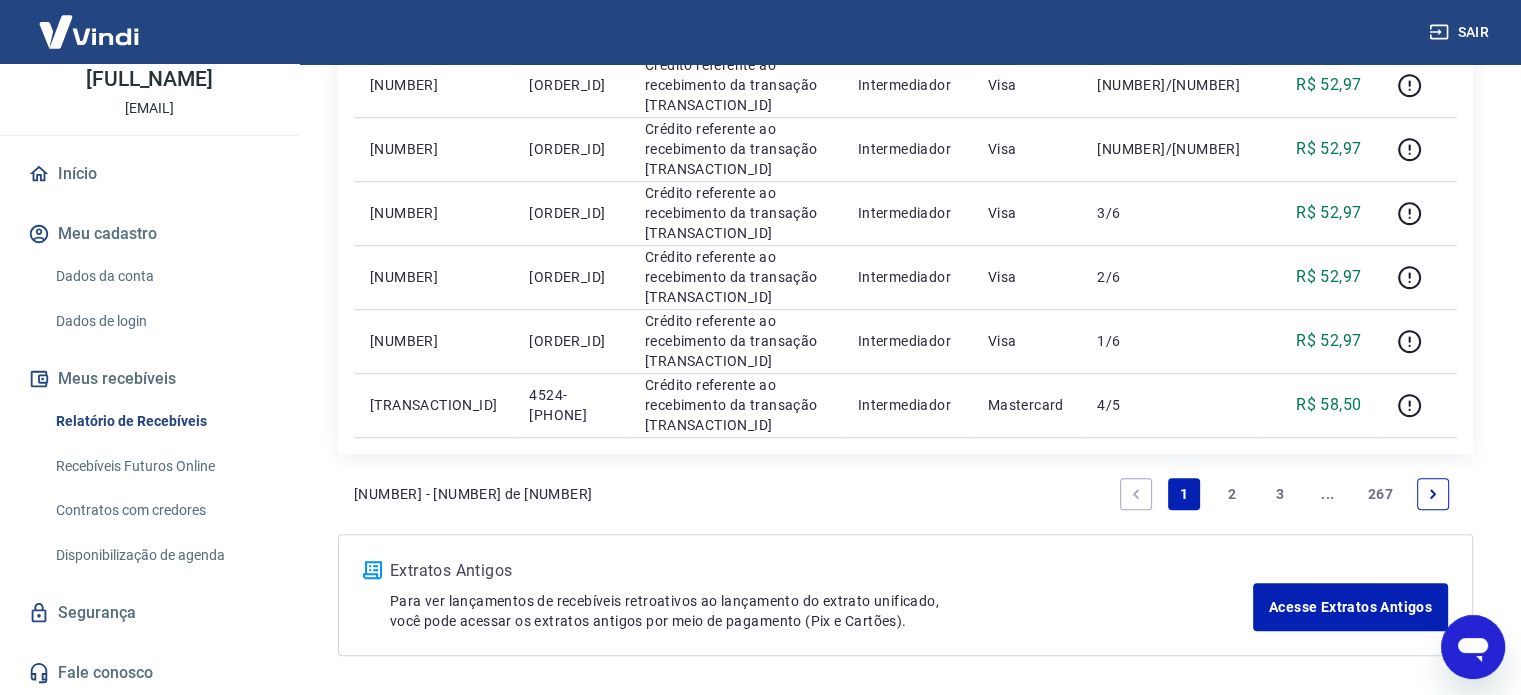 scroll, scrollTop: 1385, scrollLeft: 0, axis: vertical 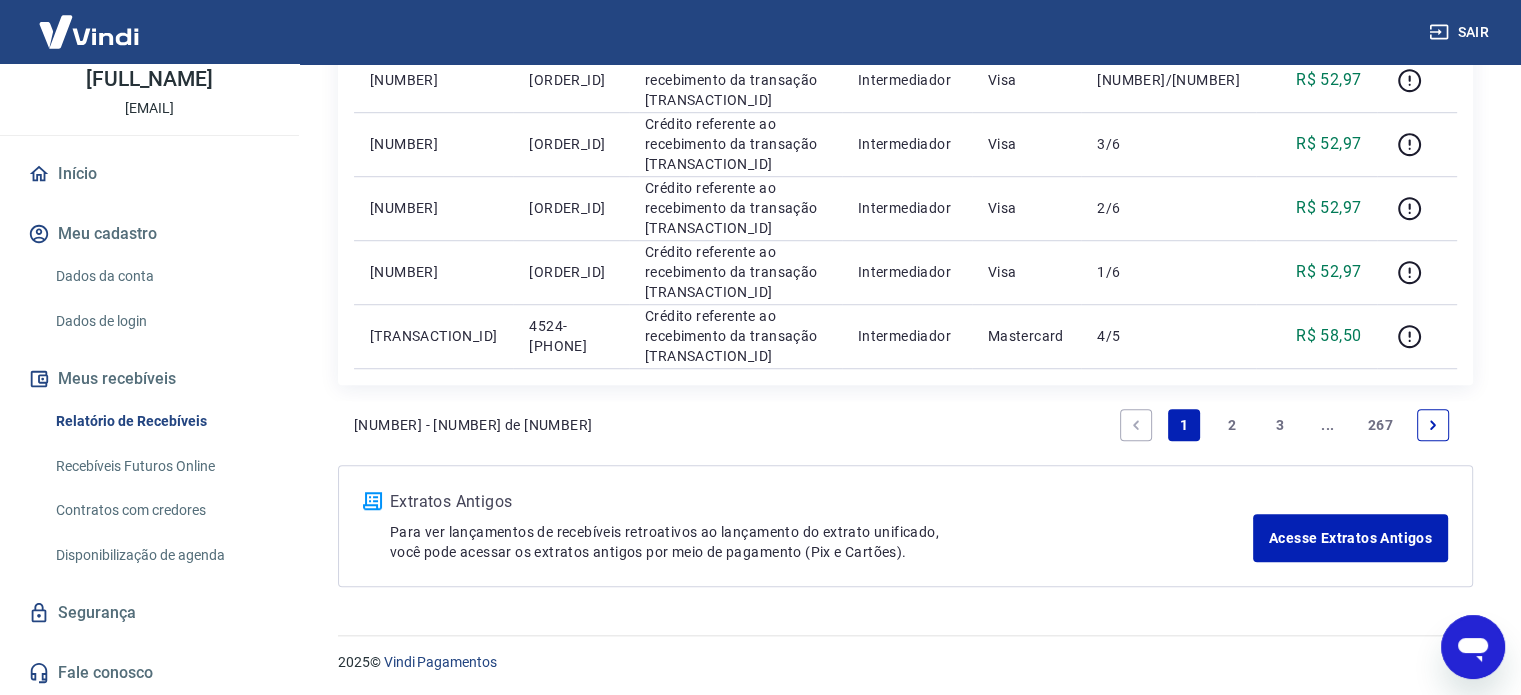 click on "2" at bounding box center (1232, 425) 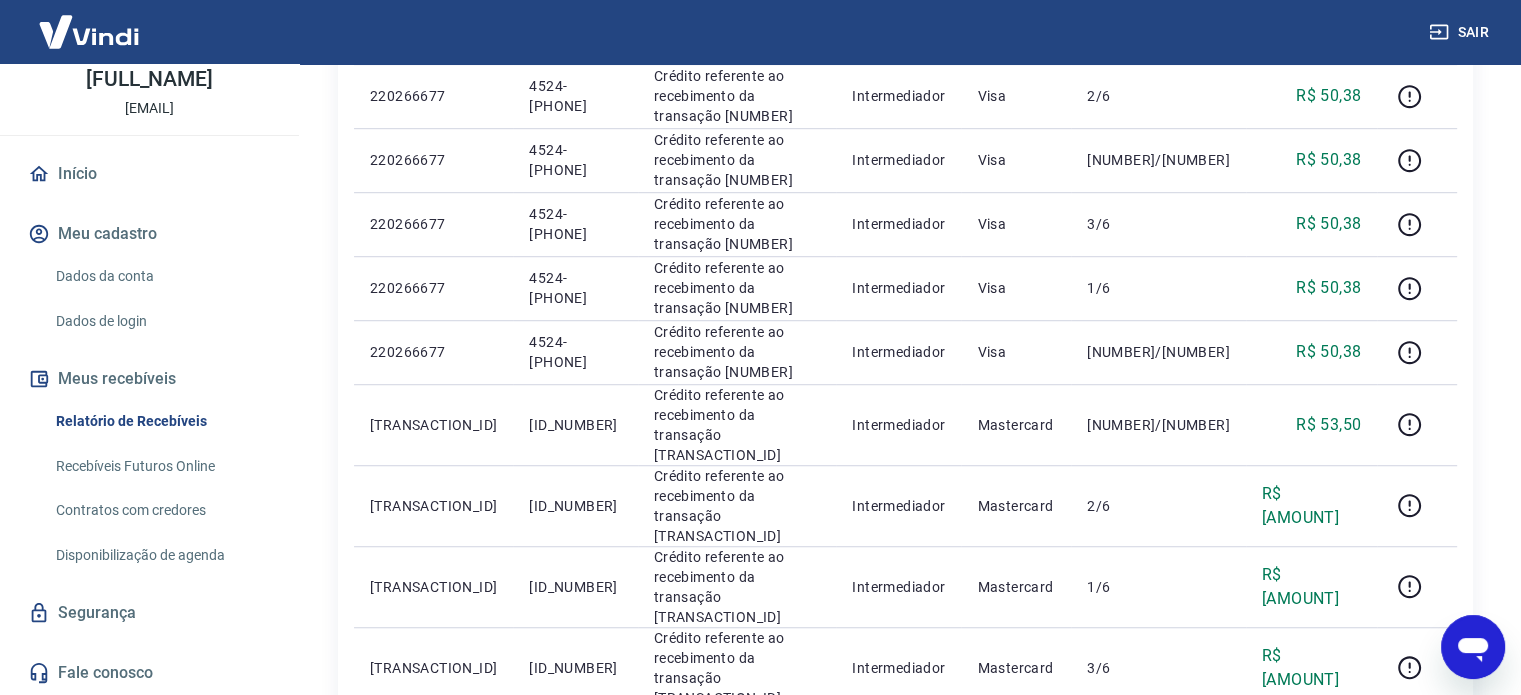 scroll, scrollTop: 1385, scrollLeft: 0, axis: vertical 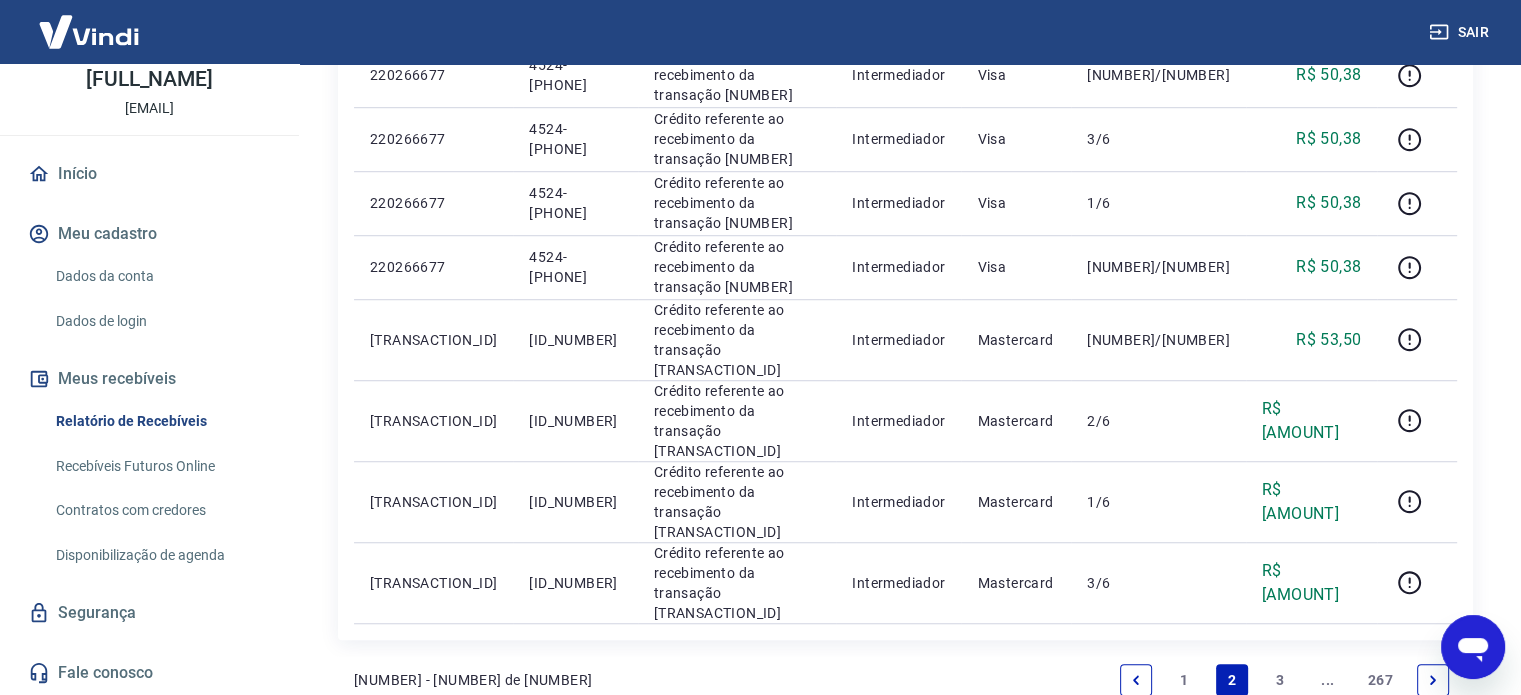 click on "3" at bounding box center (1280, 680) 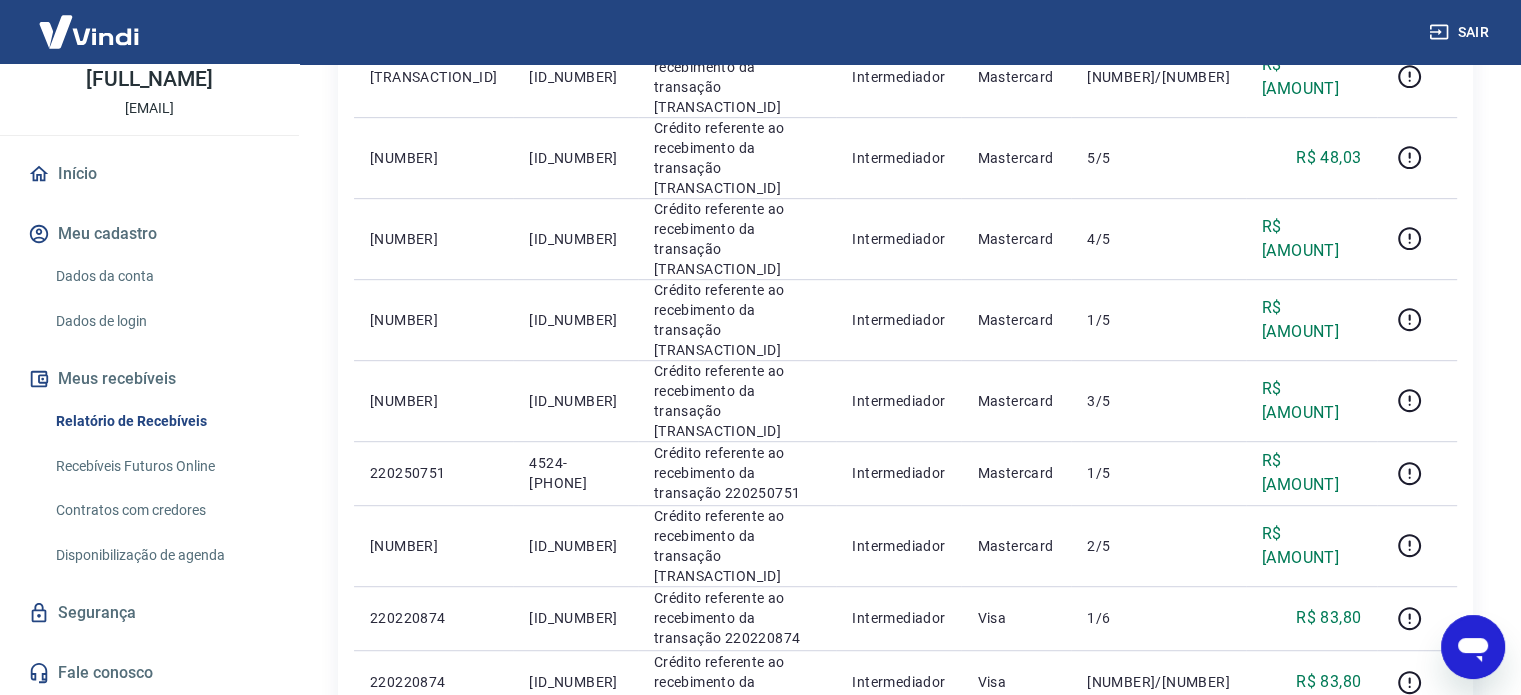 scroll, scrollTop: 1385, scrollLeft: 0, axis: vertical 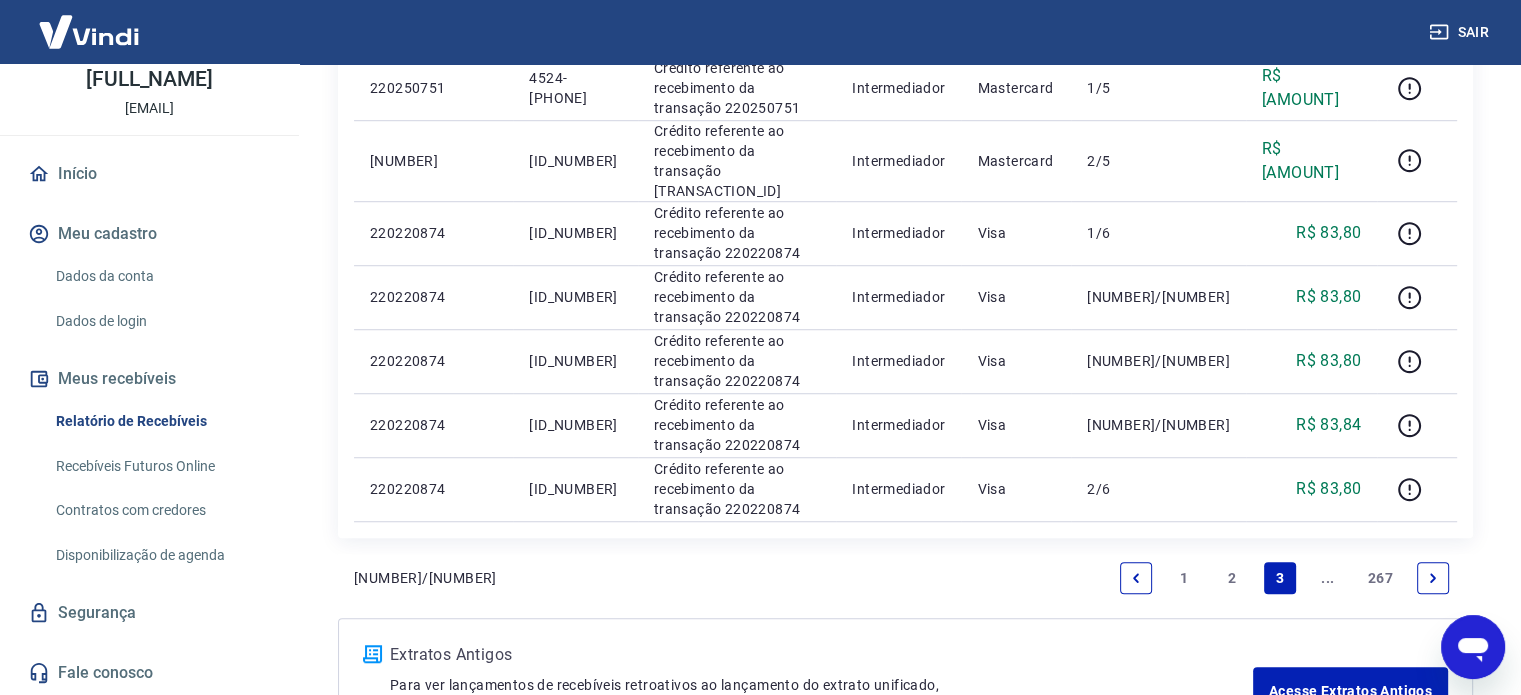 click at bounding box center [1473, 647] 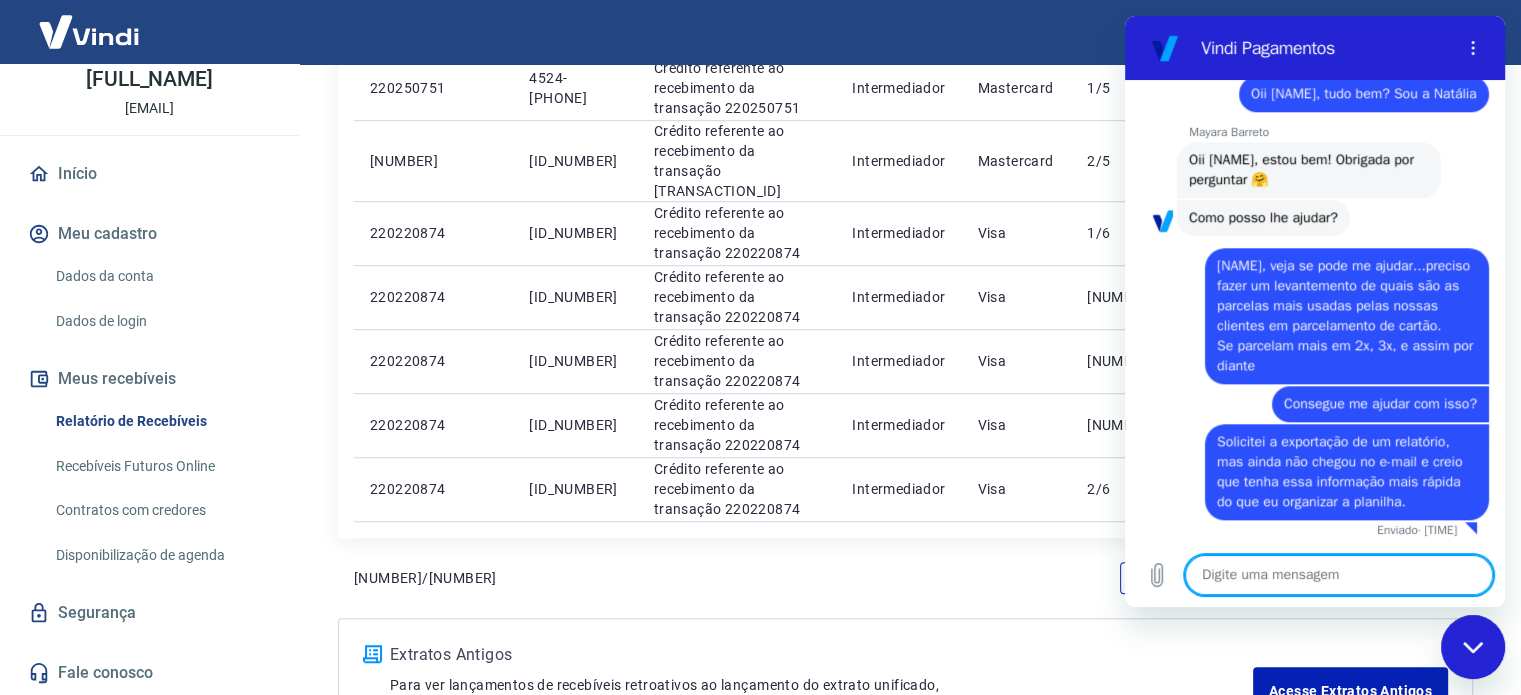 scroll, scrollTop: 1861, scrollLeft: 0, axis: vertical 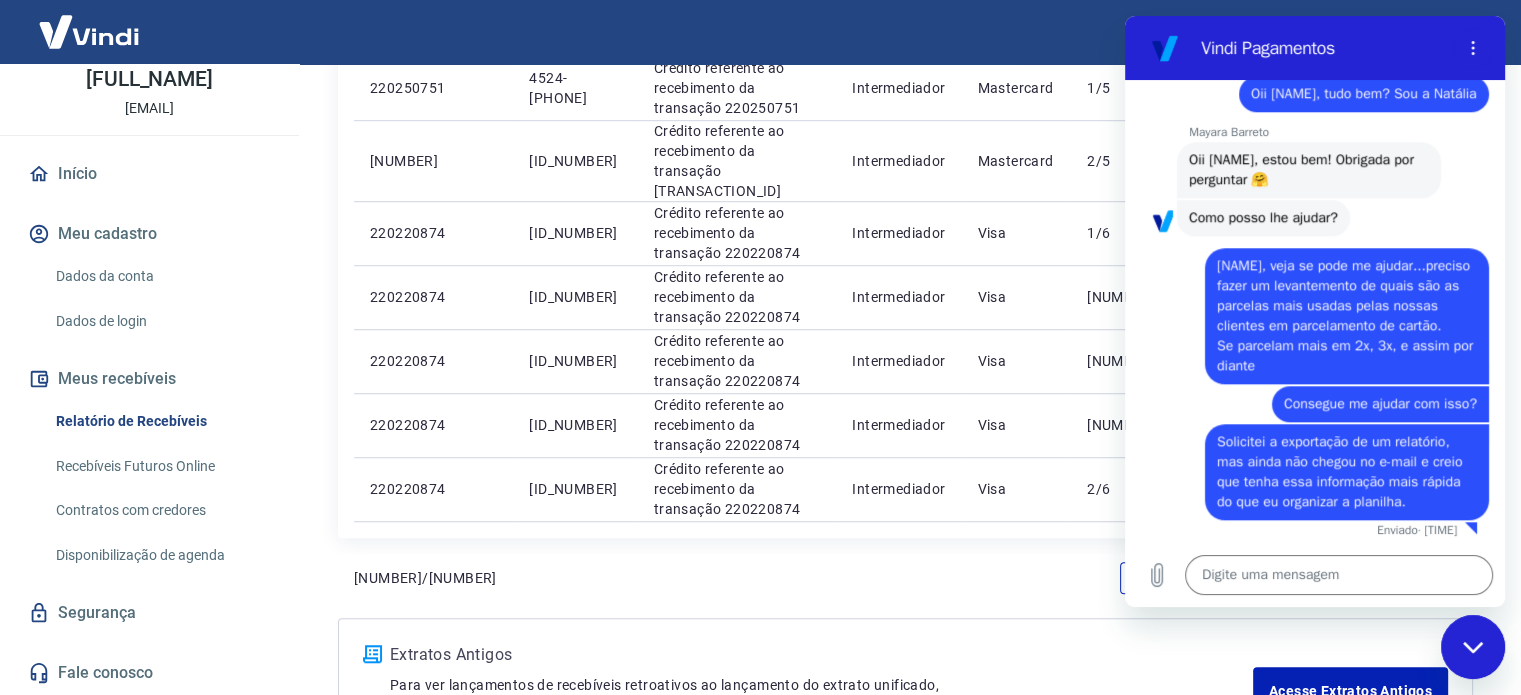 click on "diz:  [NAME], veja se pode me ajudar...preciso fazer um levantemento de quais são as parcelas mais usadas pelas nossas clientes em parcelamento de cartão.
Se parcelam mais em 2x, 3x, e assim por diante" at bounding box center [1307, 310] 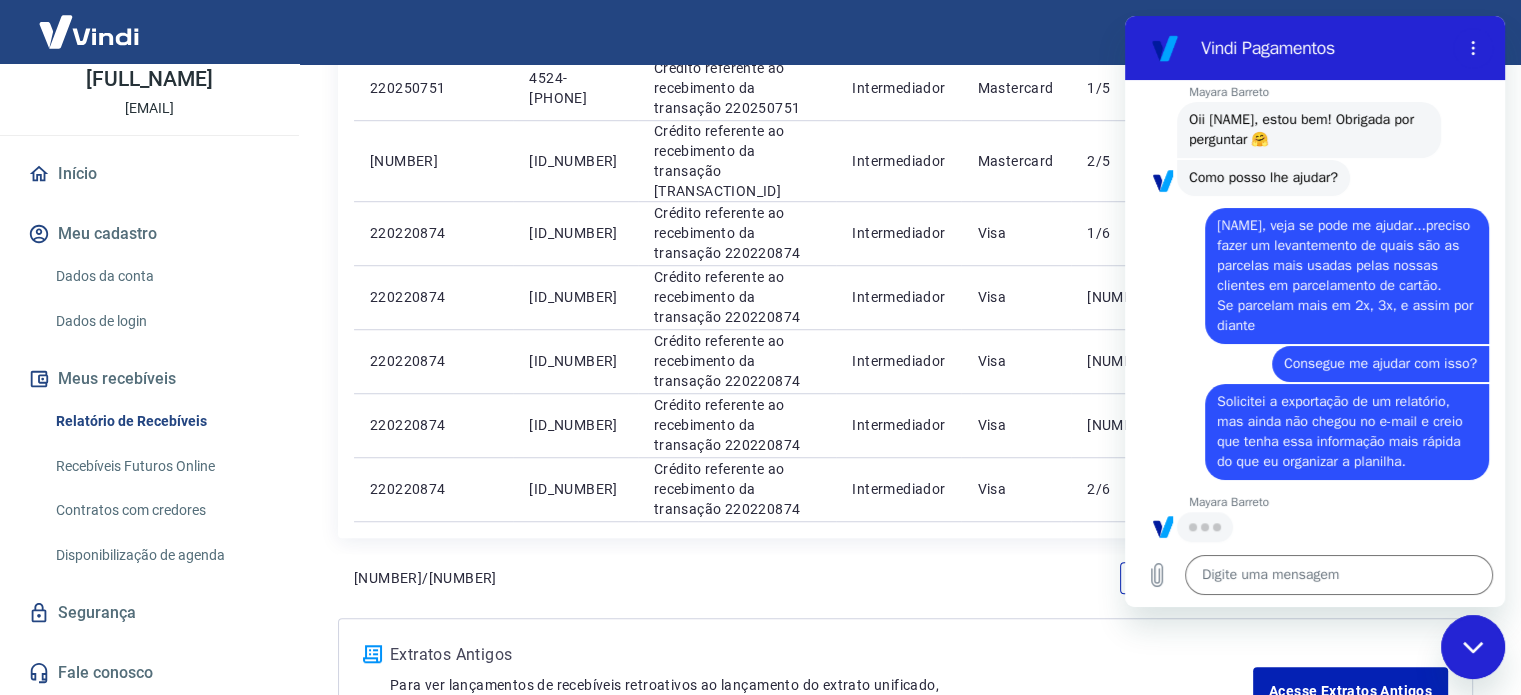 scroll, scrollTop: 1899, scrollLeft: 0, axis: vertical 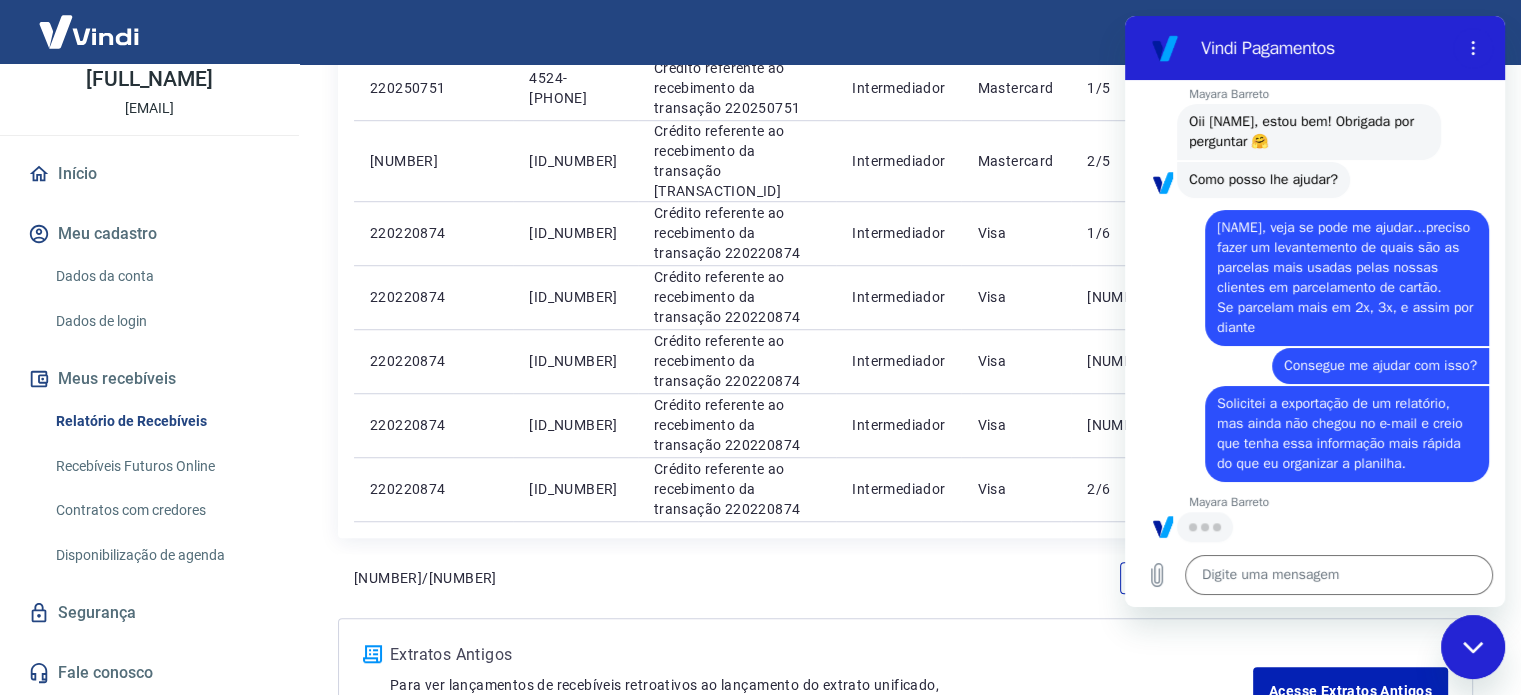 click on "diz:  [NAME], veja se pode me ajudar...preciso fazer um levantemento de quais são as parcelas mais usadas pelas nossas clientes em parcelamento de cartão.
Se parcelam mais em 2x, 3x, e assim por diante" at bounding box center (1307, 272) 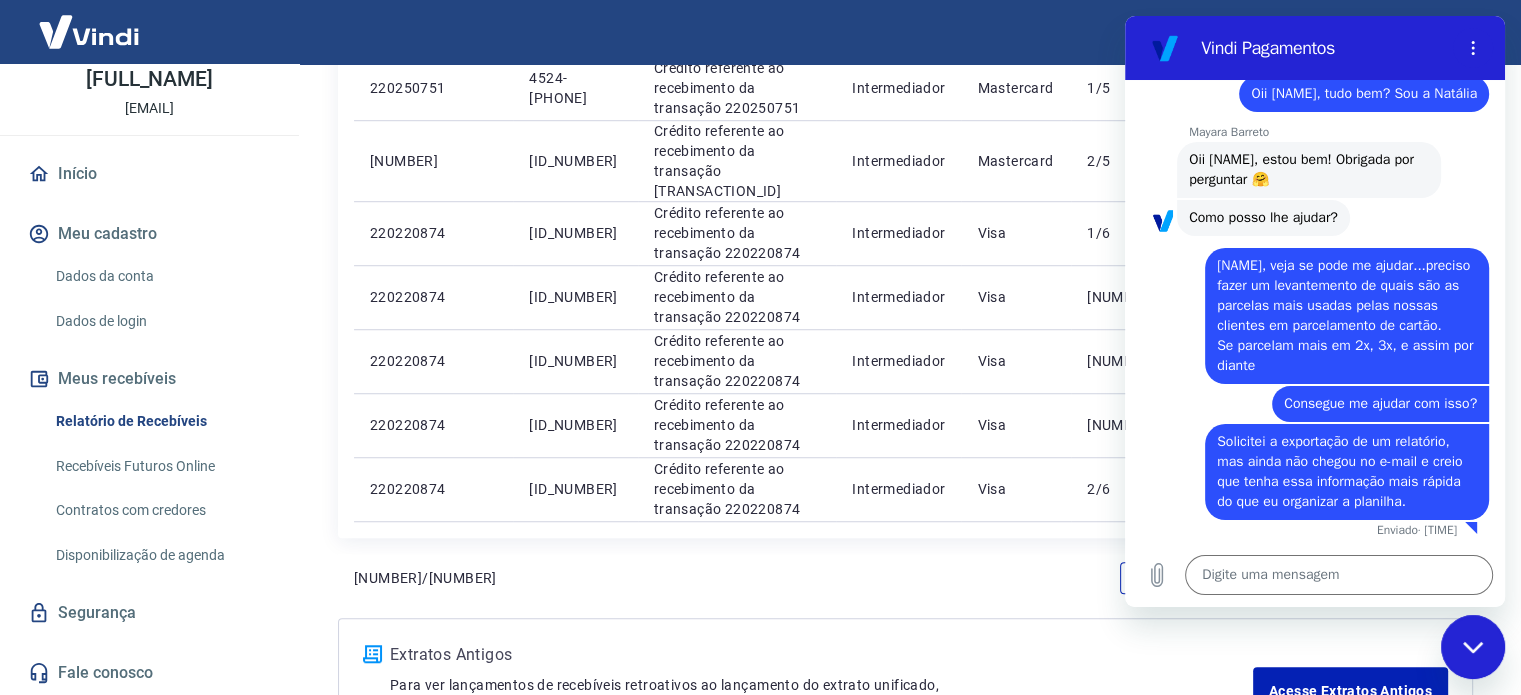 scroll, scrollTop: 1861, scrollLeft: 0, axis: vertical 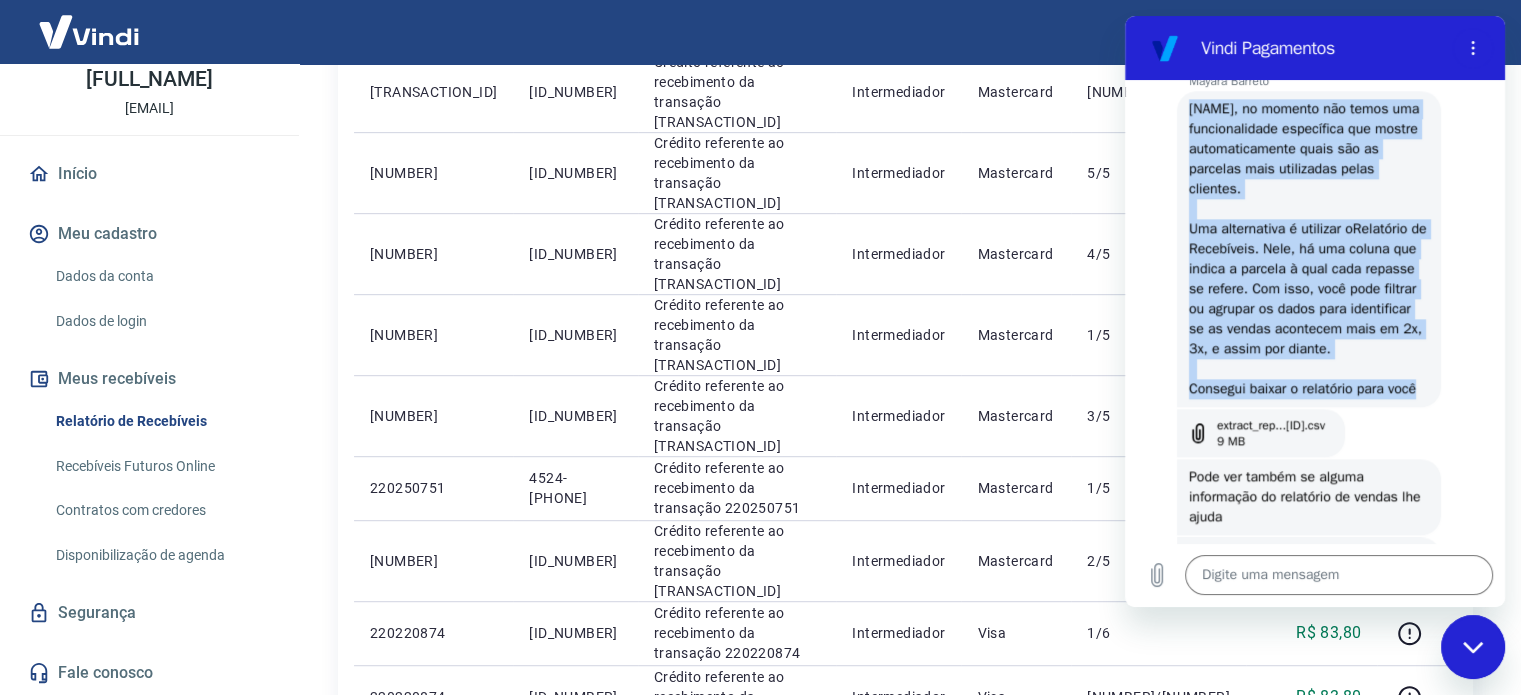 drag, startPoint x: 1262, startPoint y: 335, endPoint x: 1188, endPoint y: 198, distance: 155.70805 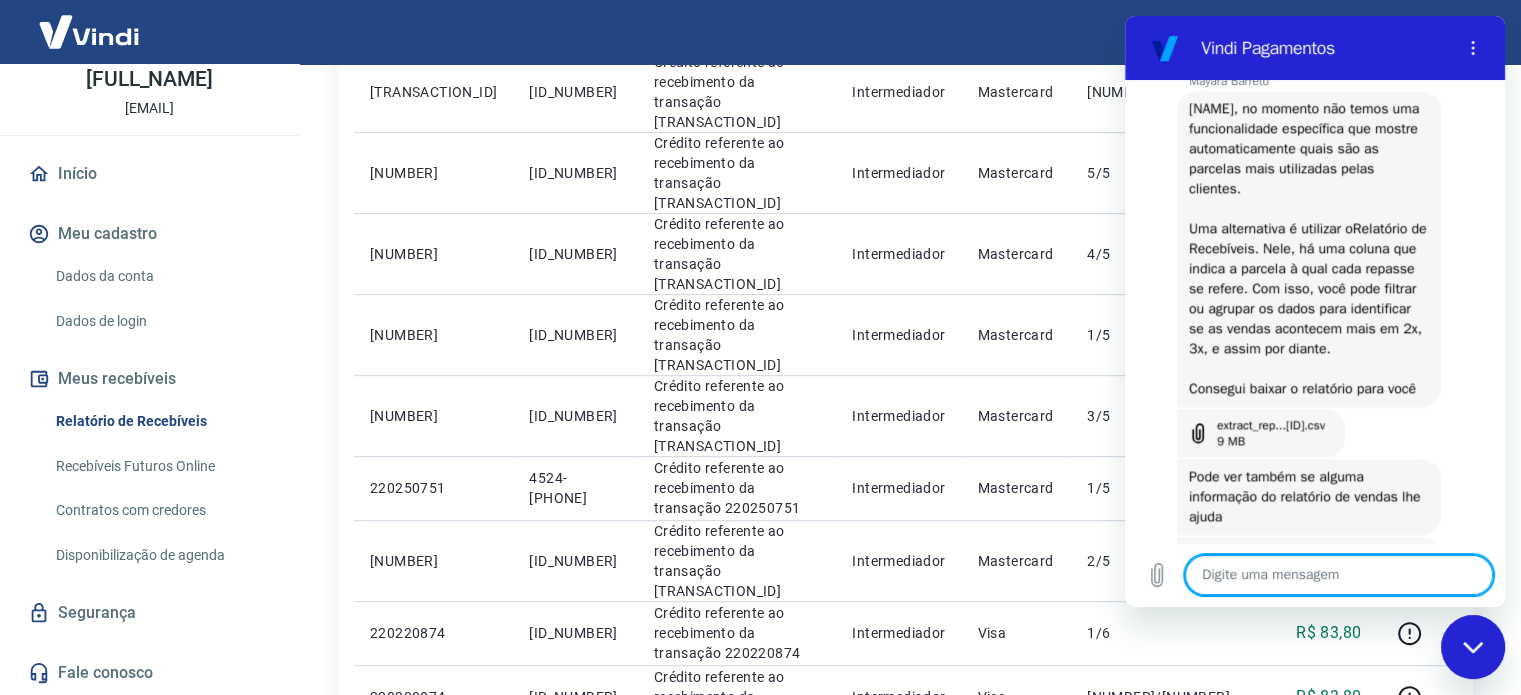 scroll, scrollTop: 2521, scrollLeft: 0, axis: vertical 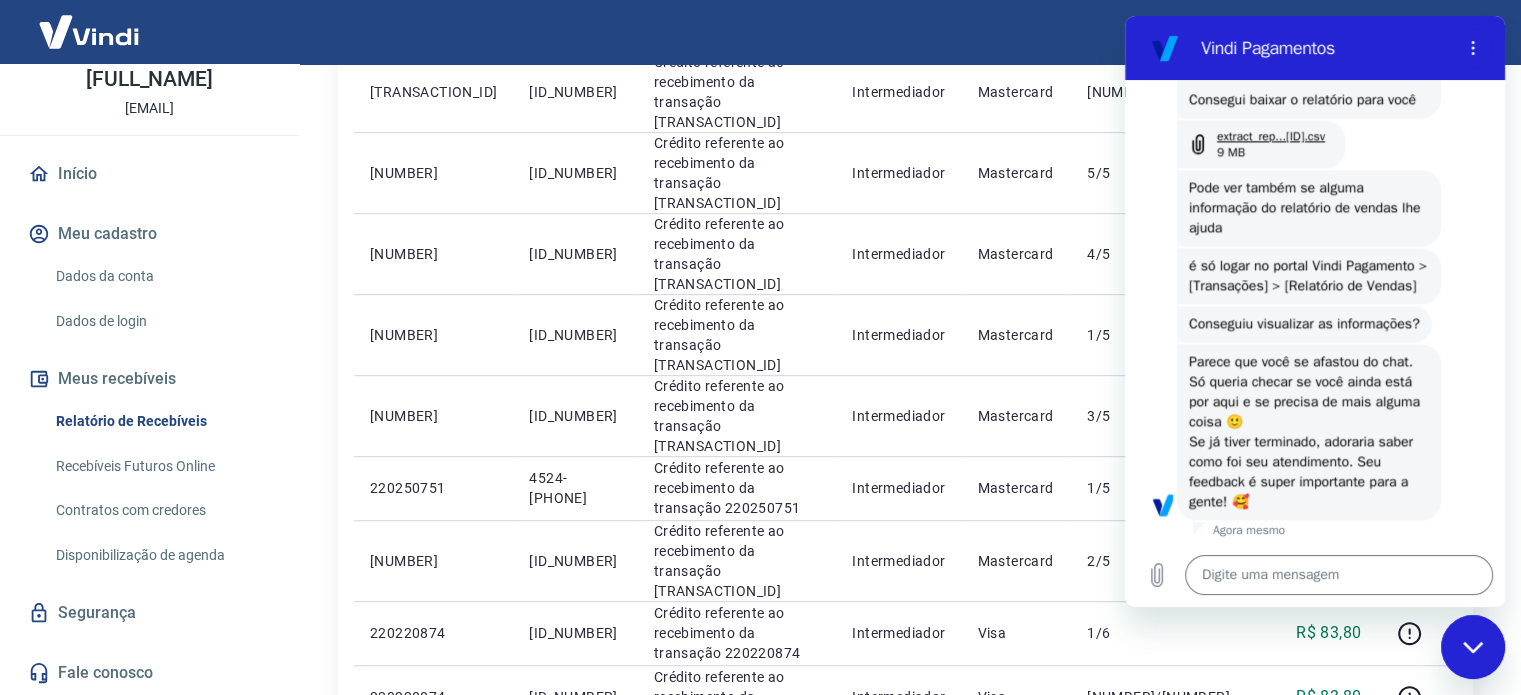 click on "extract_rep...[ID].csv" at bounding box center (1271, 136) 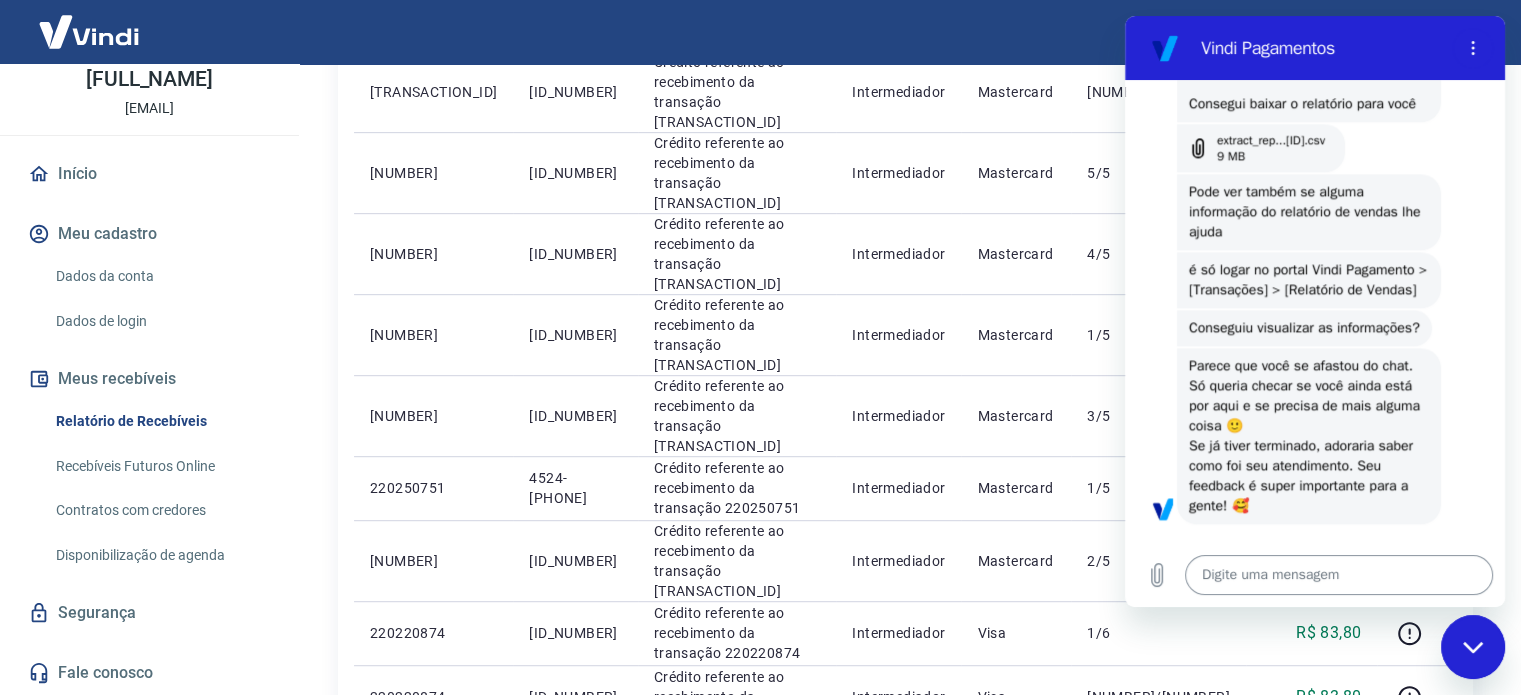 click at bounding box center [1339, 575] 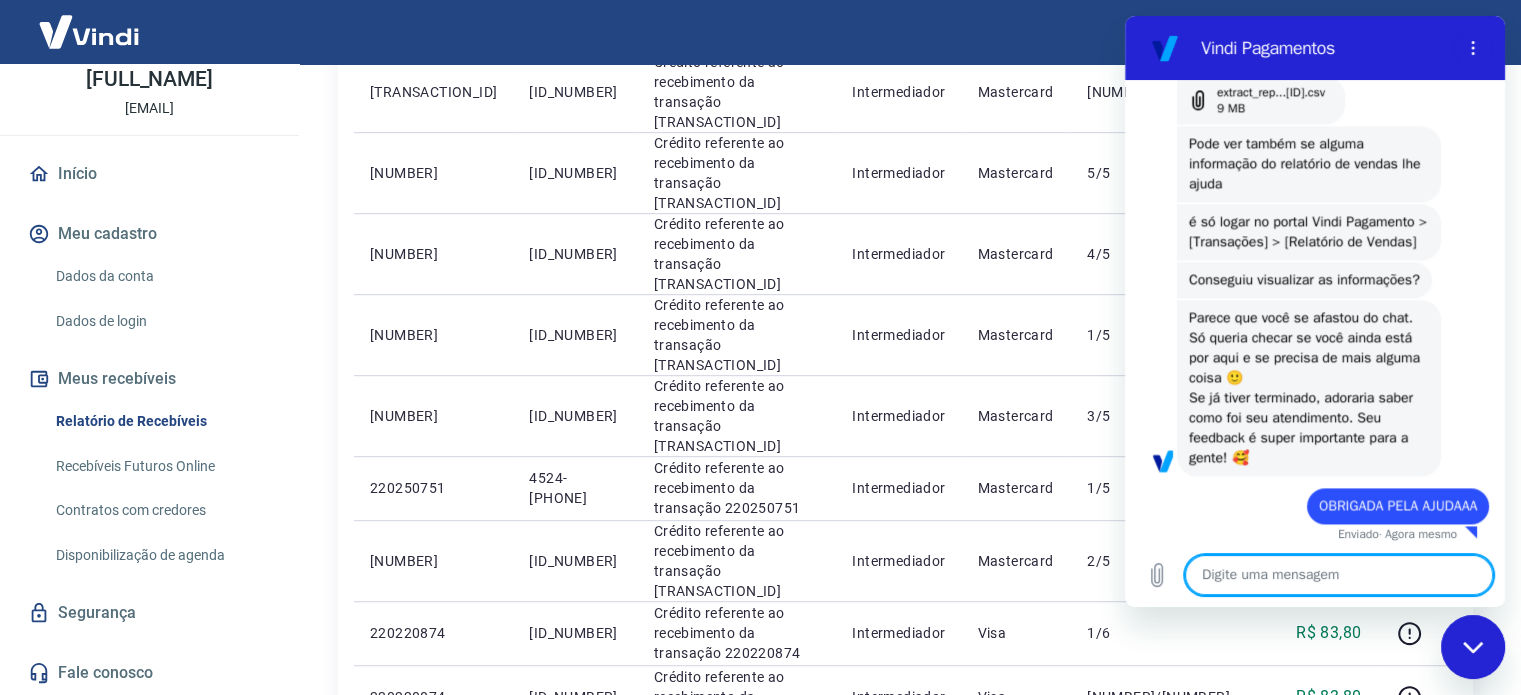 scroll, scrollTop: 2737, scrollLeft: 0, axis: vertical 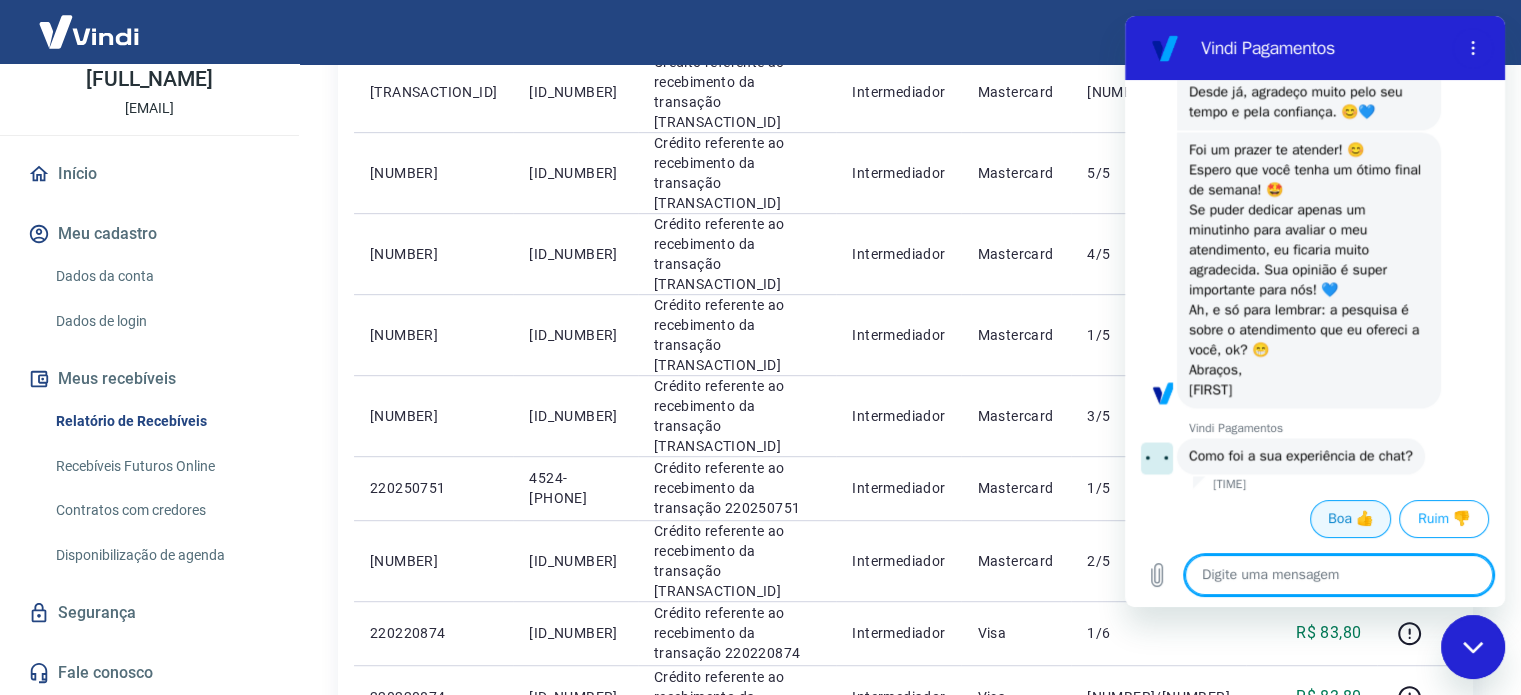 click on "Boa 👍" at bounding box center (1350, 519) 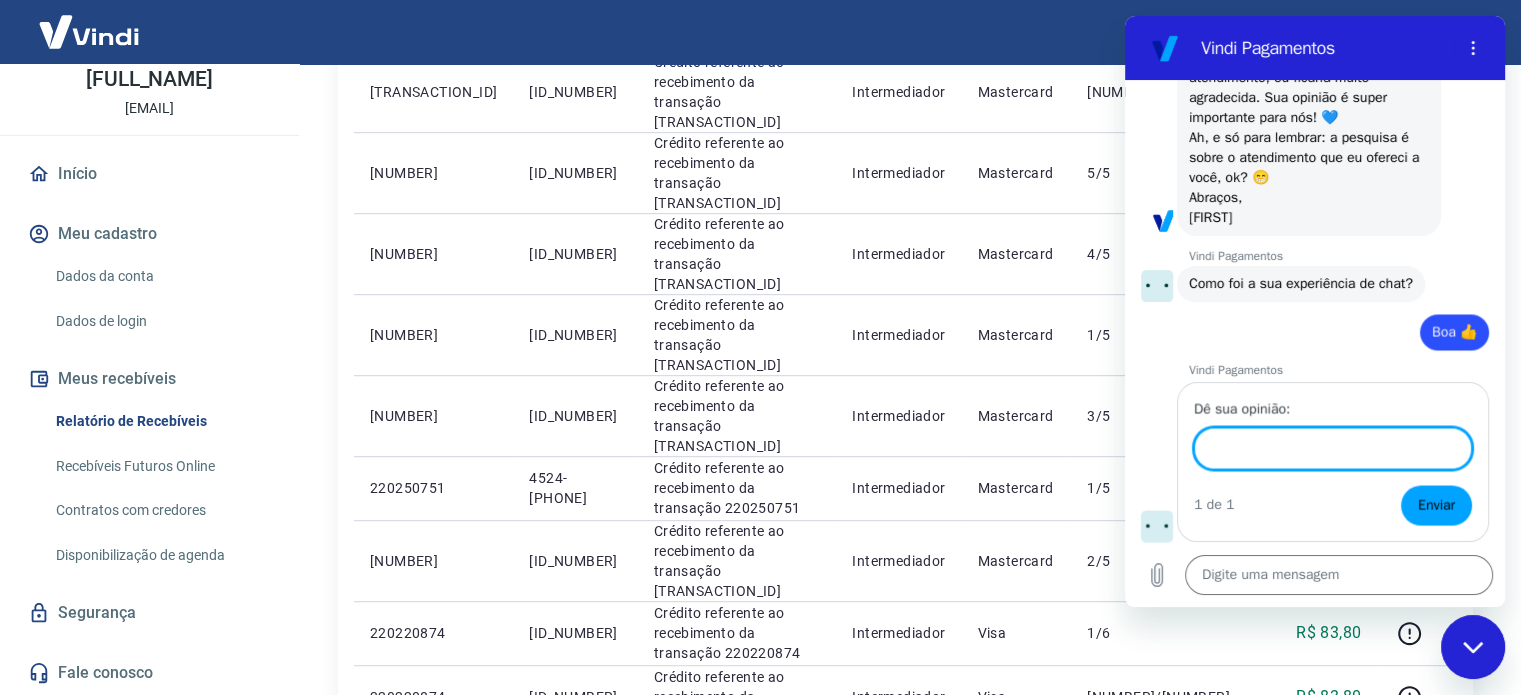 scroll, scrollTop: 3622, scrollLeft: 0, axis: vertical 